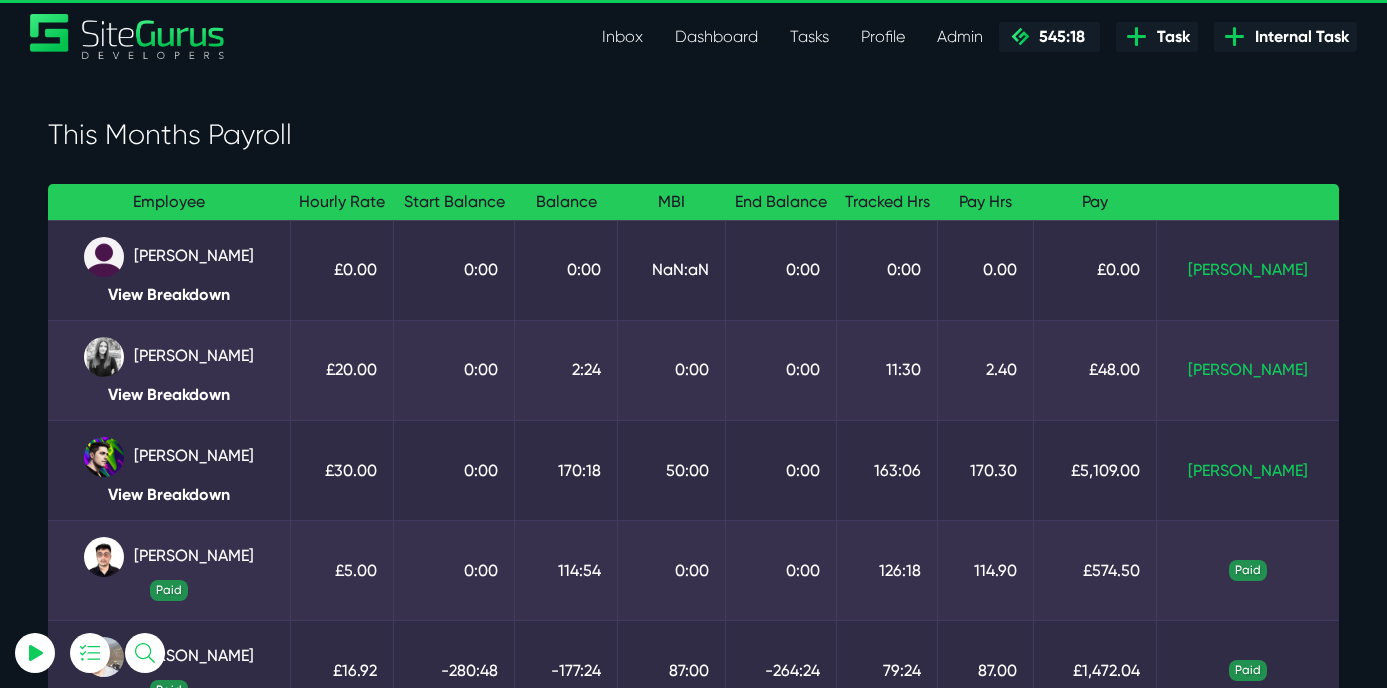 scroll, scrollTop: 0, scrollLeft: 0, axis: both 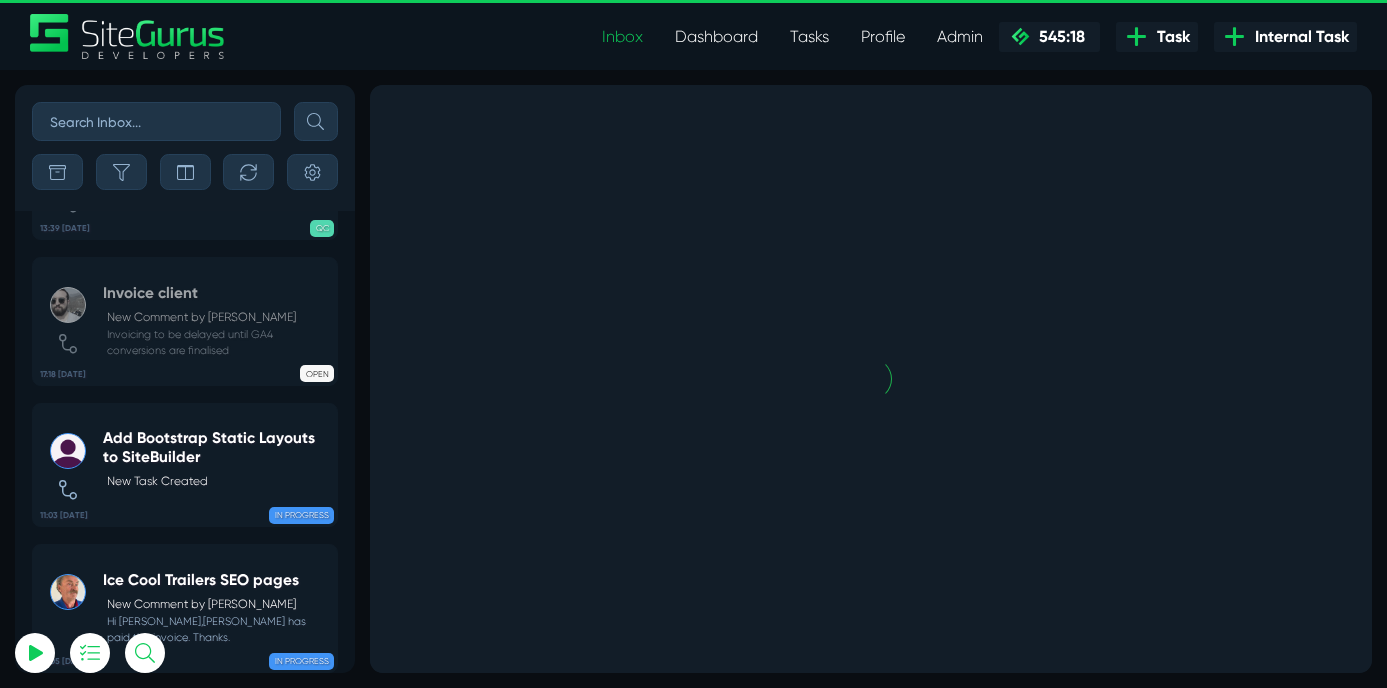 select on "0" 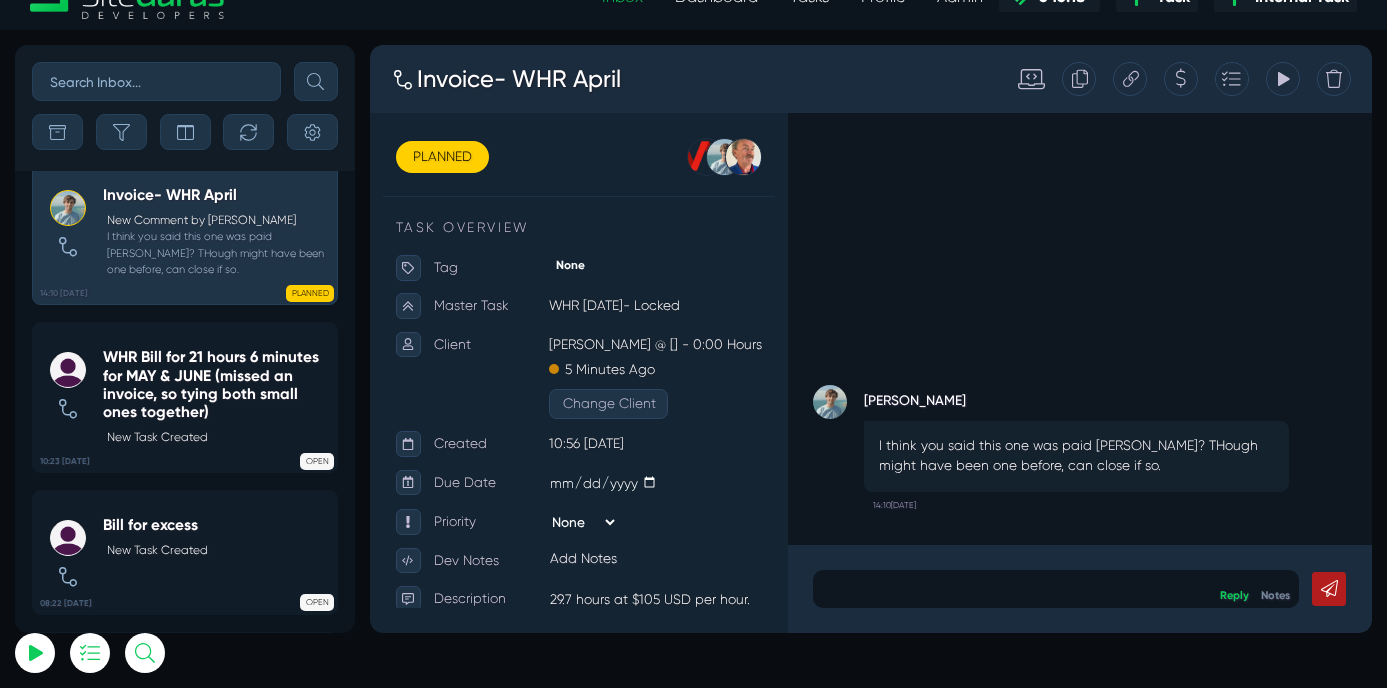 scroll, scrollTop: 44, scrollLeft: 0, axis: vertical 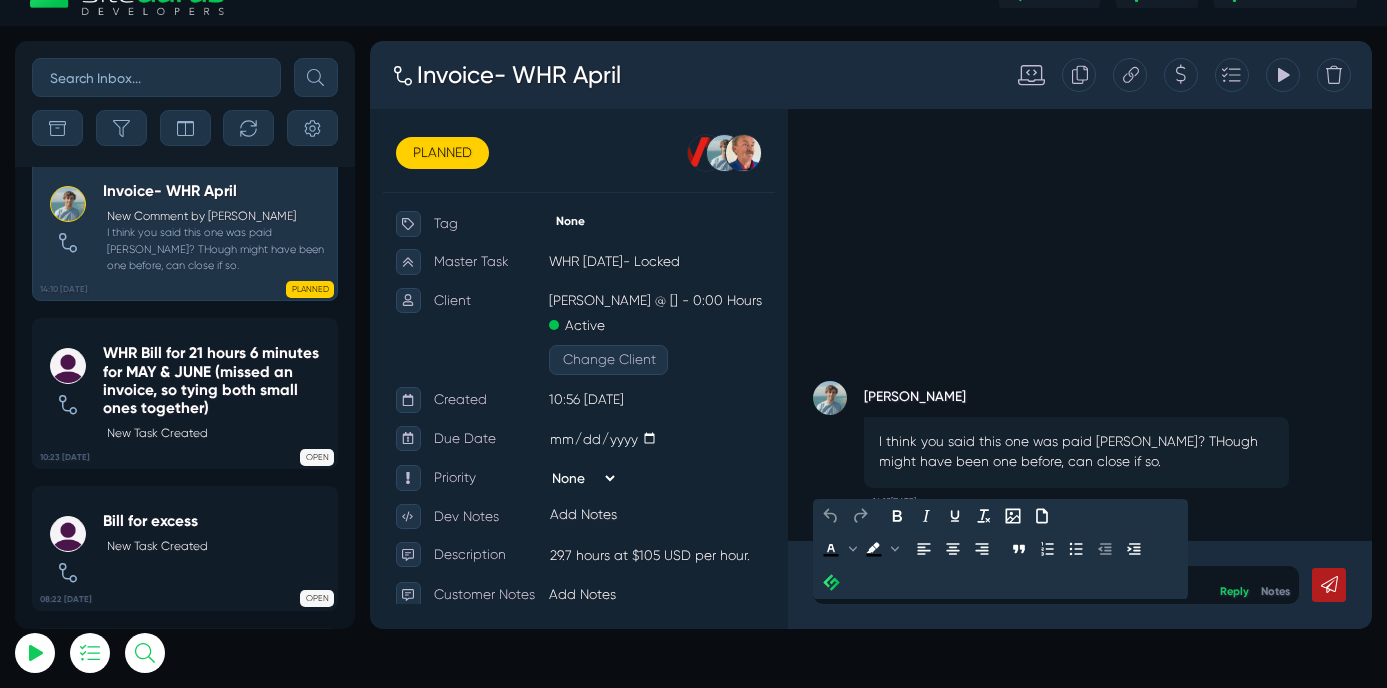 click at bounding box center [1177, 681] 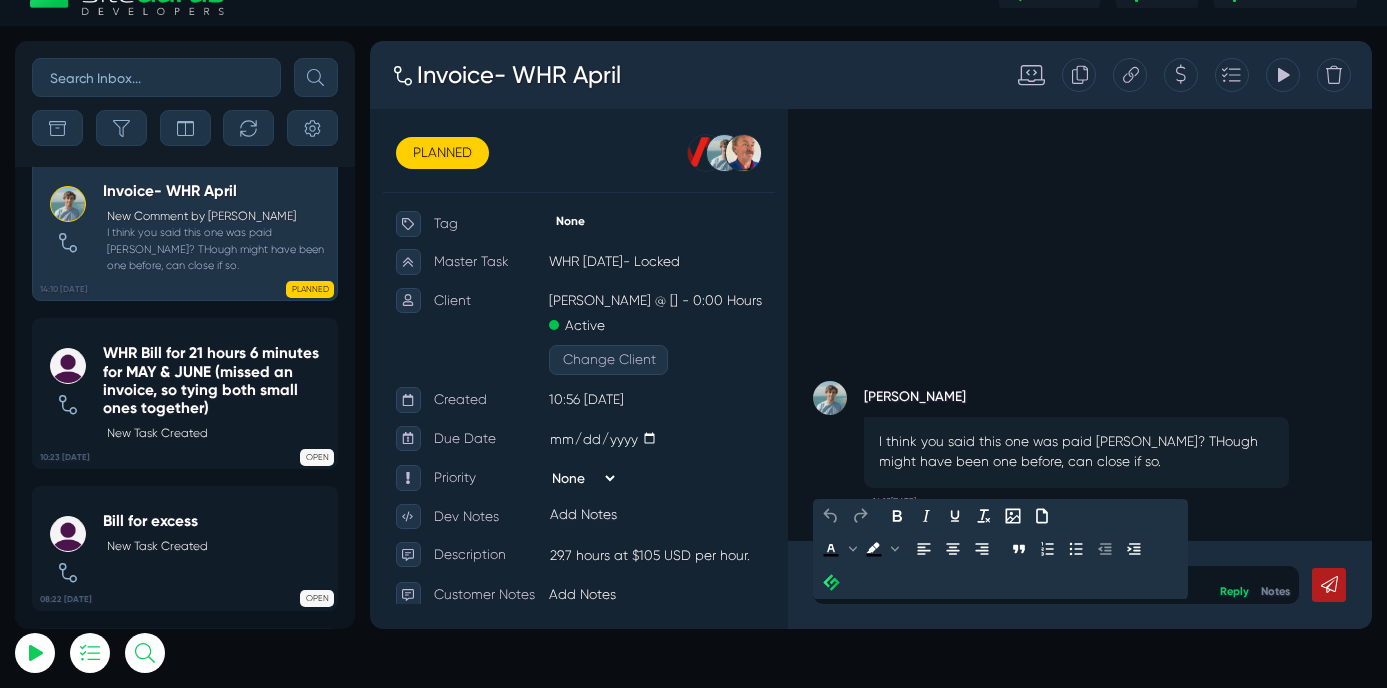 type 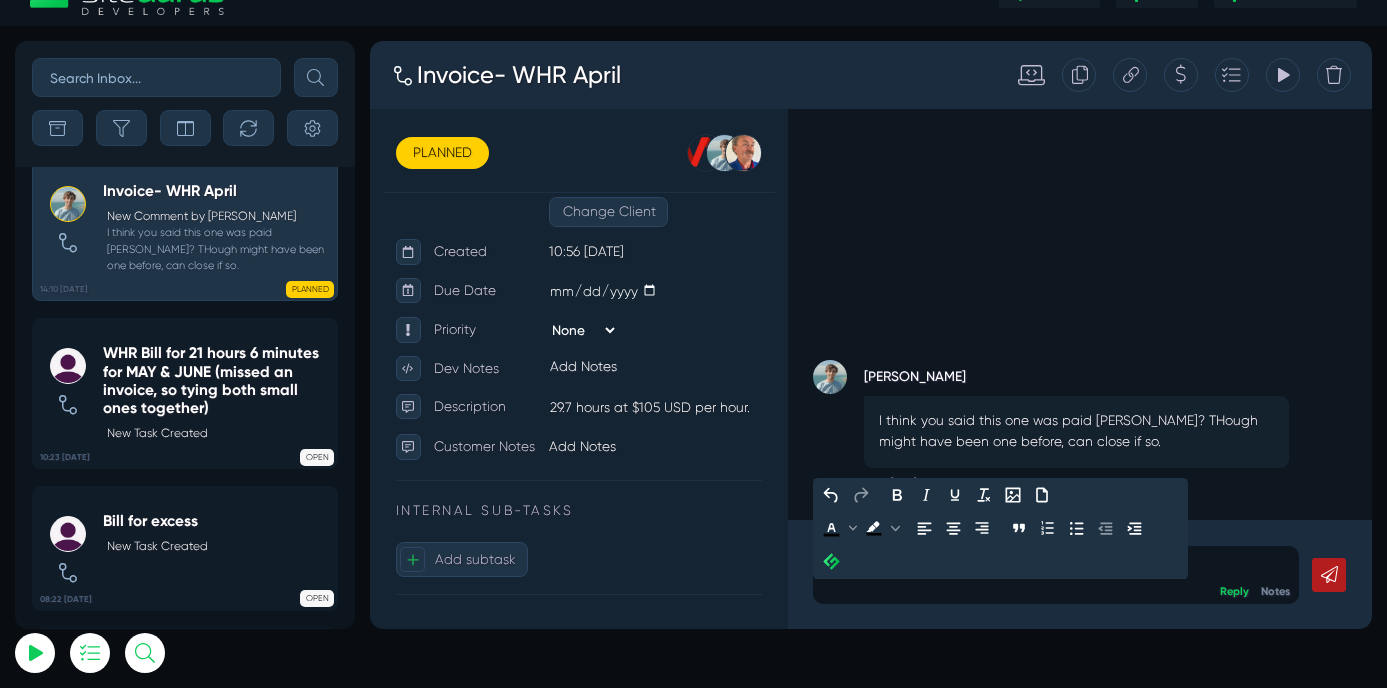 scroll, scrollTop: 229, scrollLeft: 0, axis: vertical 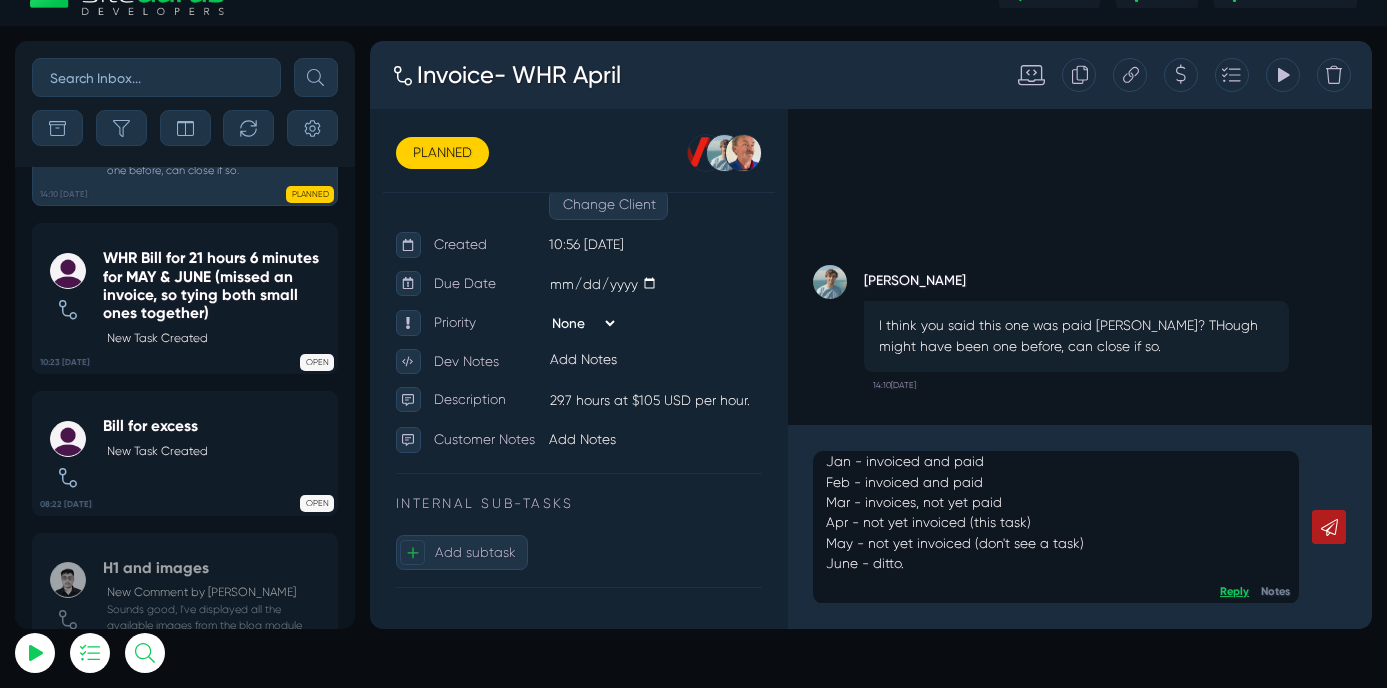 click on "Reply" at bounding box center (1387, 688) 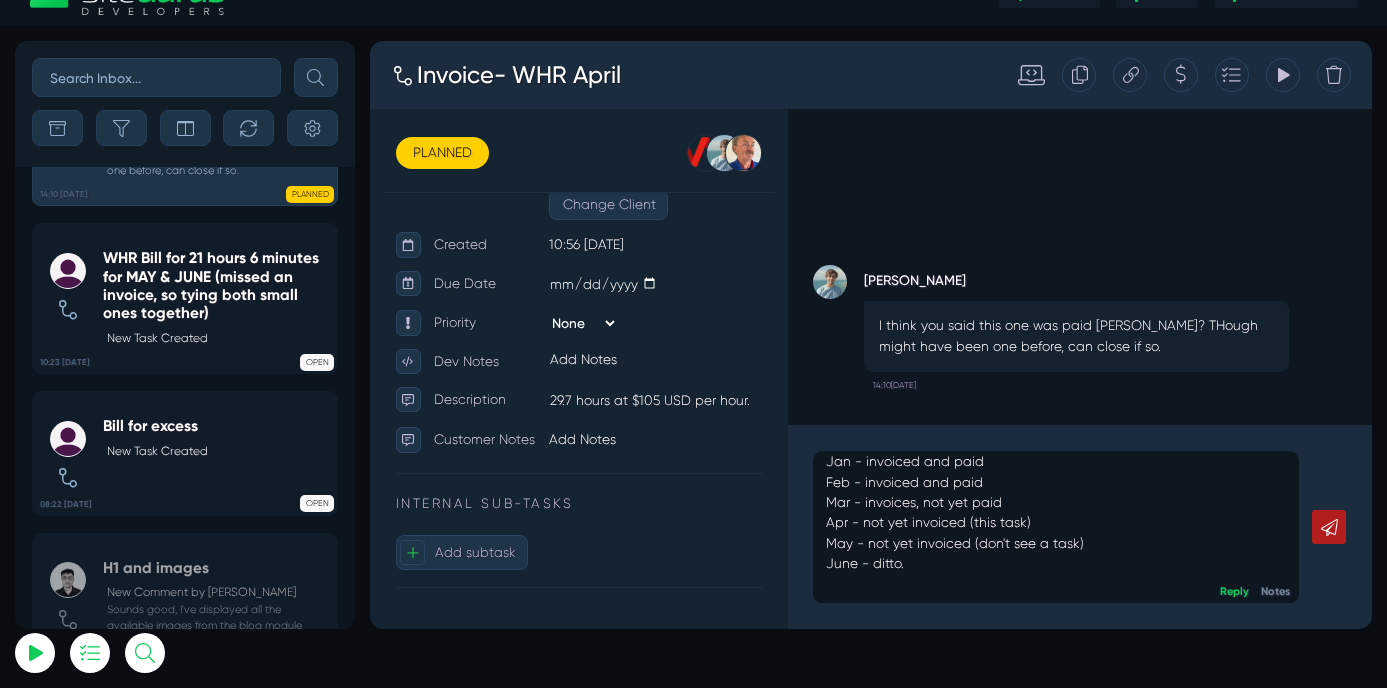 scroll, scrollTop: 0, scrollLeft: 0, axis: both 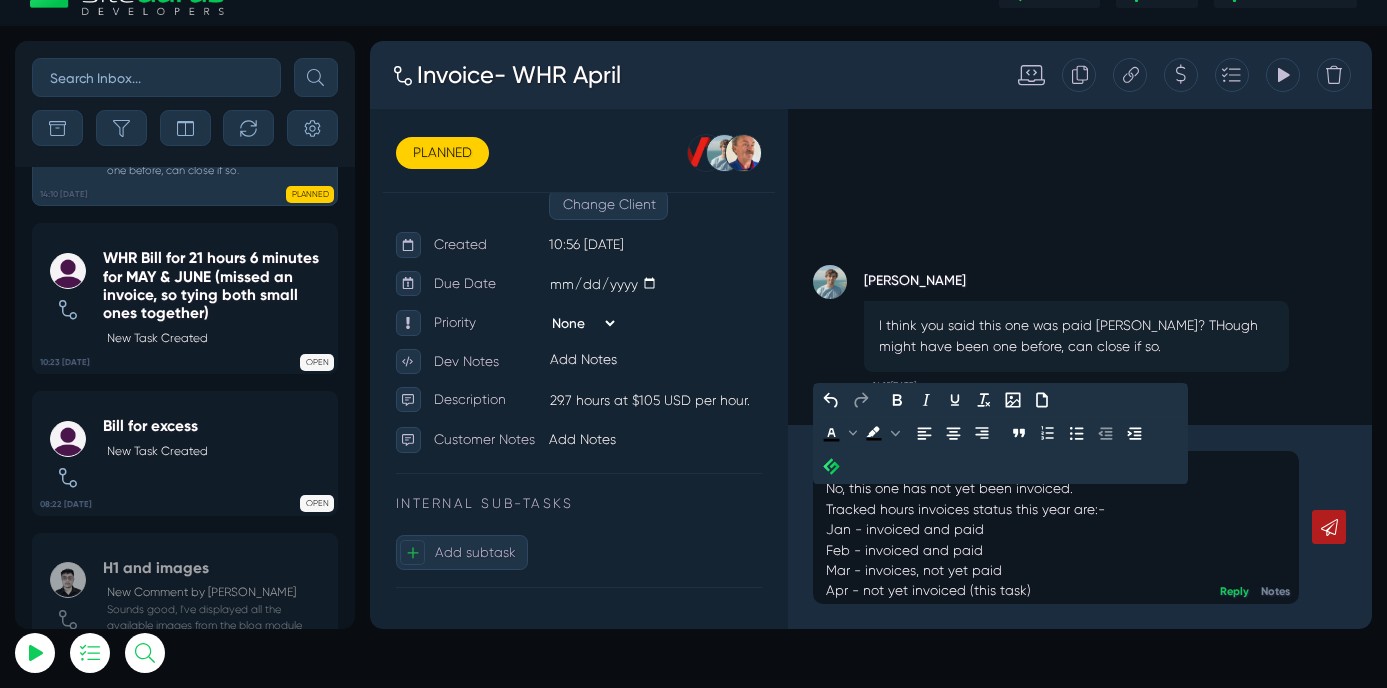 click on "Hi Matt, No, this one has not yet been invoiced. Tracked hours invoices status this year are:- Jan - invoiced and paid Feb - invoiced and paid Mar - invoices, not yet paid Apr - not yet invoiced (this task) May - not yet invoiced (don't see a task) June - ditto." at bounding box center (1177, 641) 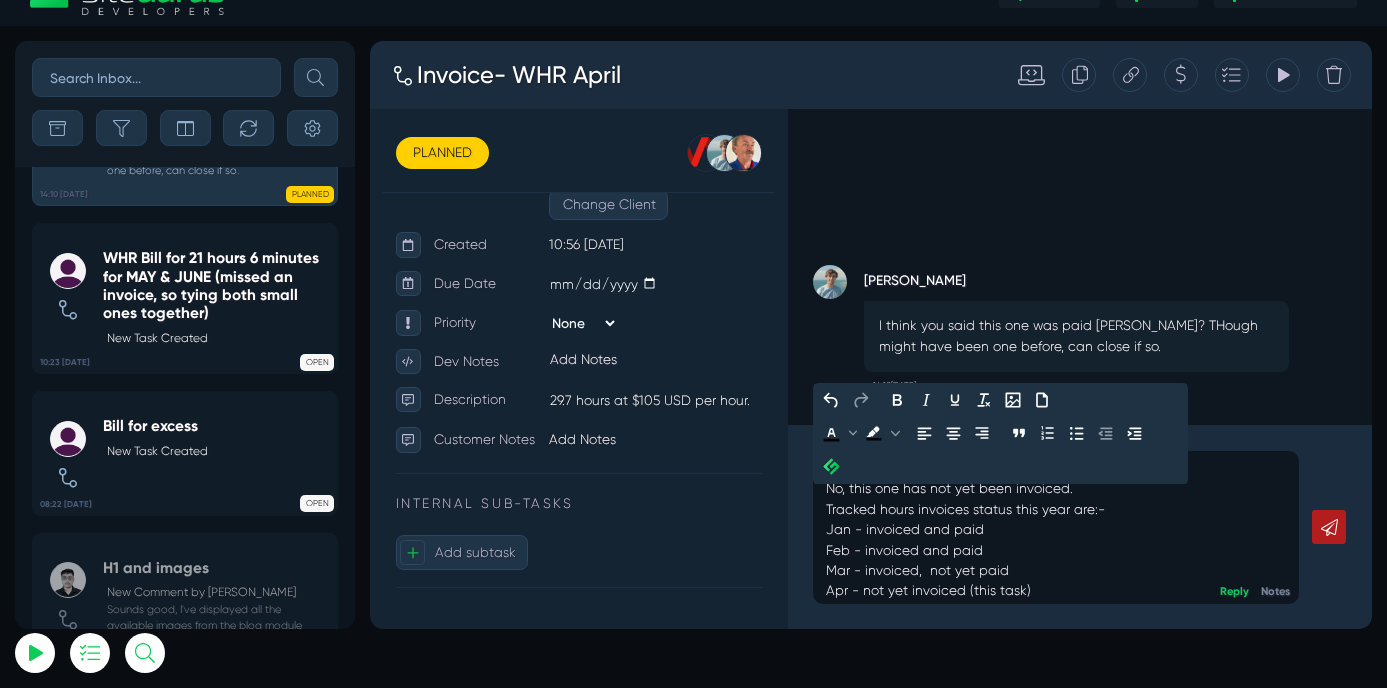 click on "Hi Matt, No, this one has not yet been invoiced. Tracked hours invoices status this year are:- Jan - invoiced and paid Feb - invoiced and paid Mar - invoiced,  not yet paid Apr - not yet invoiced (this task) May - not yet invoiced (don't see a task) June - ditto." at bounding box center [1177, 641] 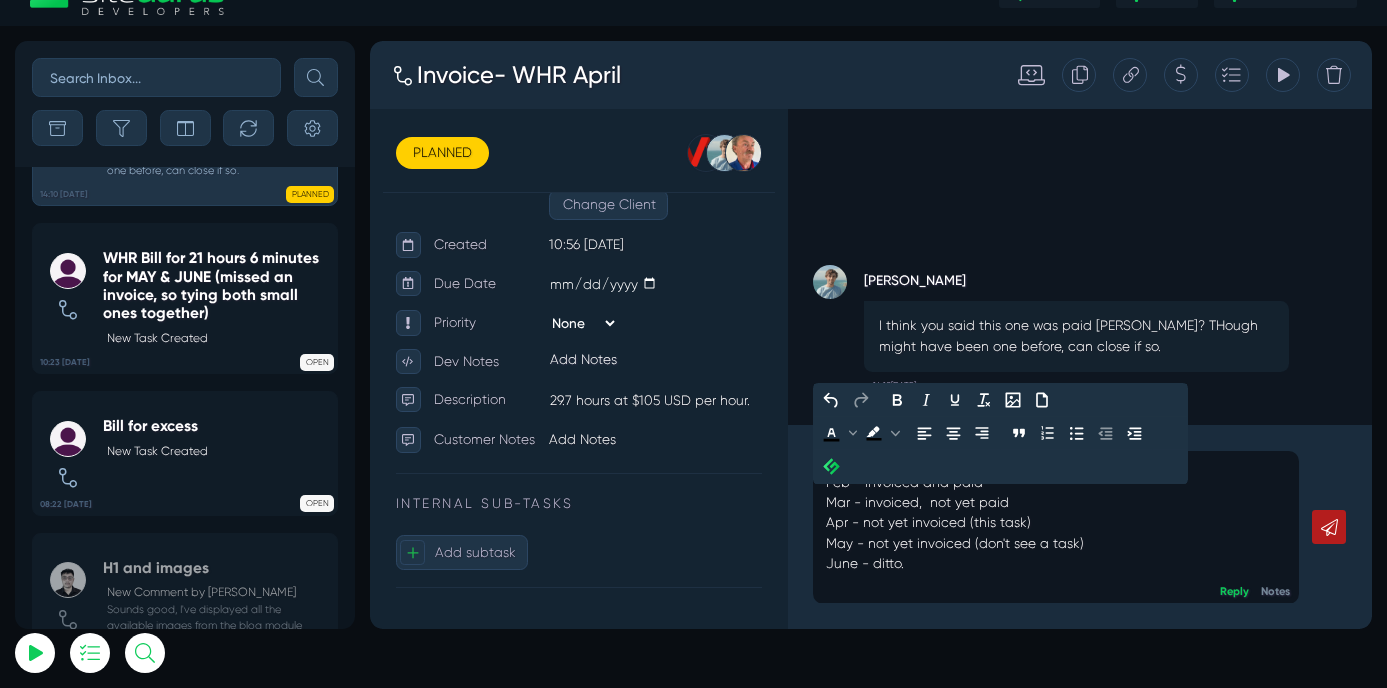 scroll, scrollTop: 75, scrollLeft: 0, axis: vertical 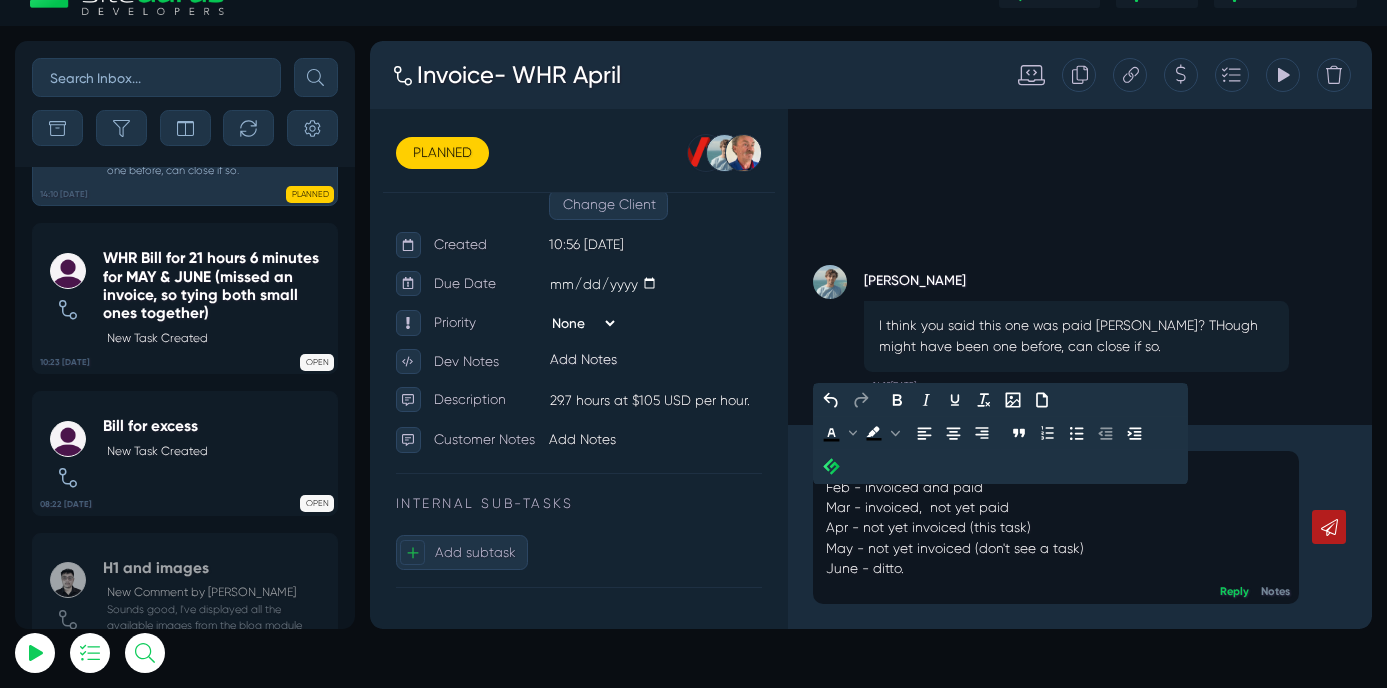 click at bounding box center [1177, 687] 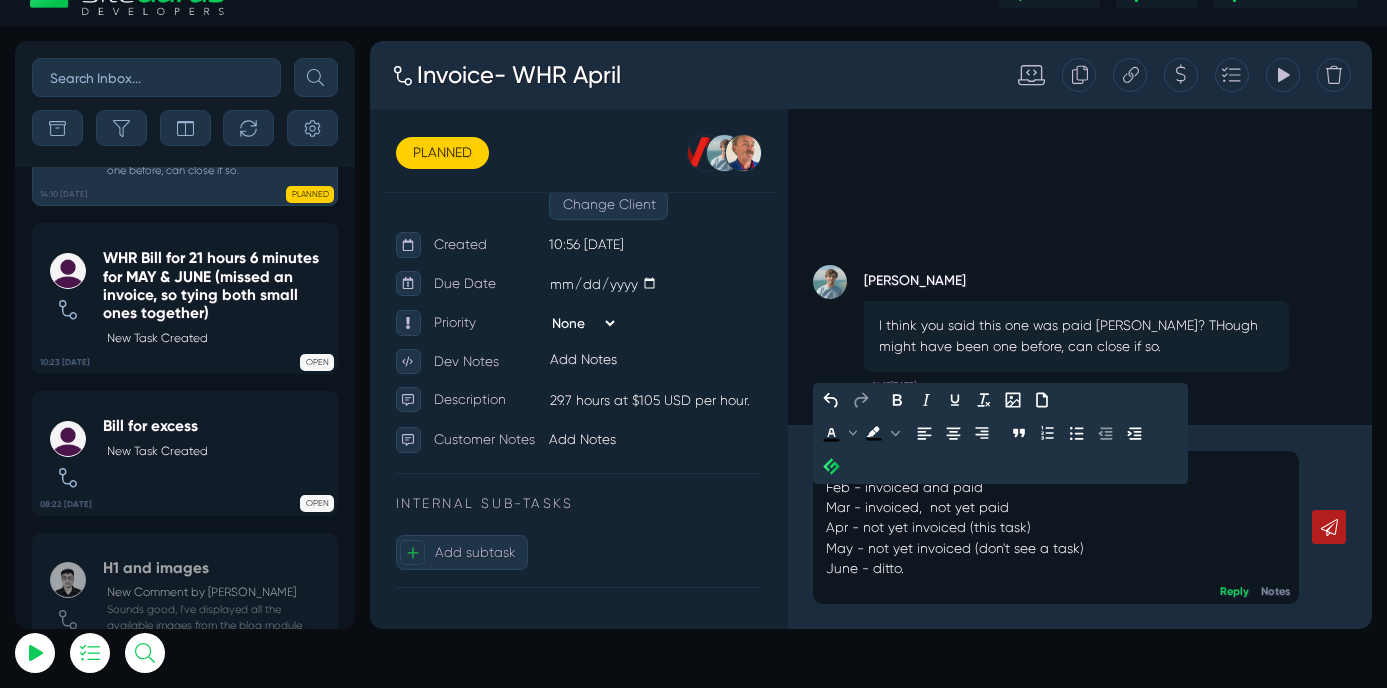 scroll, scrollTop: 91, scrollLeft: 0, axis: vertical 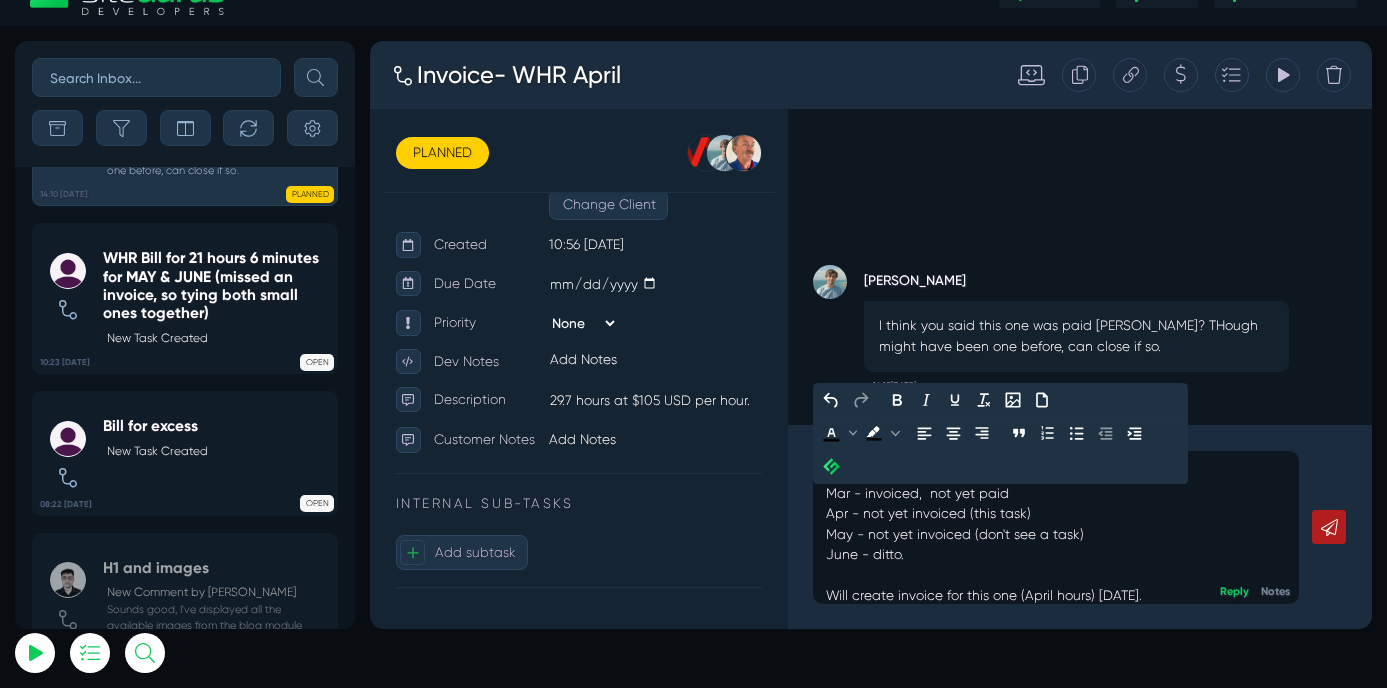 click 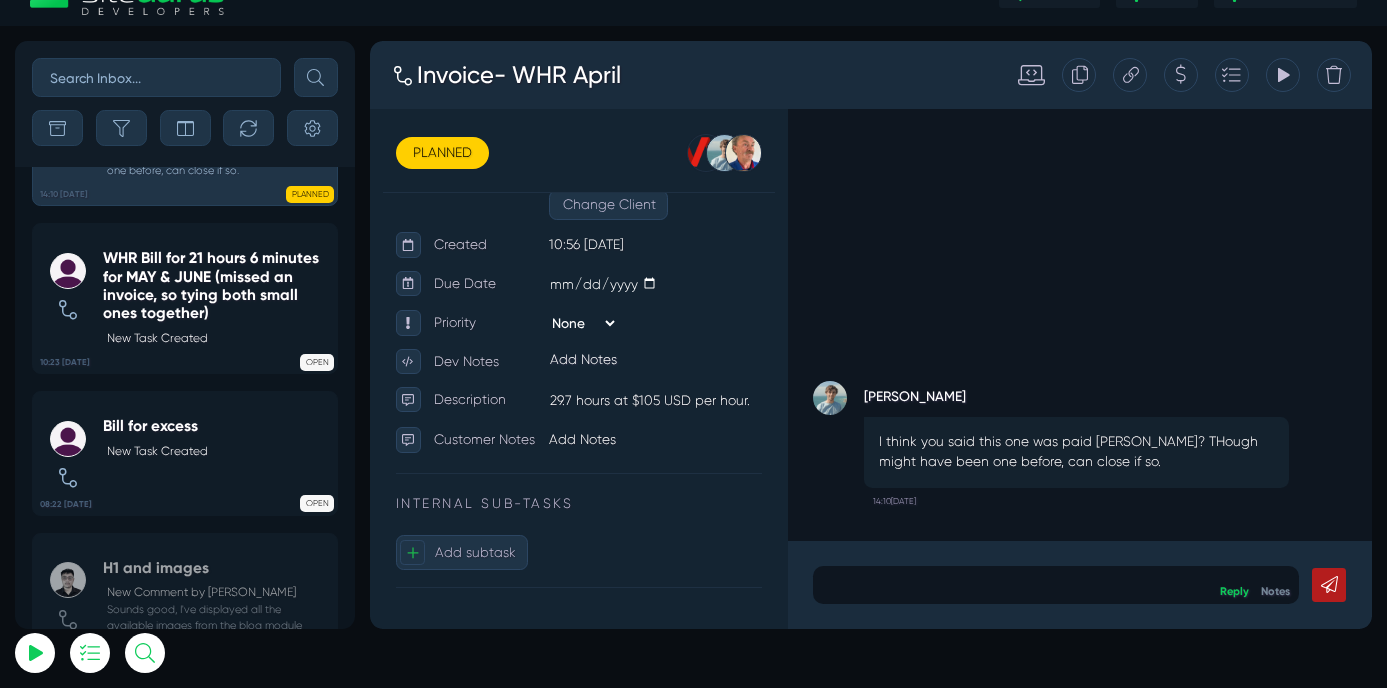 scroll, scrollTop: 0, scrollLeft: 0, axis: both 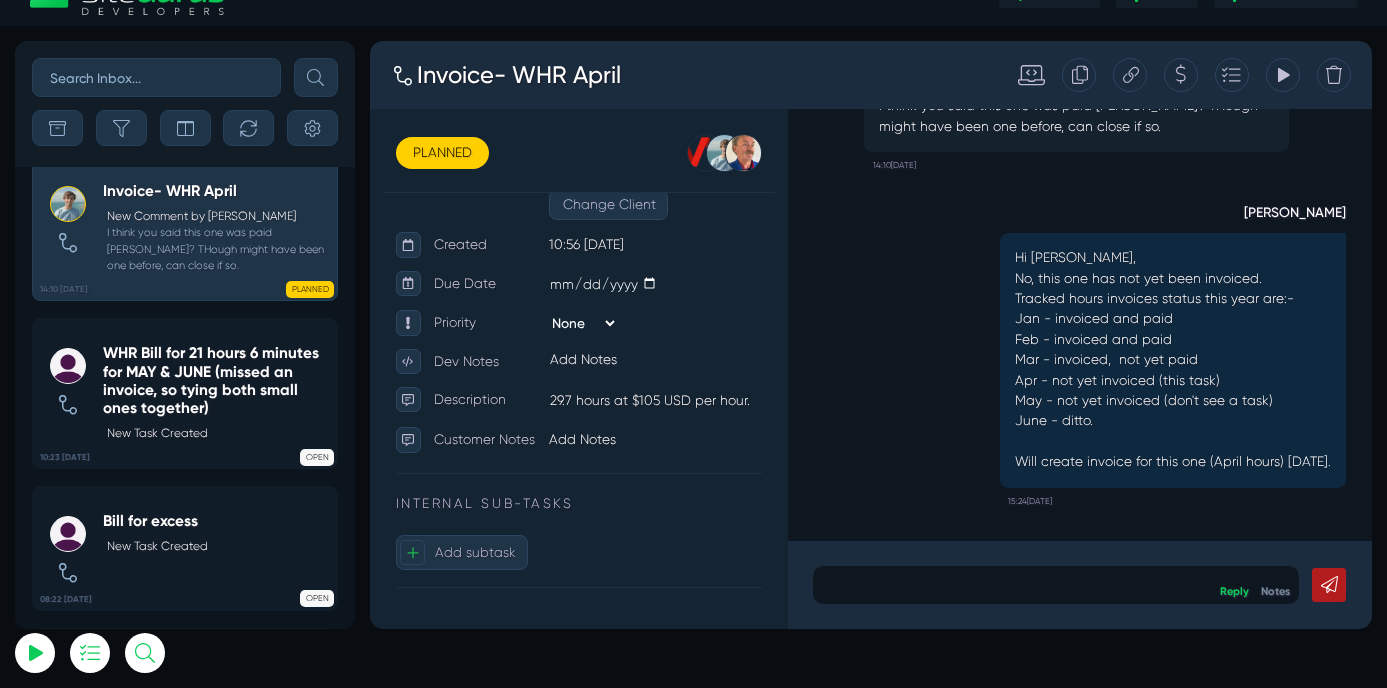 click 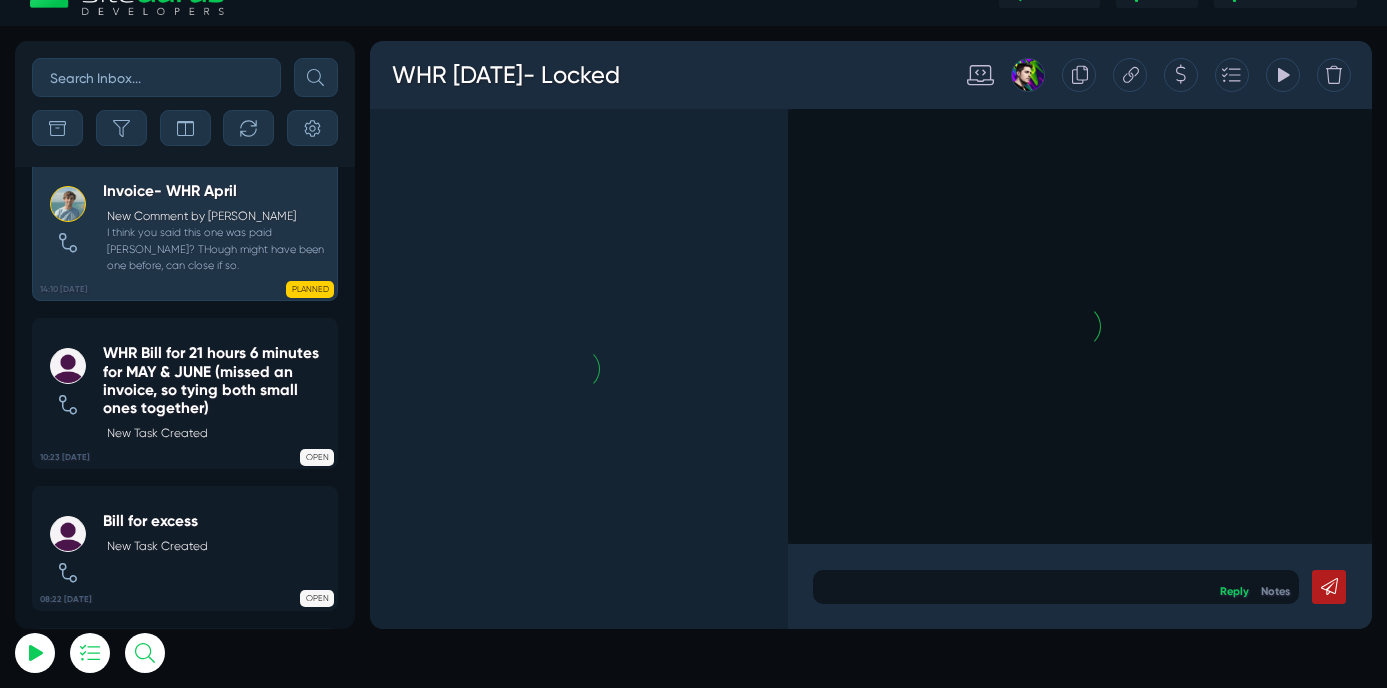 scroll, scrollTop: 0, scrollLeft: 0, axis: both 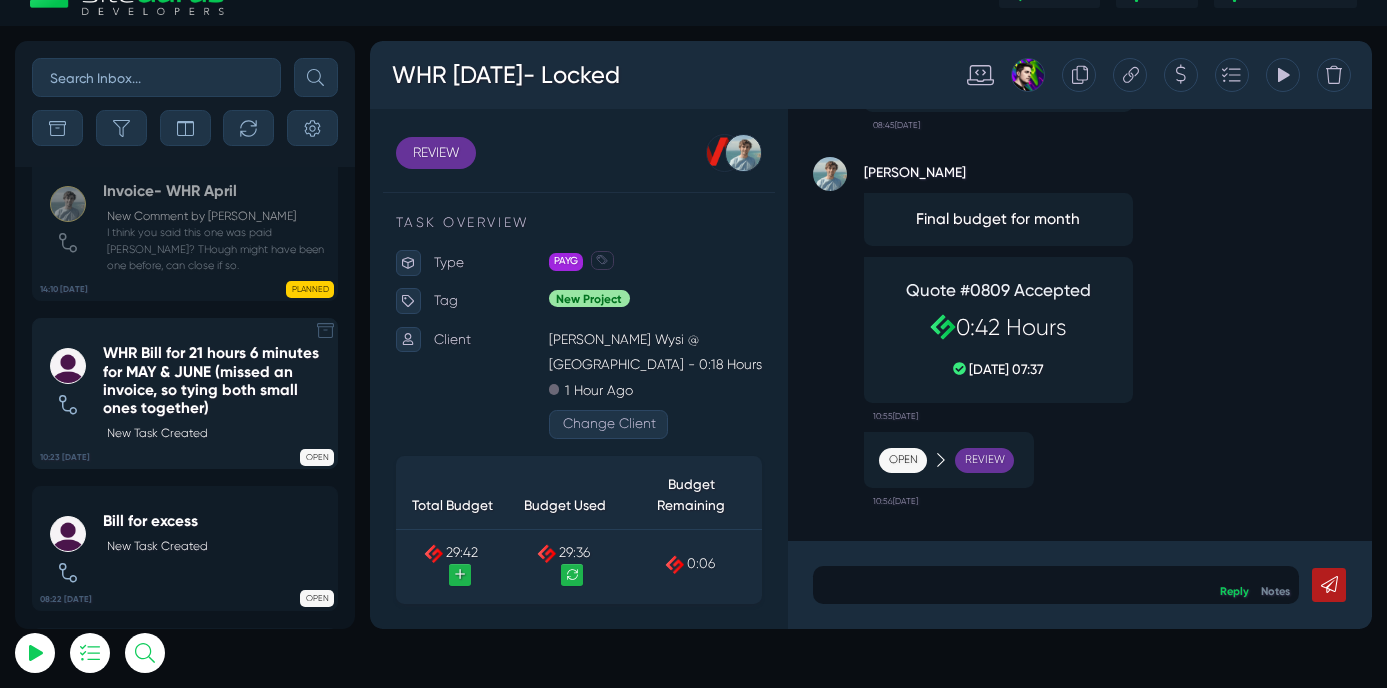 click on "WHR Bill for 21 hours 6 minutes for MAY & JUNE (missed an invoice, so tying both small ones together)" at bounding box center (216, 380) 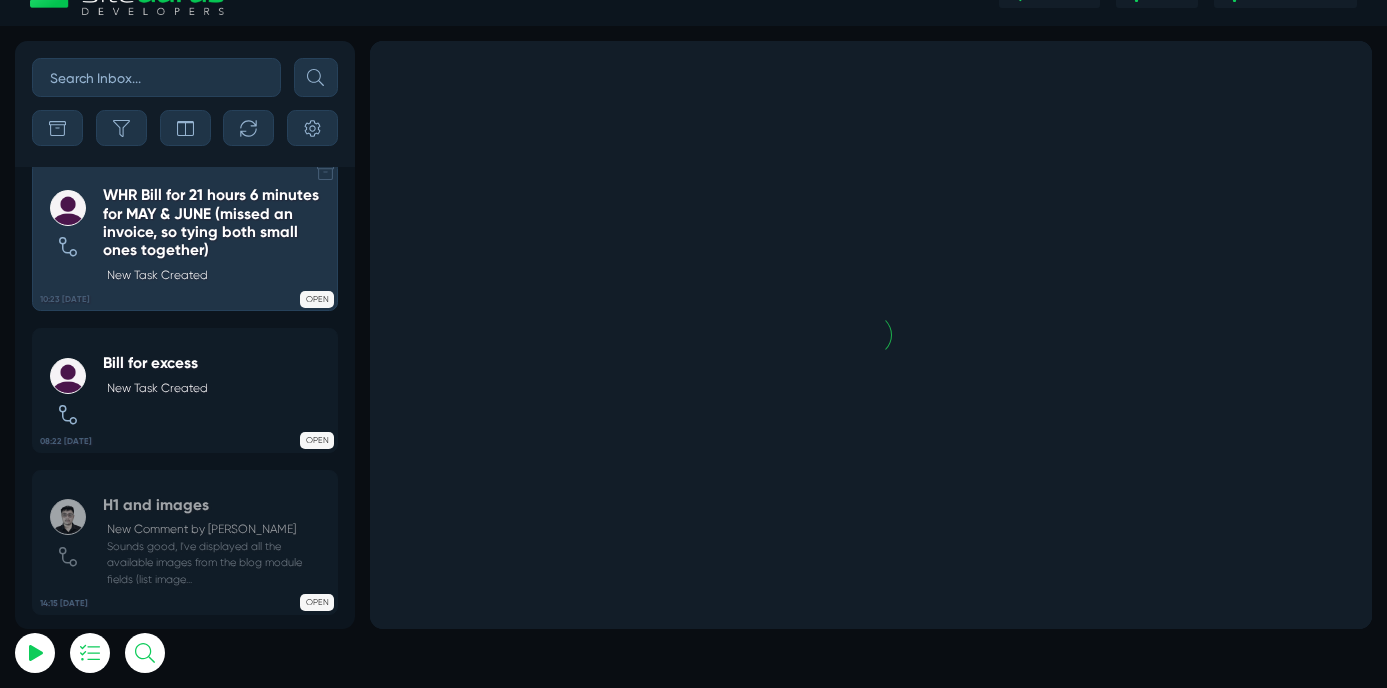 scroll, scrollTop: -5775, scrollLeft: 0, axis: vertical 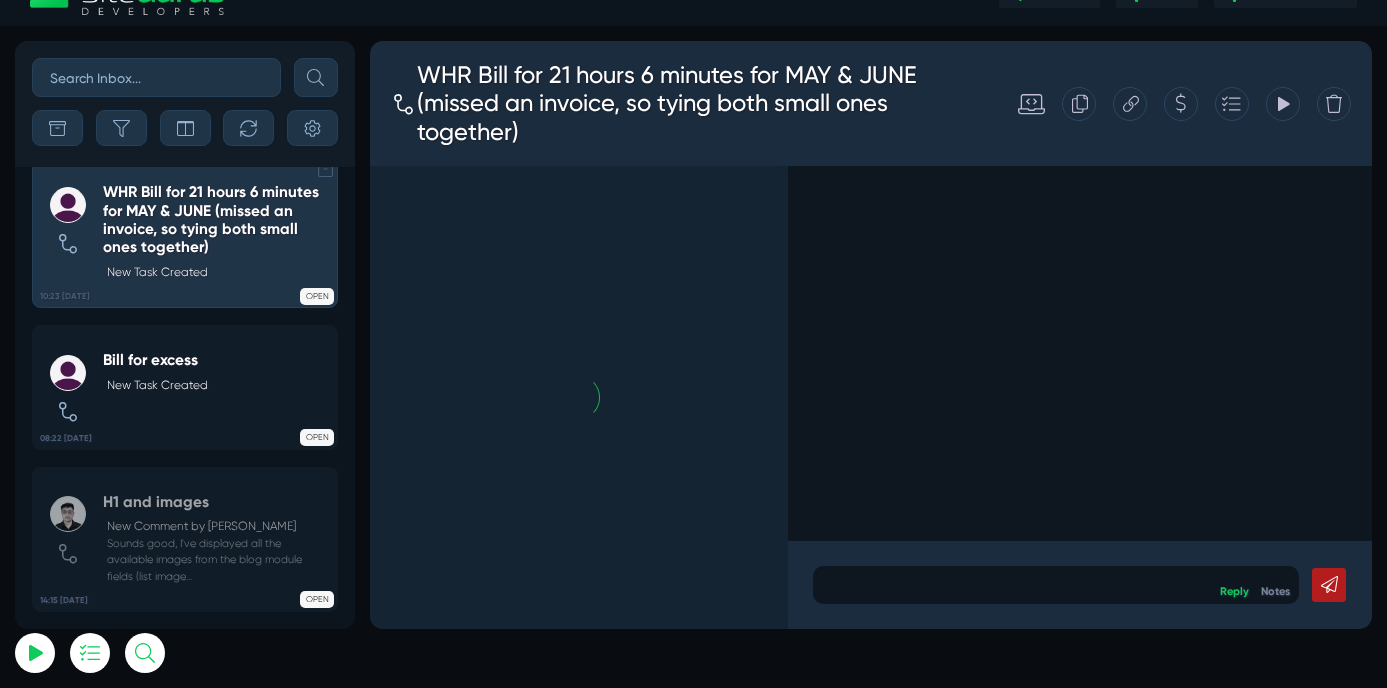 click on "WHR Bill for 21 hours 6 minutes for MAY & JUNE (missed an invoice, so tying both small ones together)" at bounding box center [216, 219] 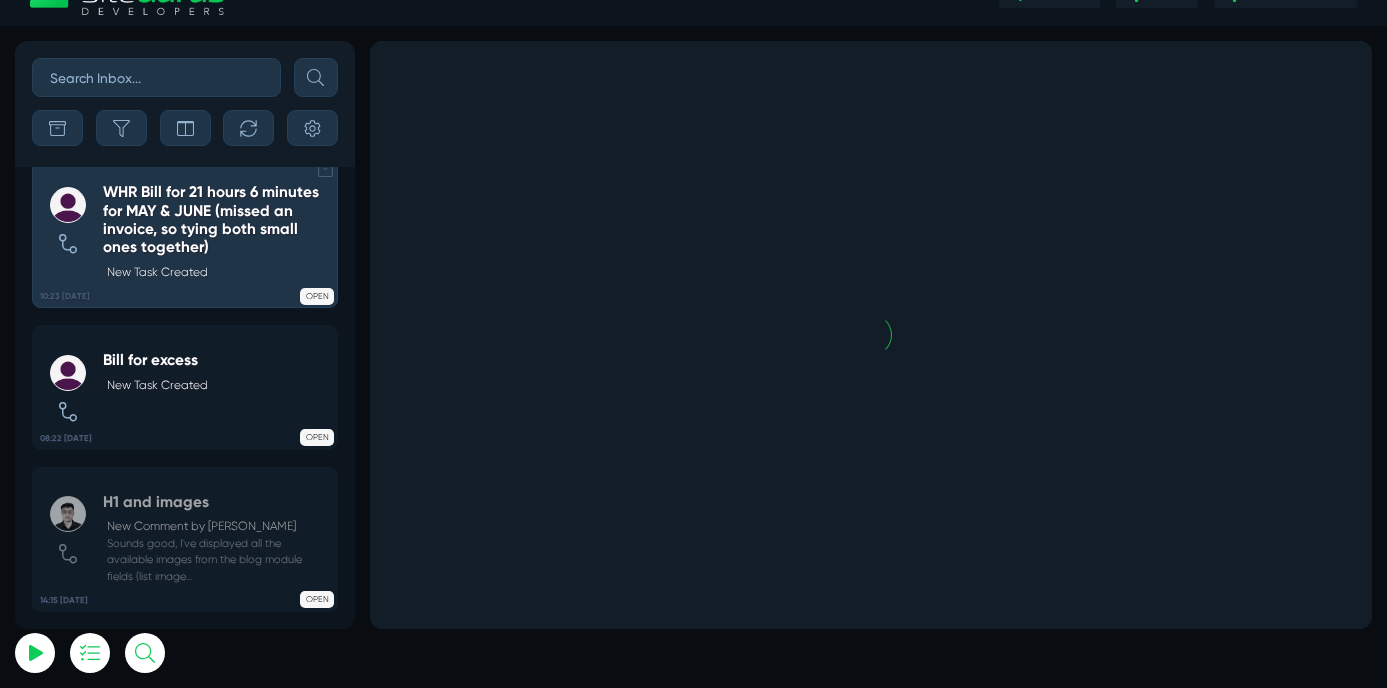 scroll, scrollTop: 0, scrollLeft: 0, axis: both 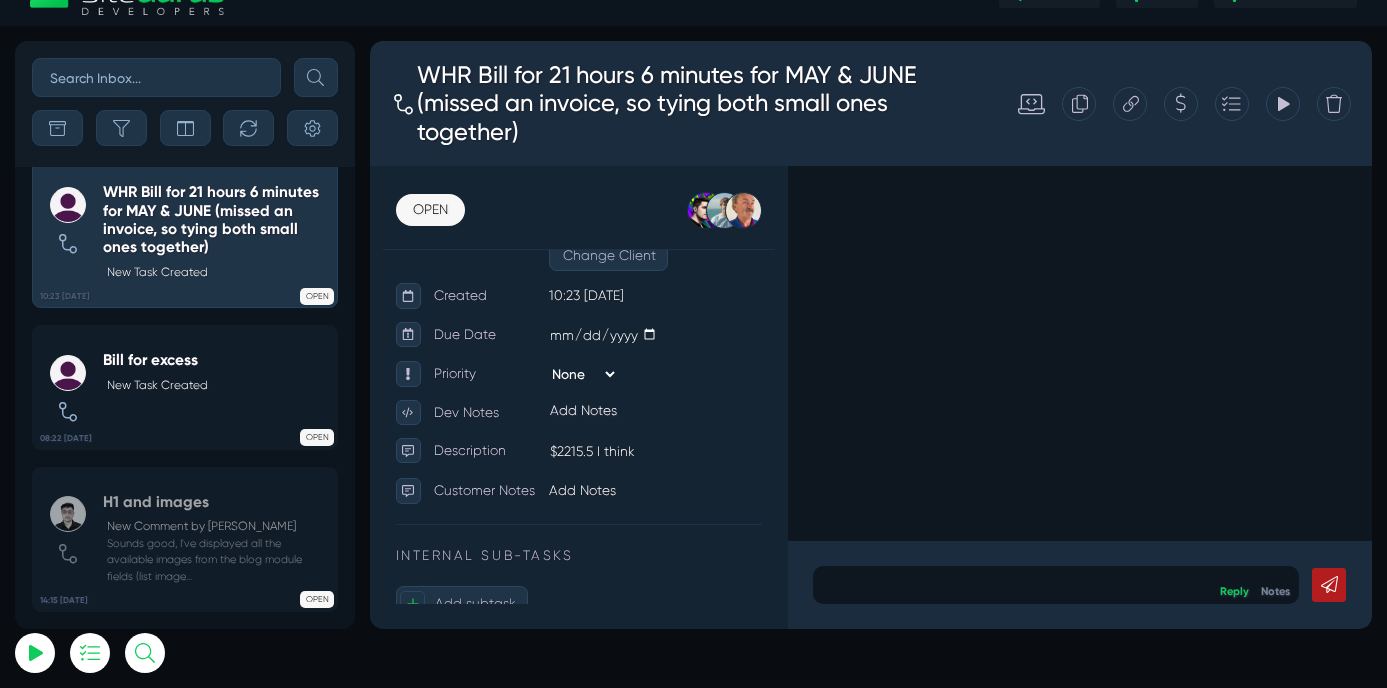 click on "$2215.5 I think" at bounding box center (705, 524) 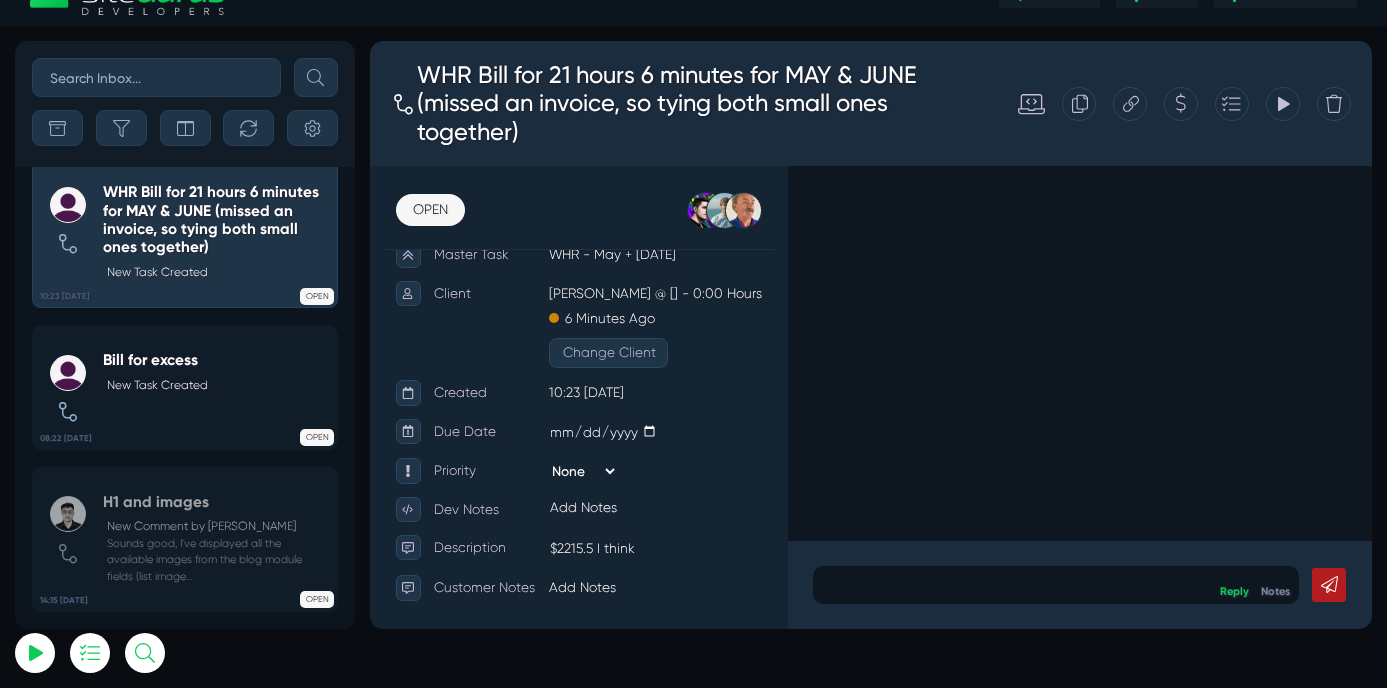 scroll, scrollTop: 295, scrollLeft: 0, axis: vertical 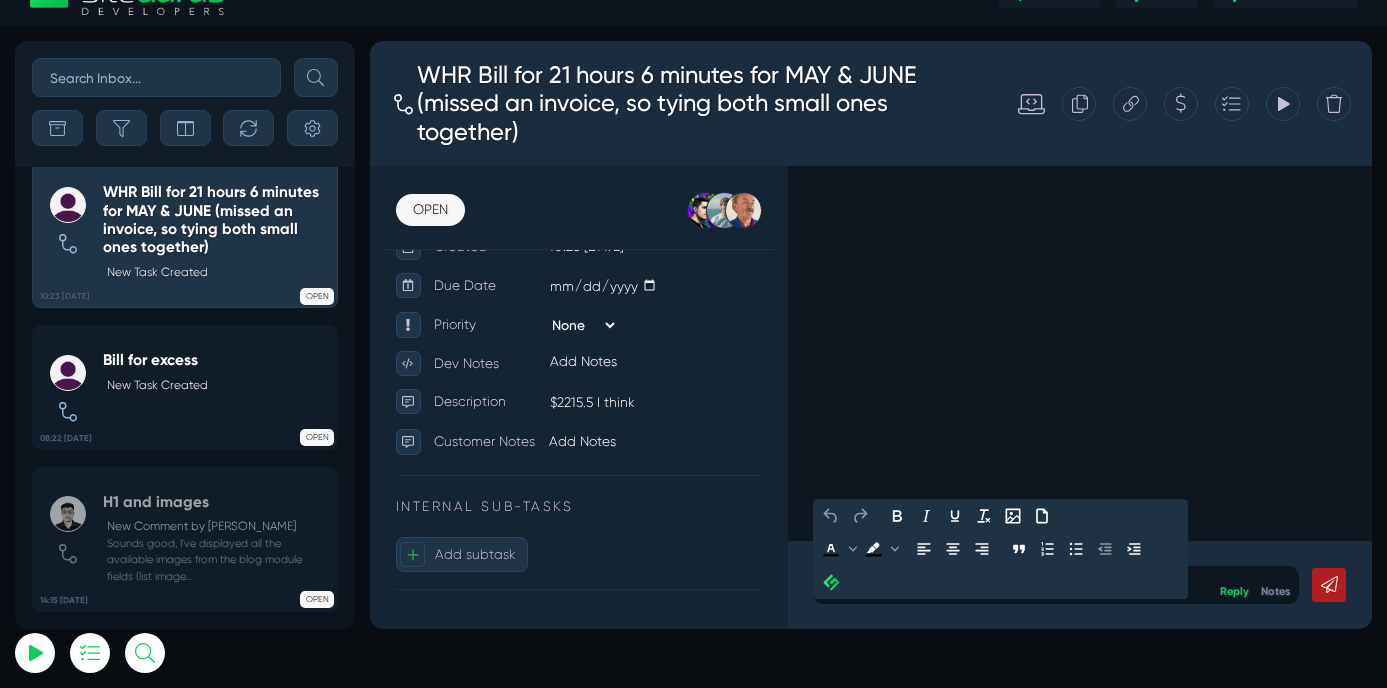 click at bounding box center [1177, 681] 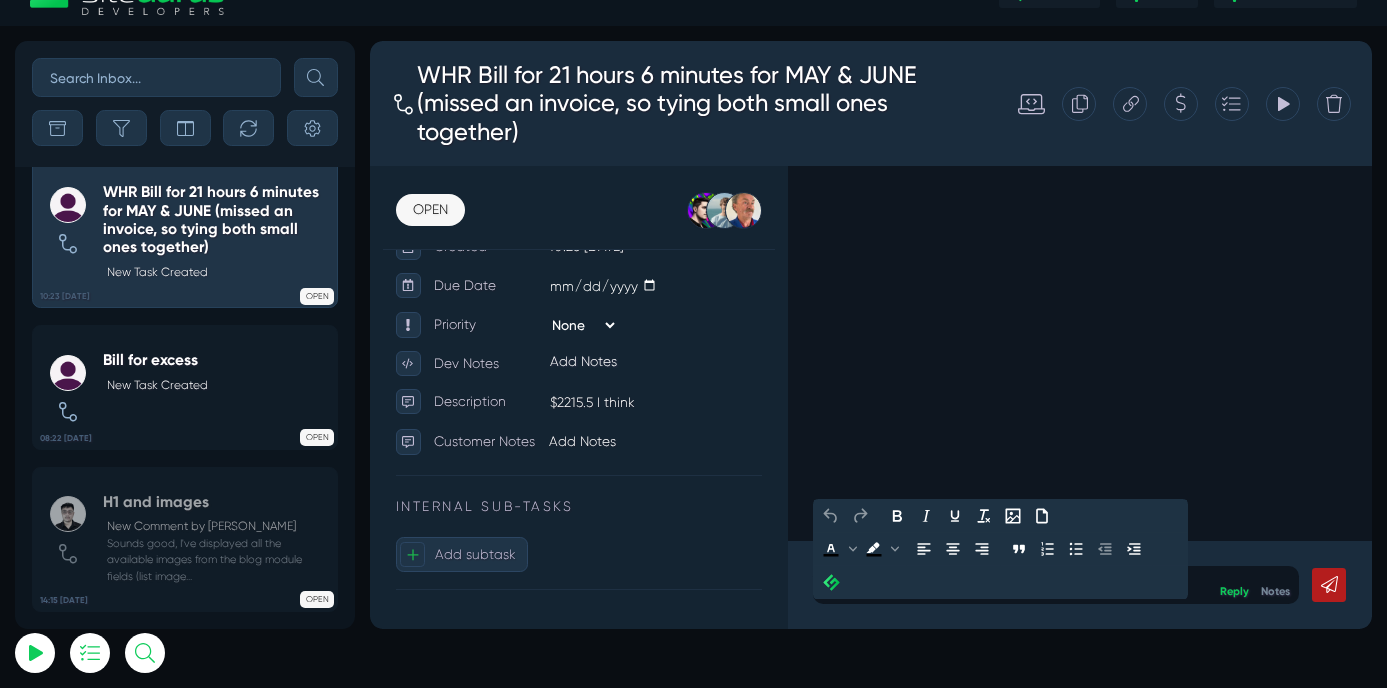 type 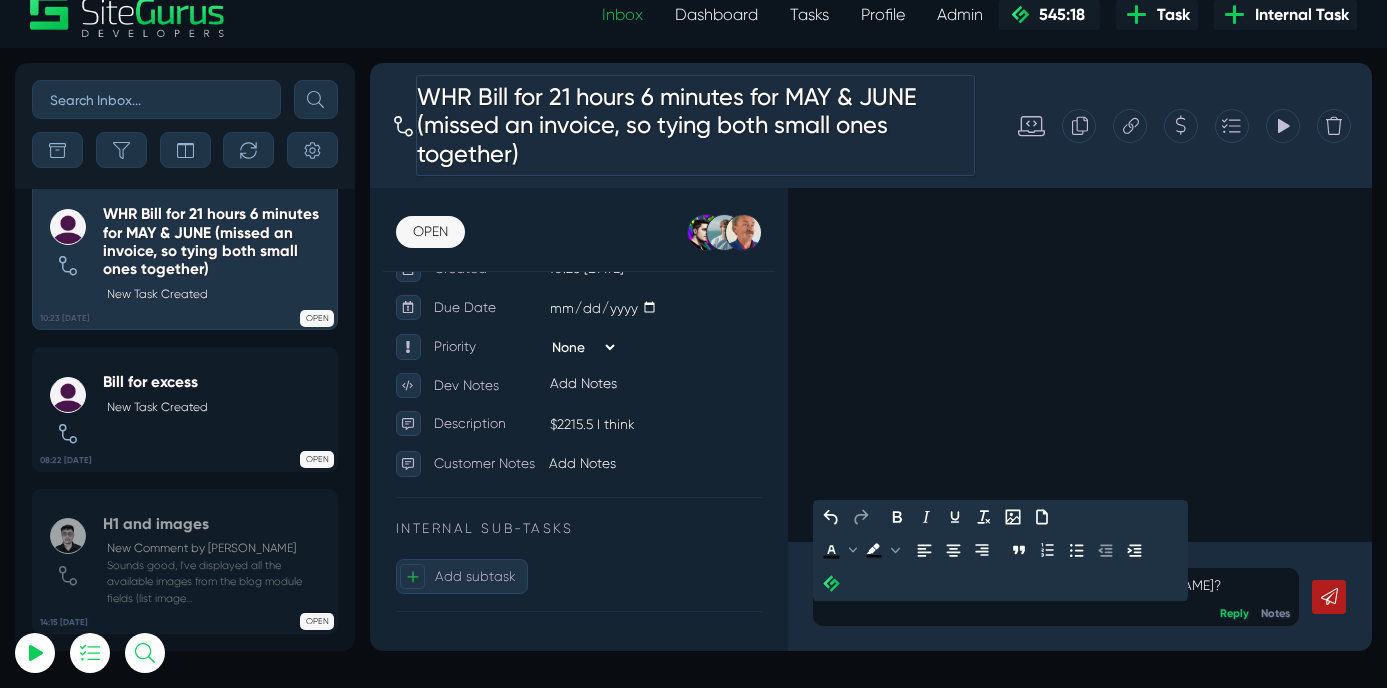 scroll, scrollTop: 44, scrollLeft: 0, axis: vertical 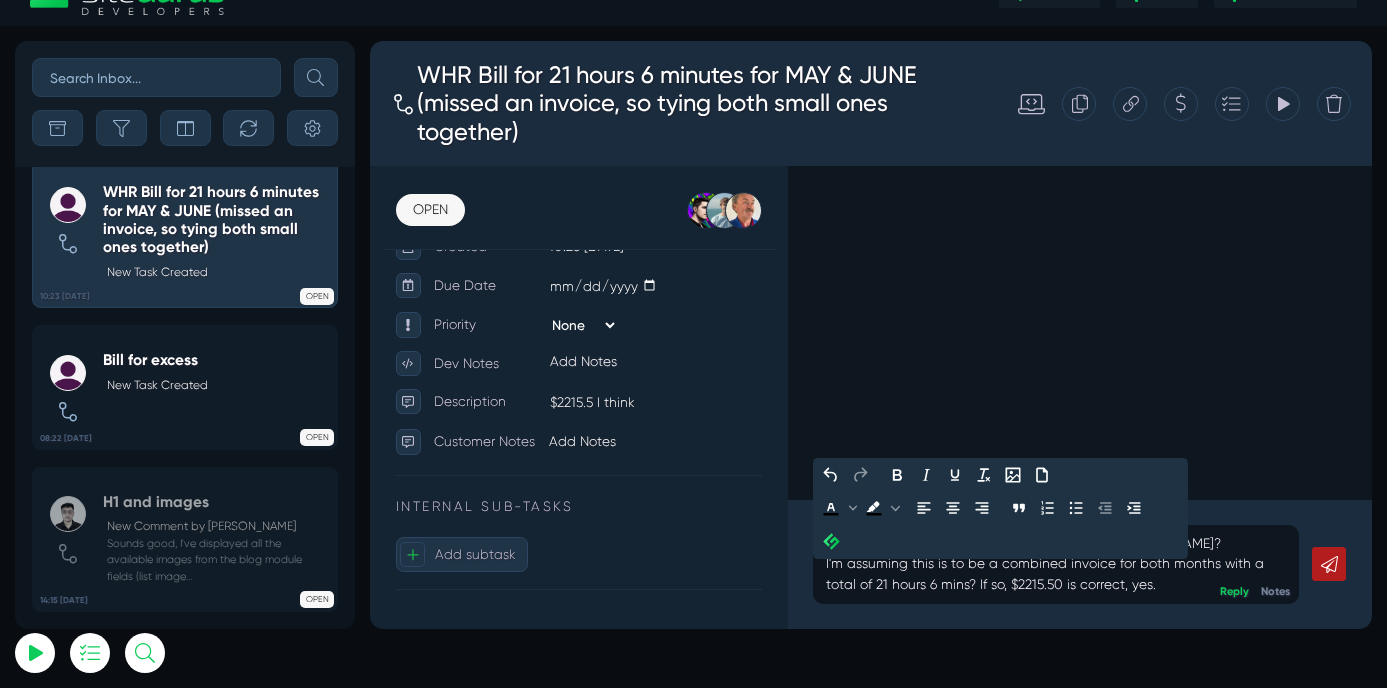 click 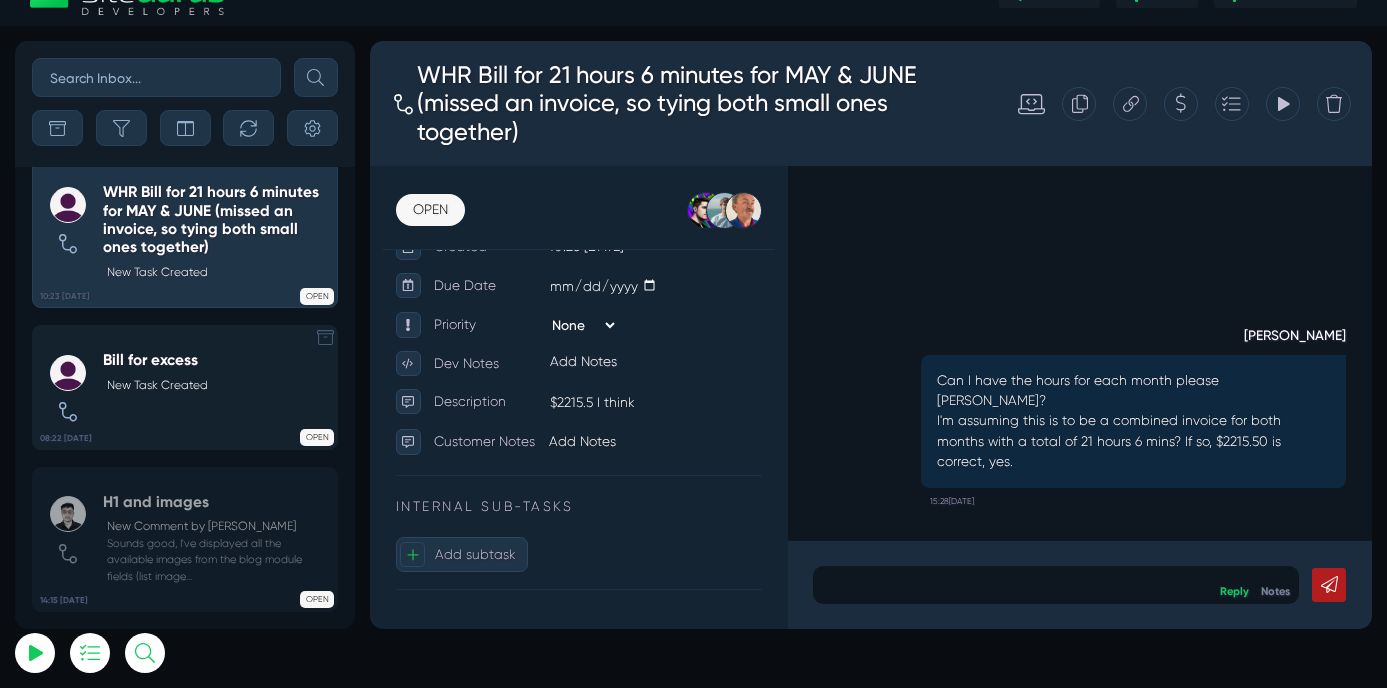 click on "Bill for excess" at bounding box center (155, 360) 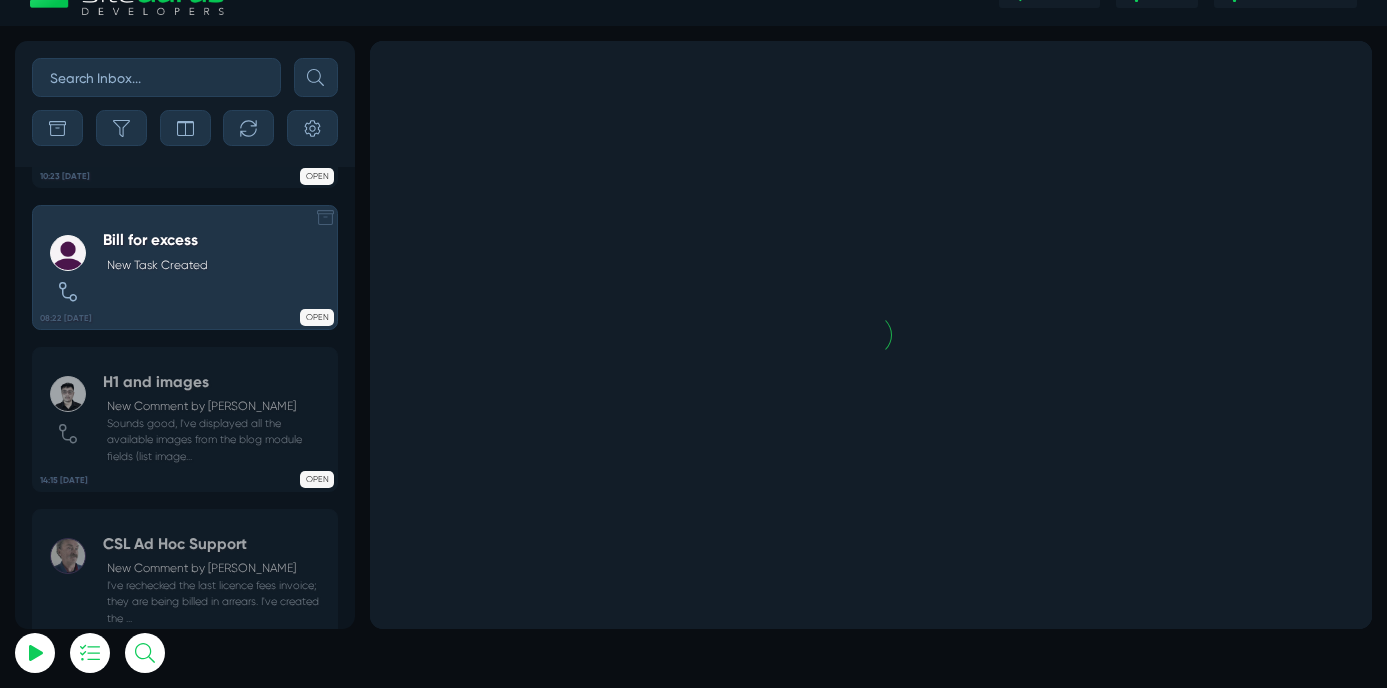 scroll, scrollTop: -5578, scrollLeft: 0, axis: vertical 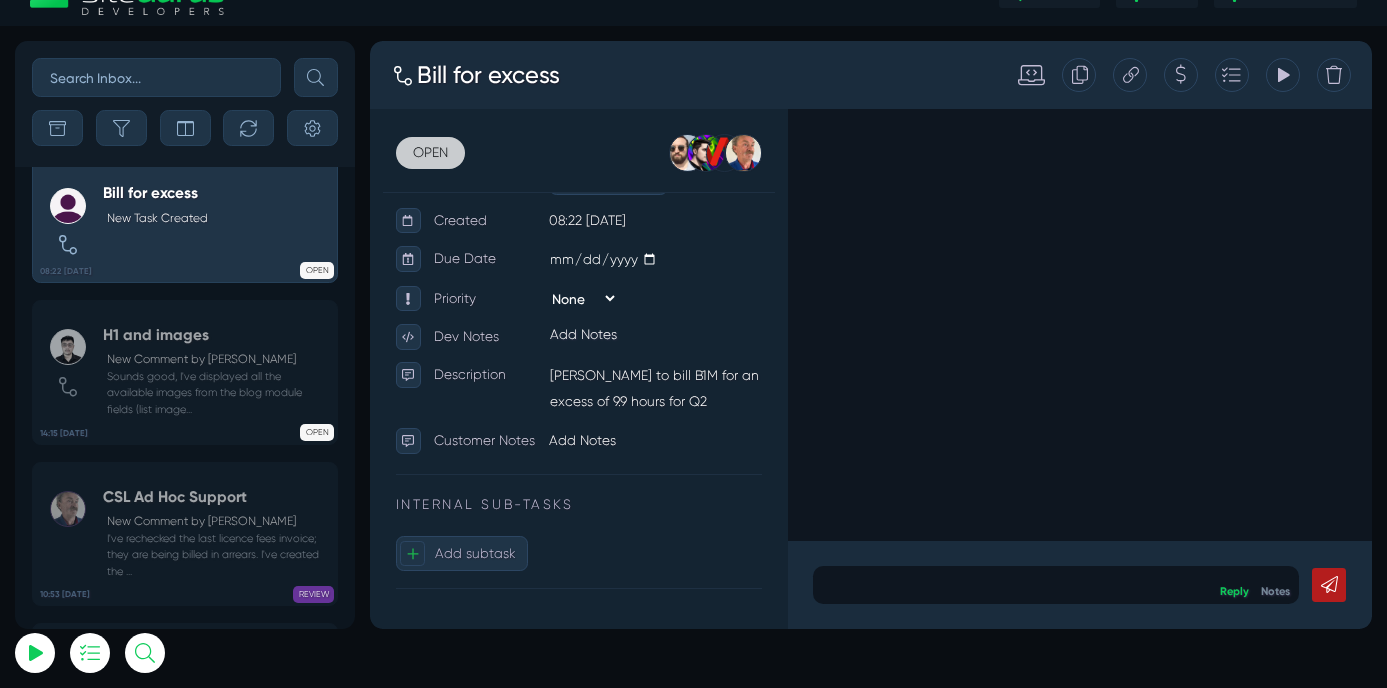 click on "OPEN" at bounding box center [440, 173] 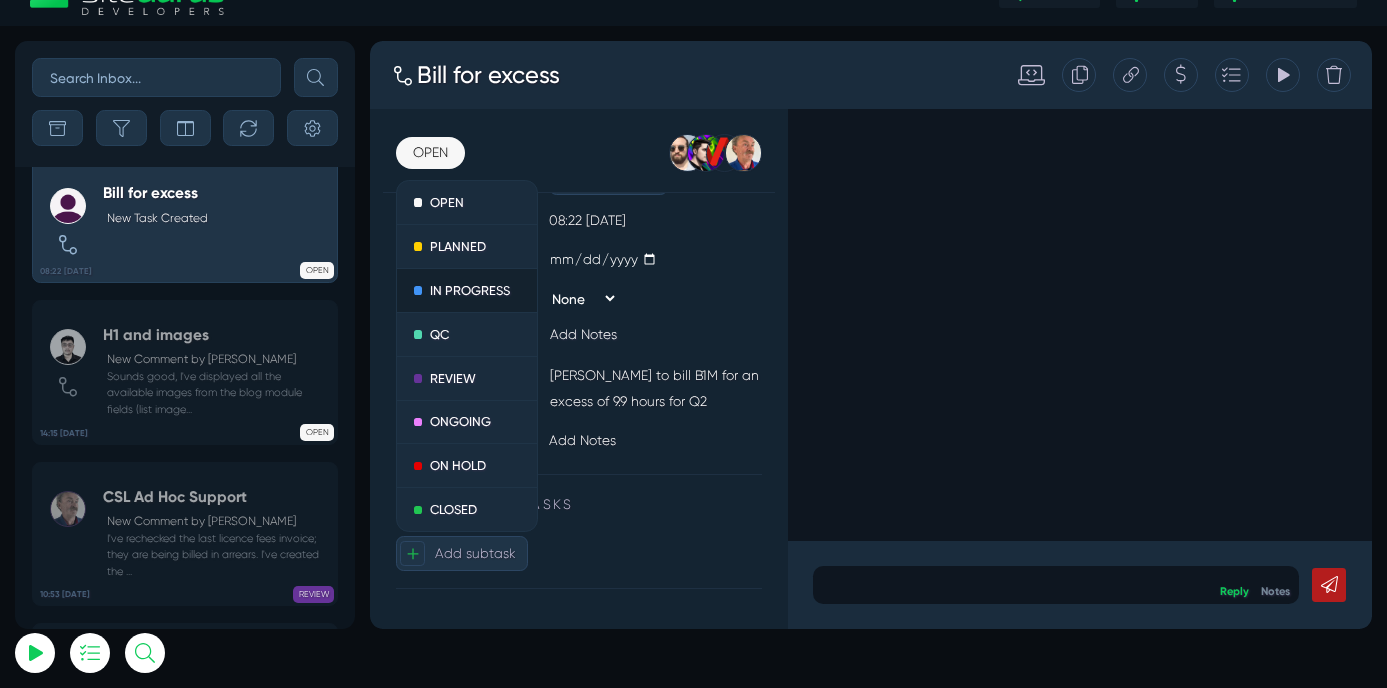 click on "IN PROGRESS" at bounding box center (484, 335) 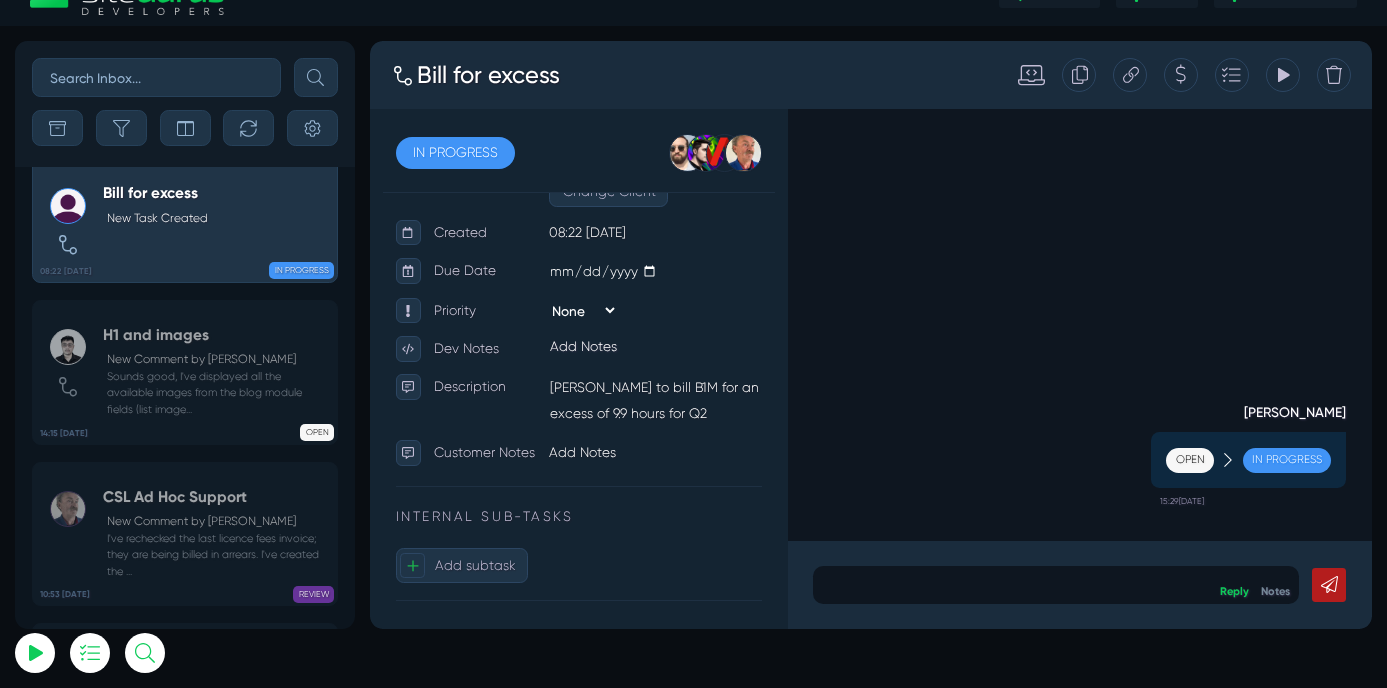 scroll, scrollTop: 283, scrollLeft: 0, axis: vertical 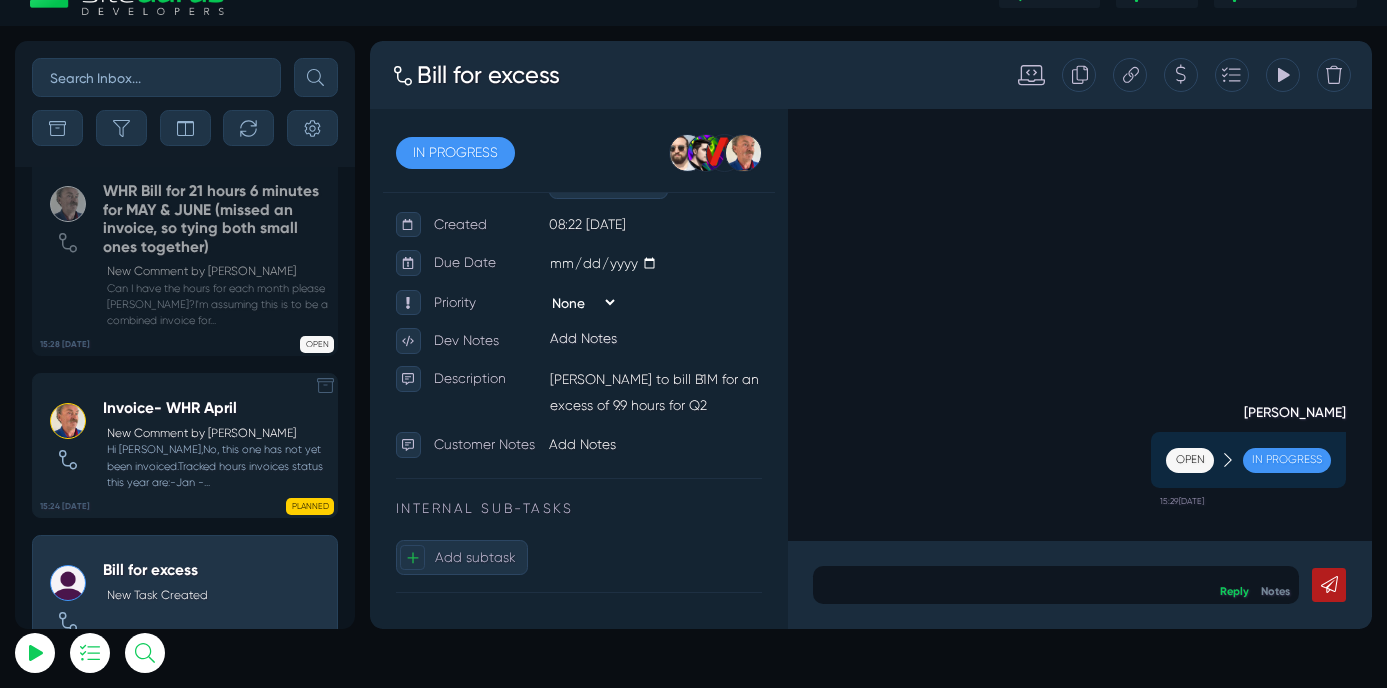 click on "New Comment by [PERSON_NAME]" at bounding box center (217, 434) 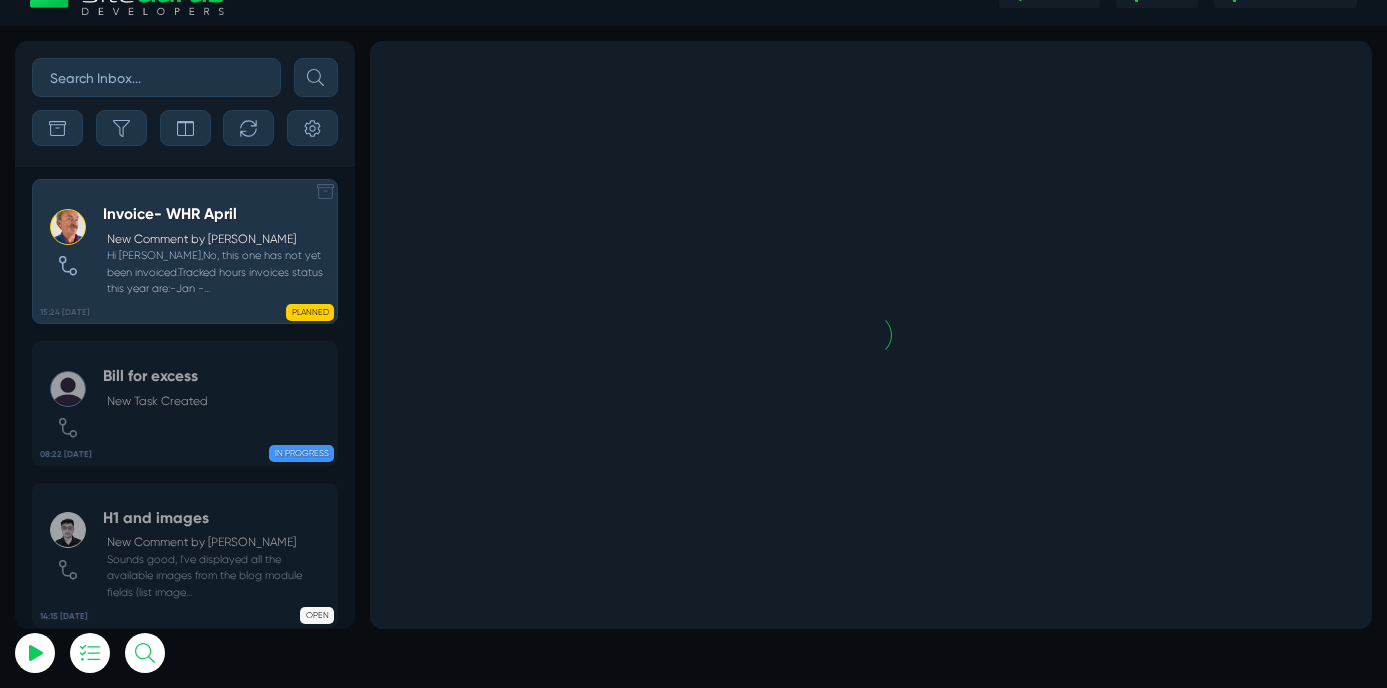 scroll, scrollTop: -5768, scrollLeft: 0, axis: vertical 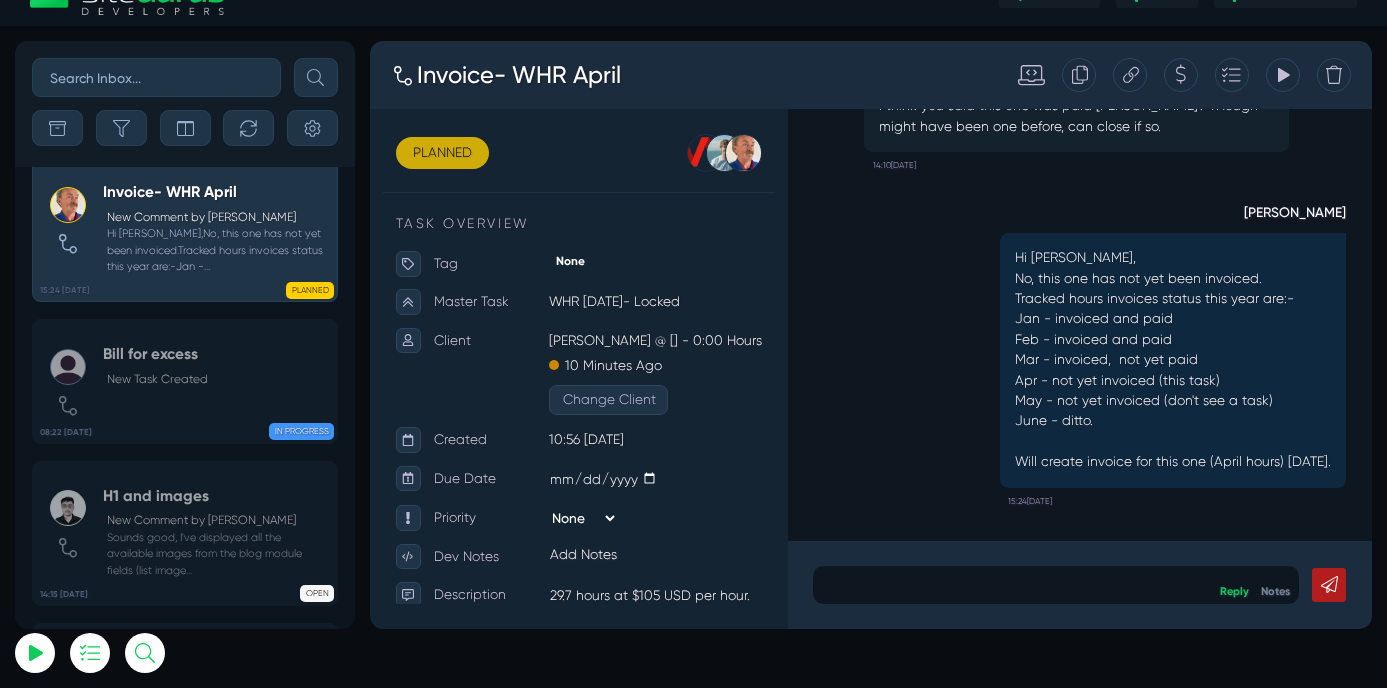 click on "PLANNED" at bounding box center (454, 173) 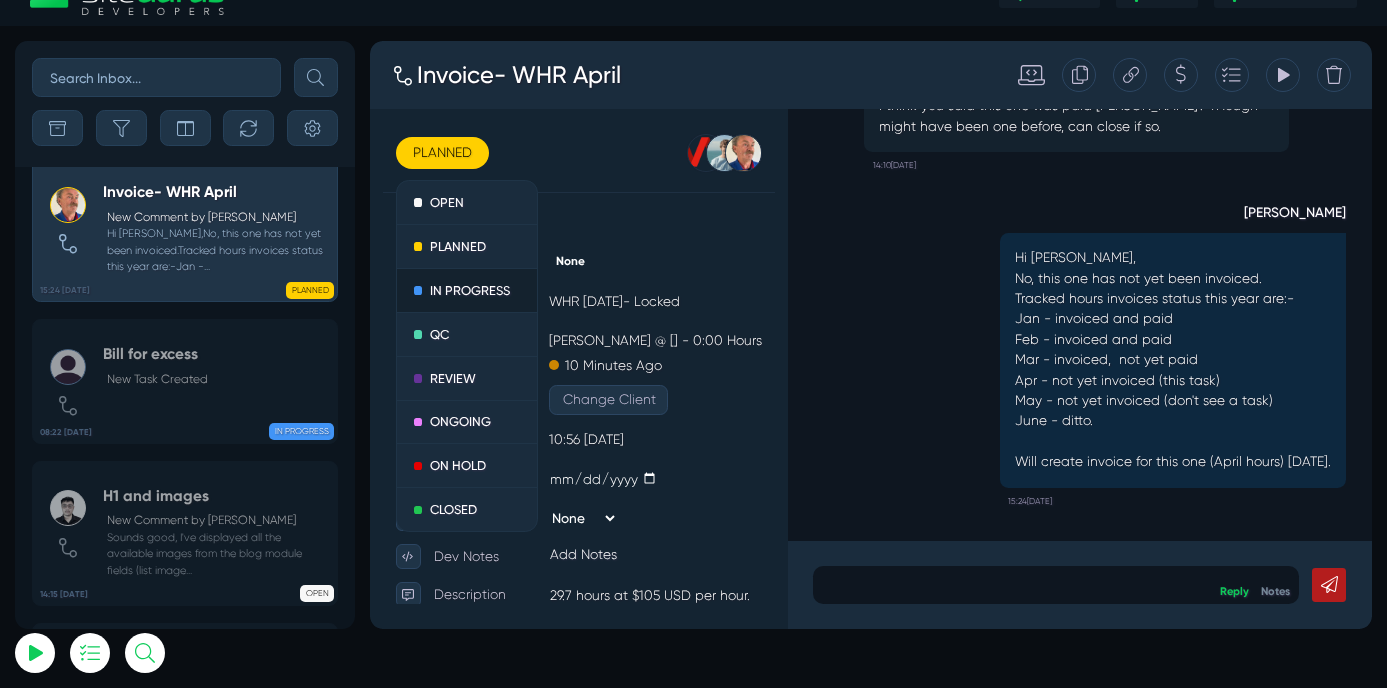 click on "IN PROGRESS" at bounding box center [484, 335] 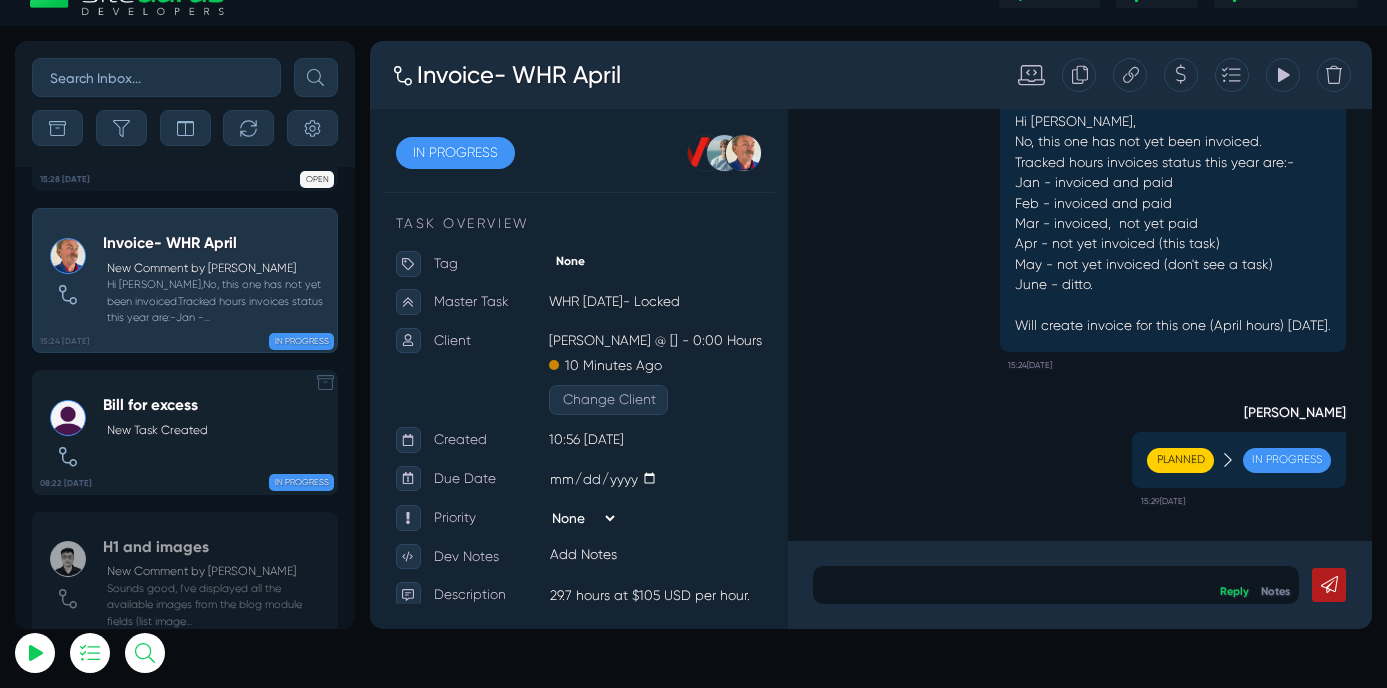 scroll, scrollTop: -6021, scrollLeft: 0, axis: vertical 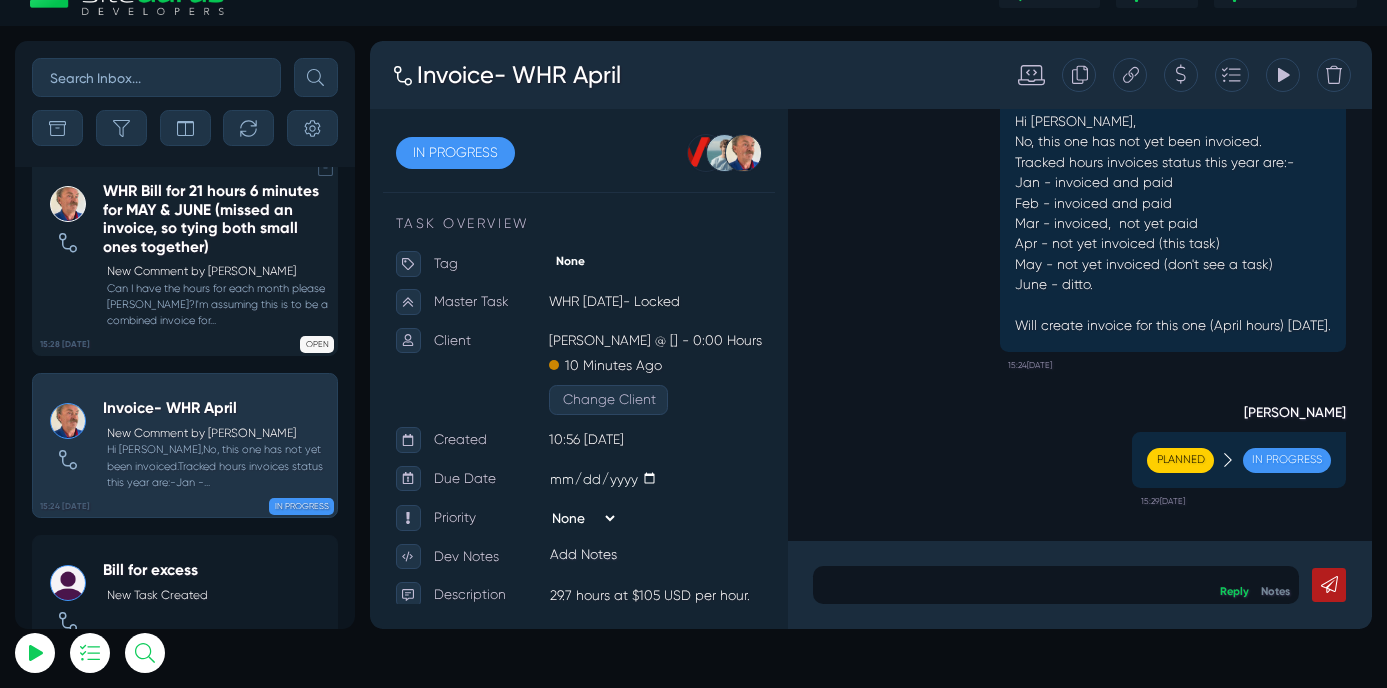 click on "WHR Bill for 21 hours 6 minutes for MAY & JUNE (missed an invoice, so tying both small ones together)" at bounding box center [216, 218] 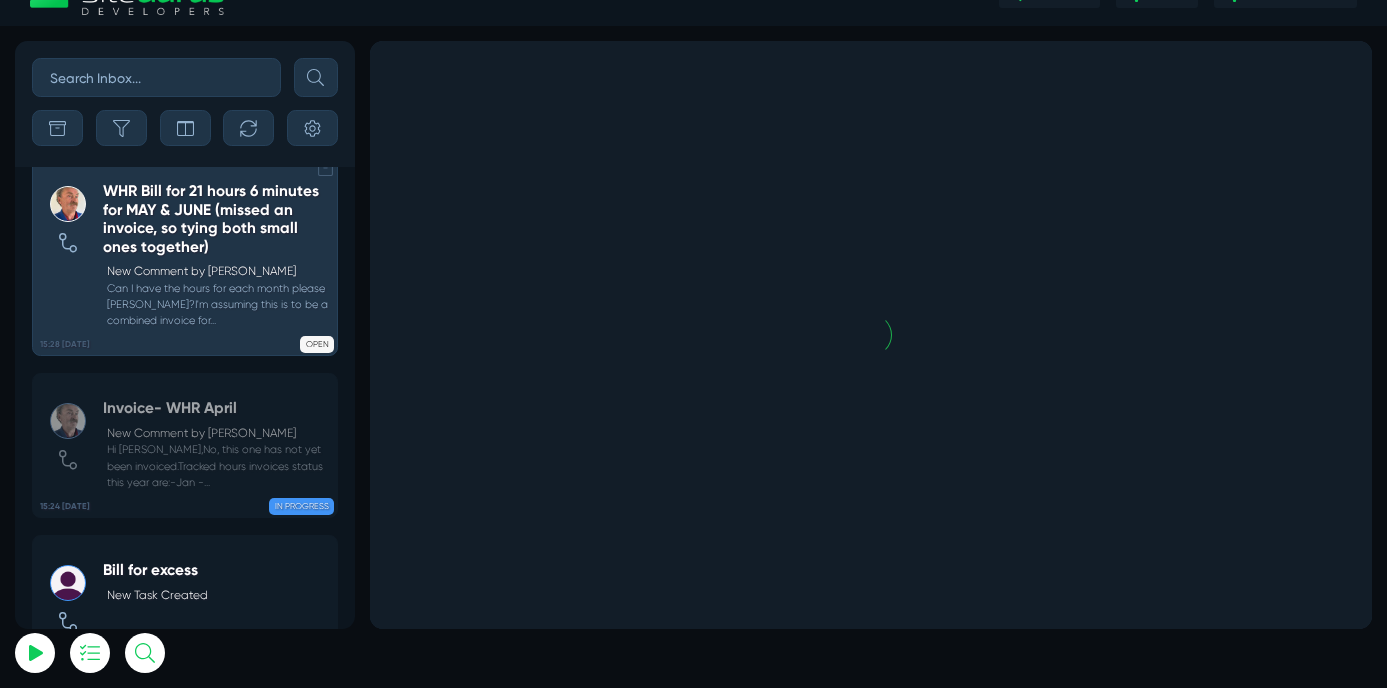 scroll, scrollTop: 0, scrollLeft: 0, axis: both 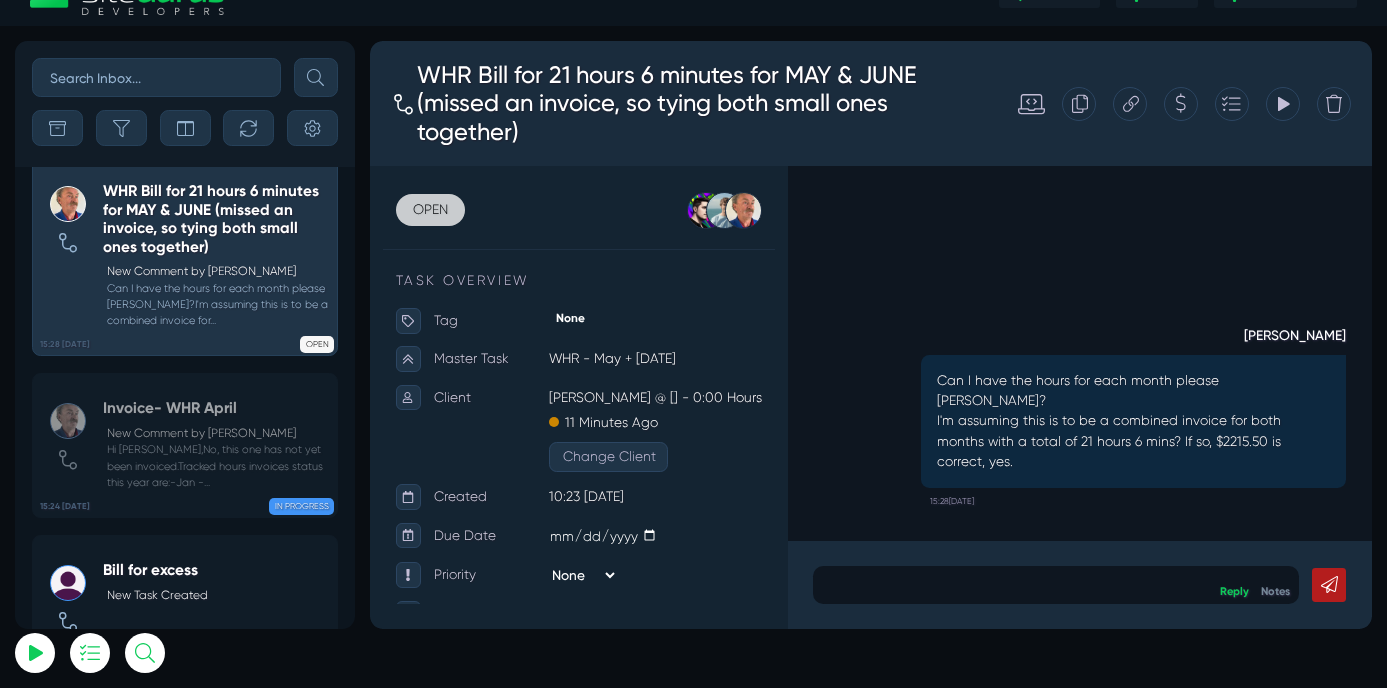 click on "OPEN" at bounding box center [440, 240] 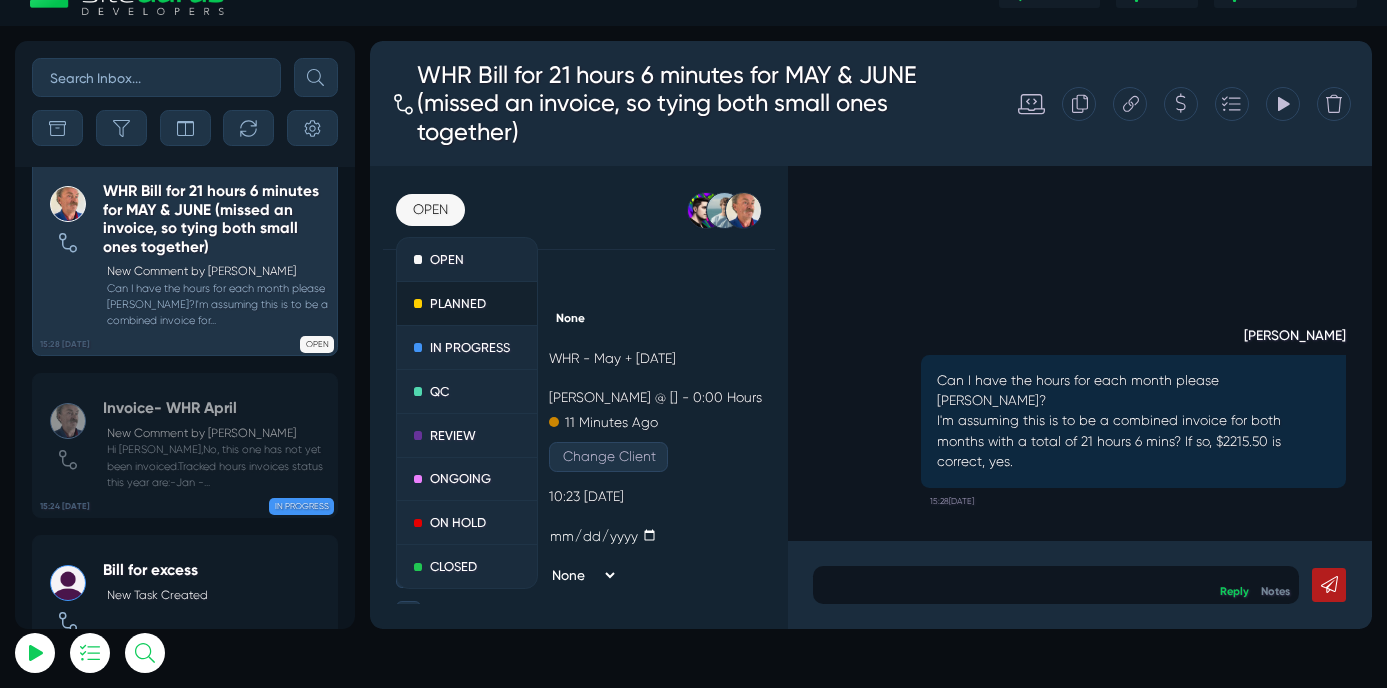 click on "PLANNED" at bounding box center [484, 350] 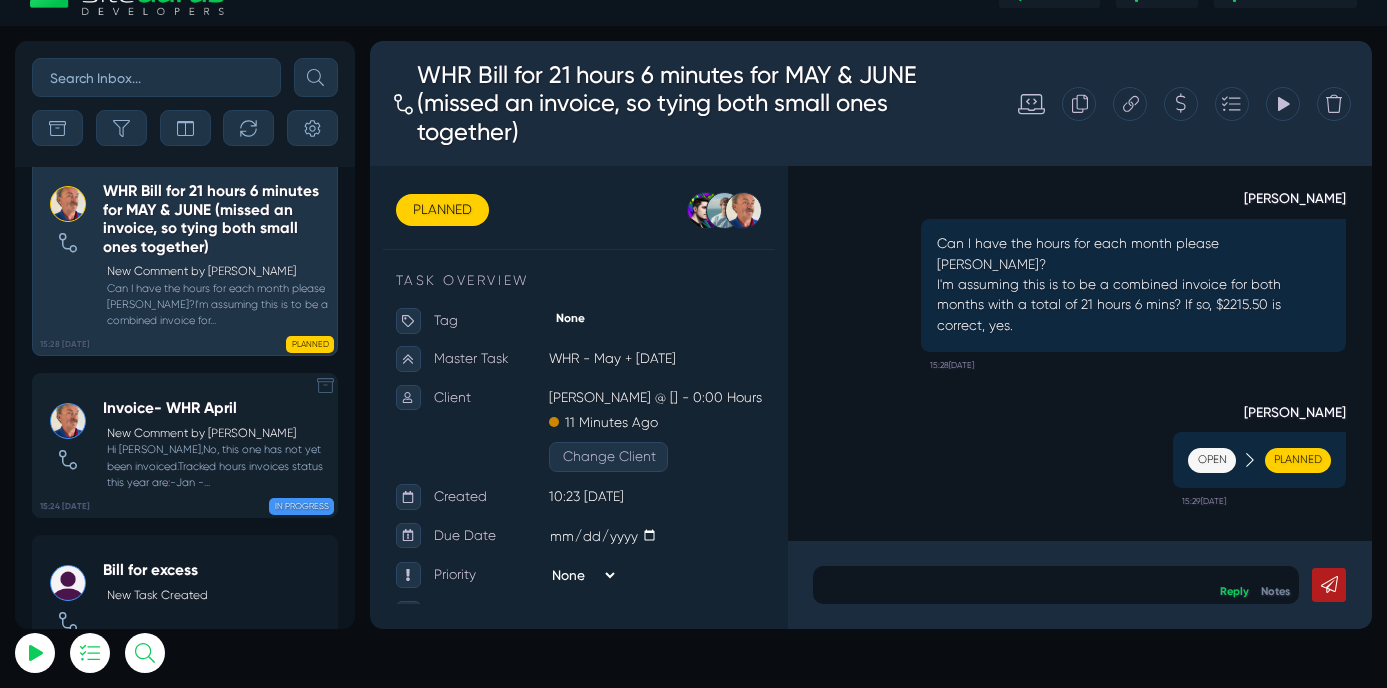 click on "New Comment by [PERSON_NAME]" at bounding box center (217, 434) 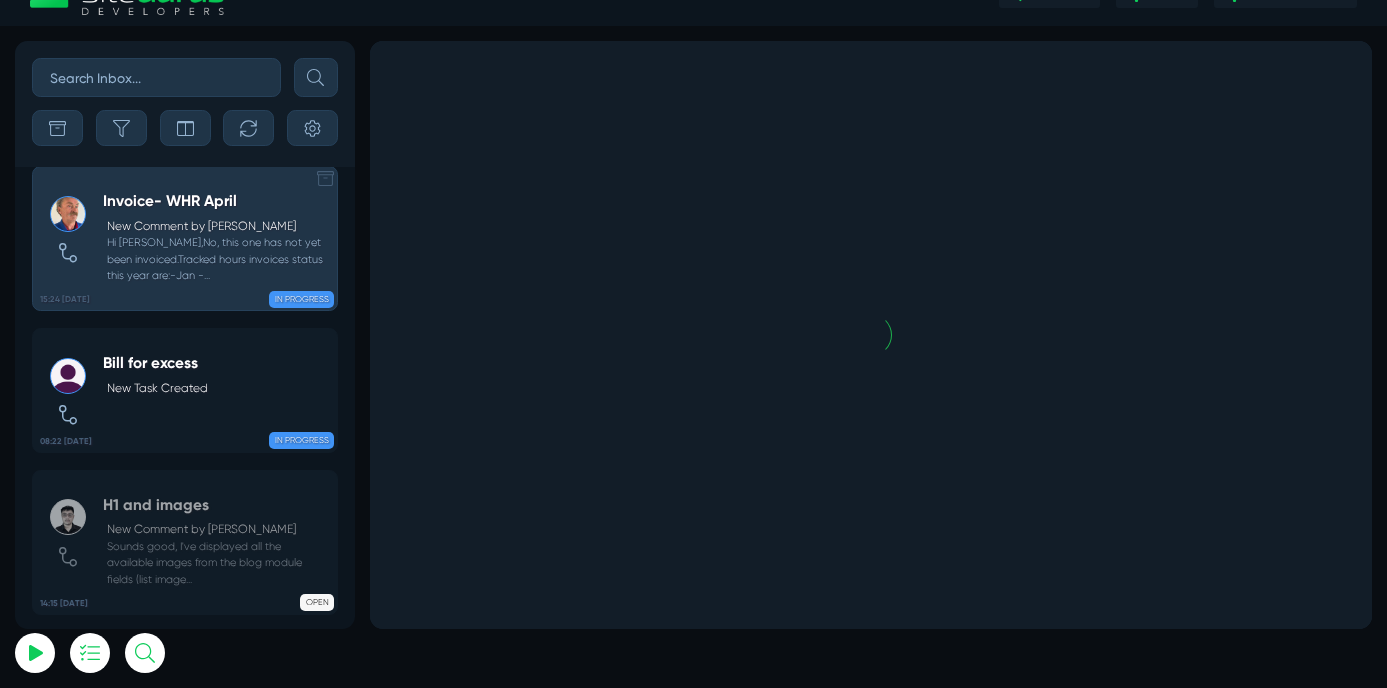 scroll, scrollTop: -5768, scrollLeft: 0, axis: vertical 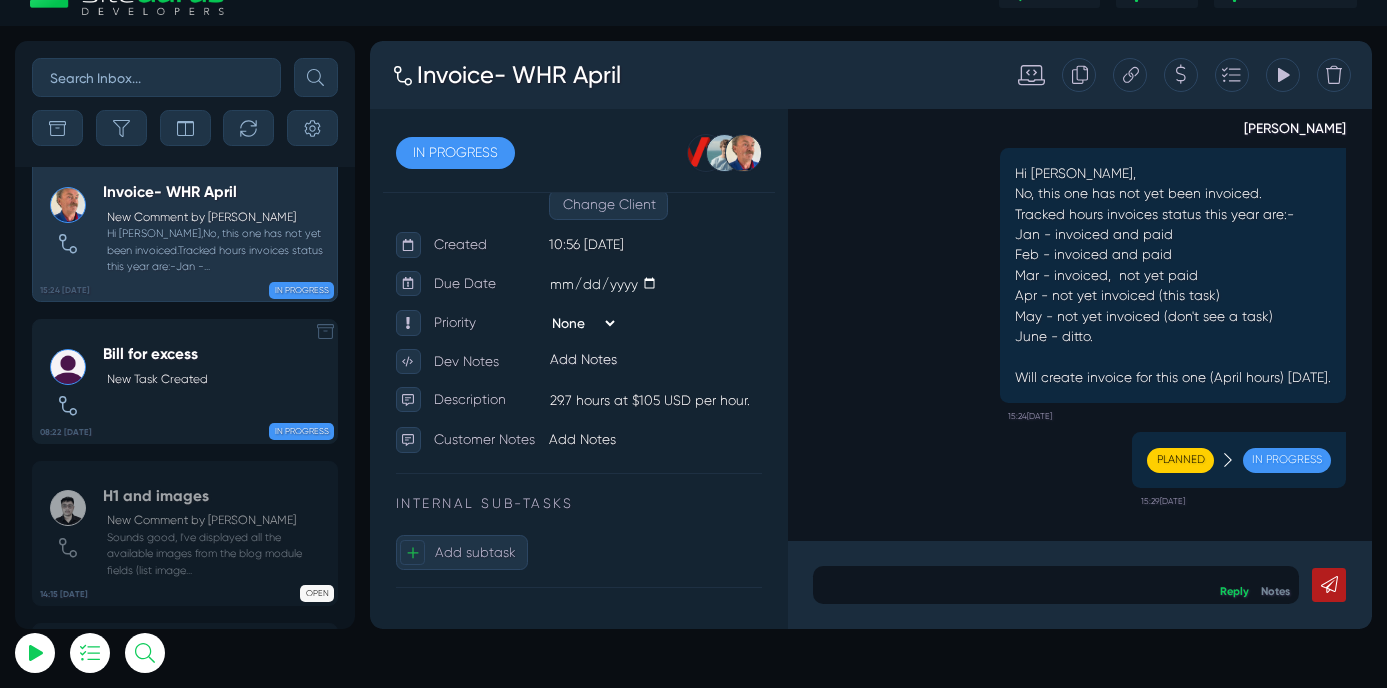 click on "New Task Created" at bounding box center [157, 380] 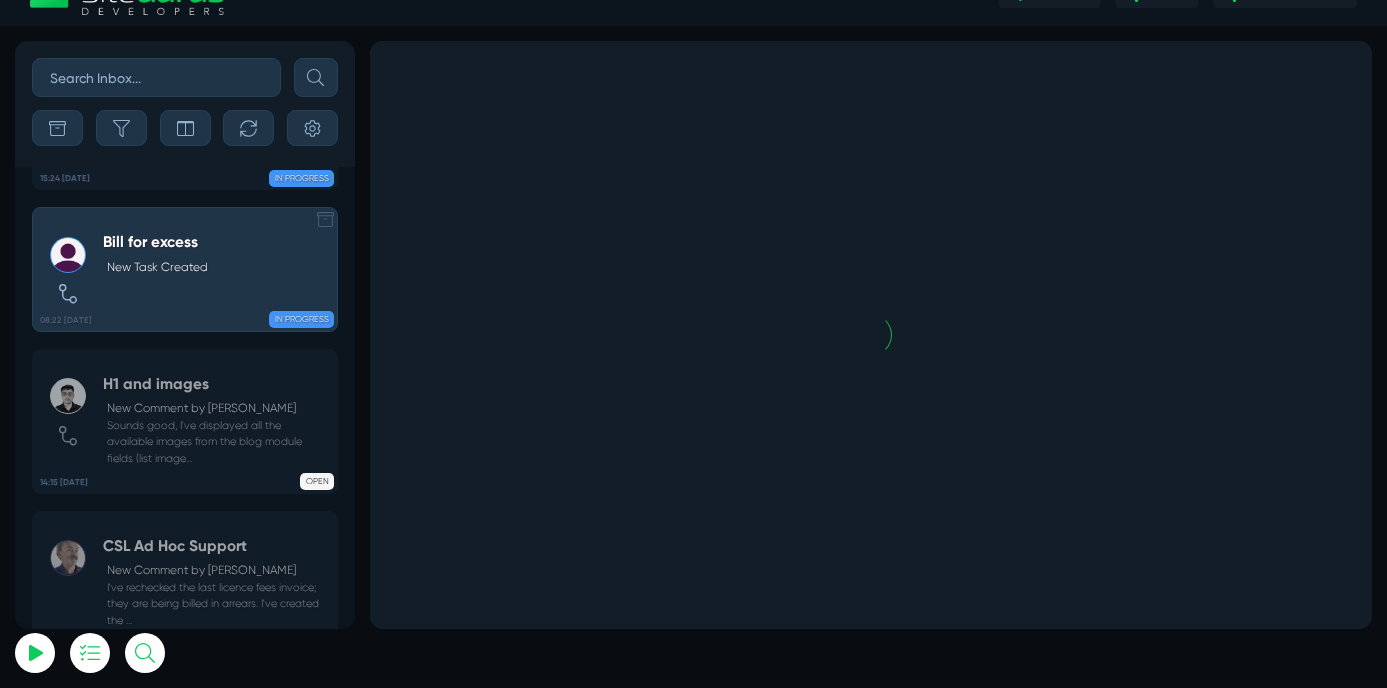 scroll, scrollTop: -5578, scrollLeft: 0, axis: vertical 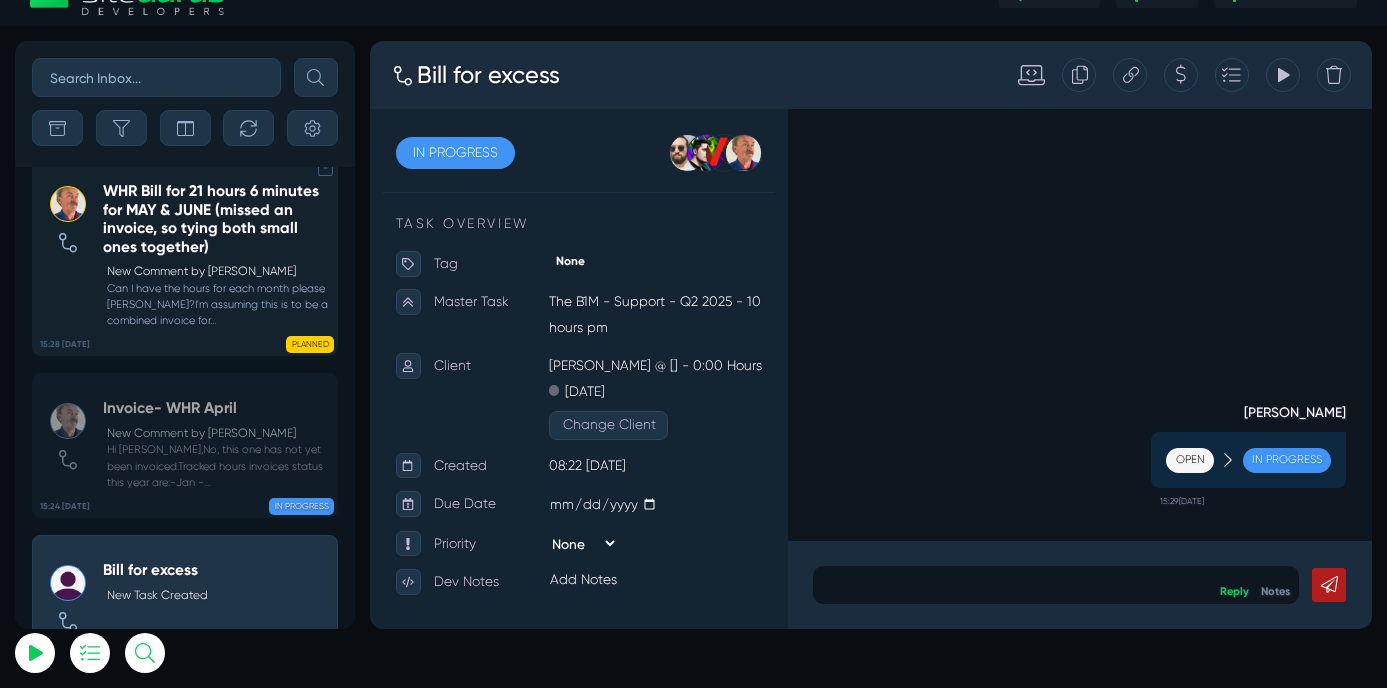 click on "WHR Bill for 21 hours 6 minutes for MAY & JUNE (missed an invoice, so tying both small ones together)" at bounding box center (216, 218) 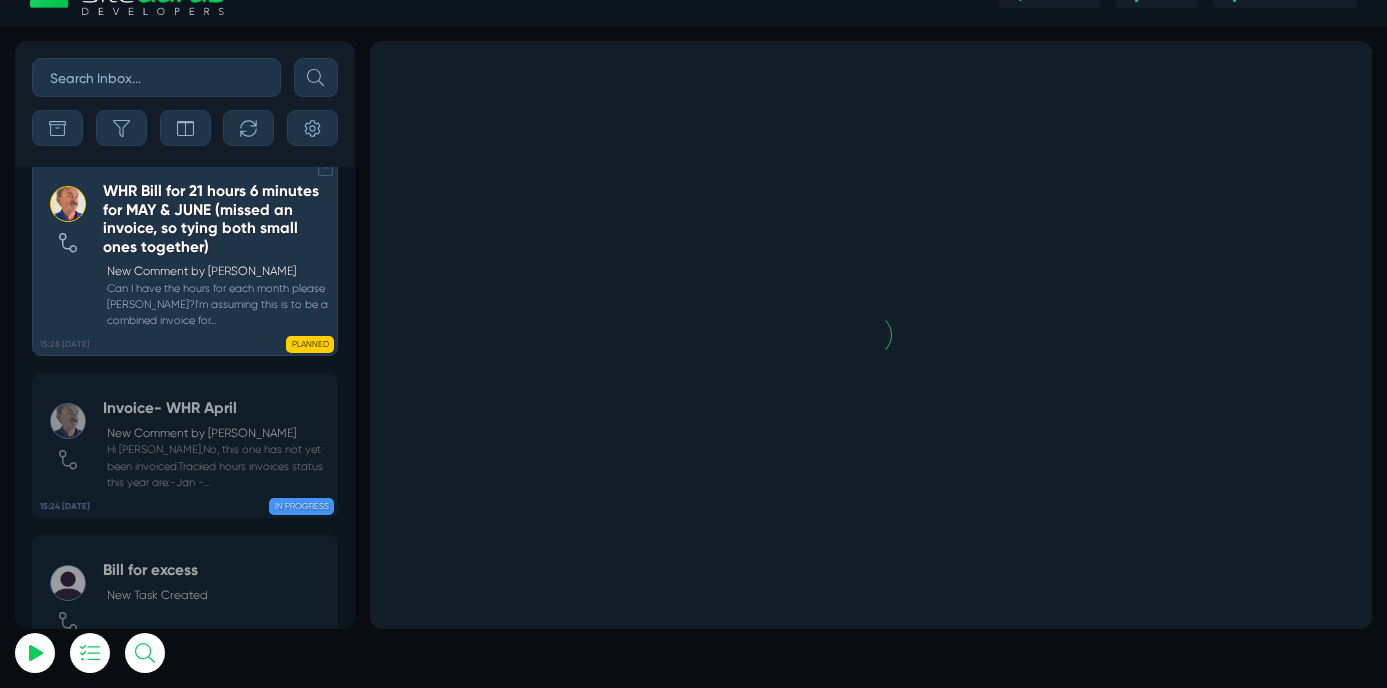 scroll, scrollTop: 0, scrollLeft: 0, axis: both 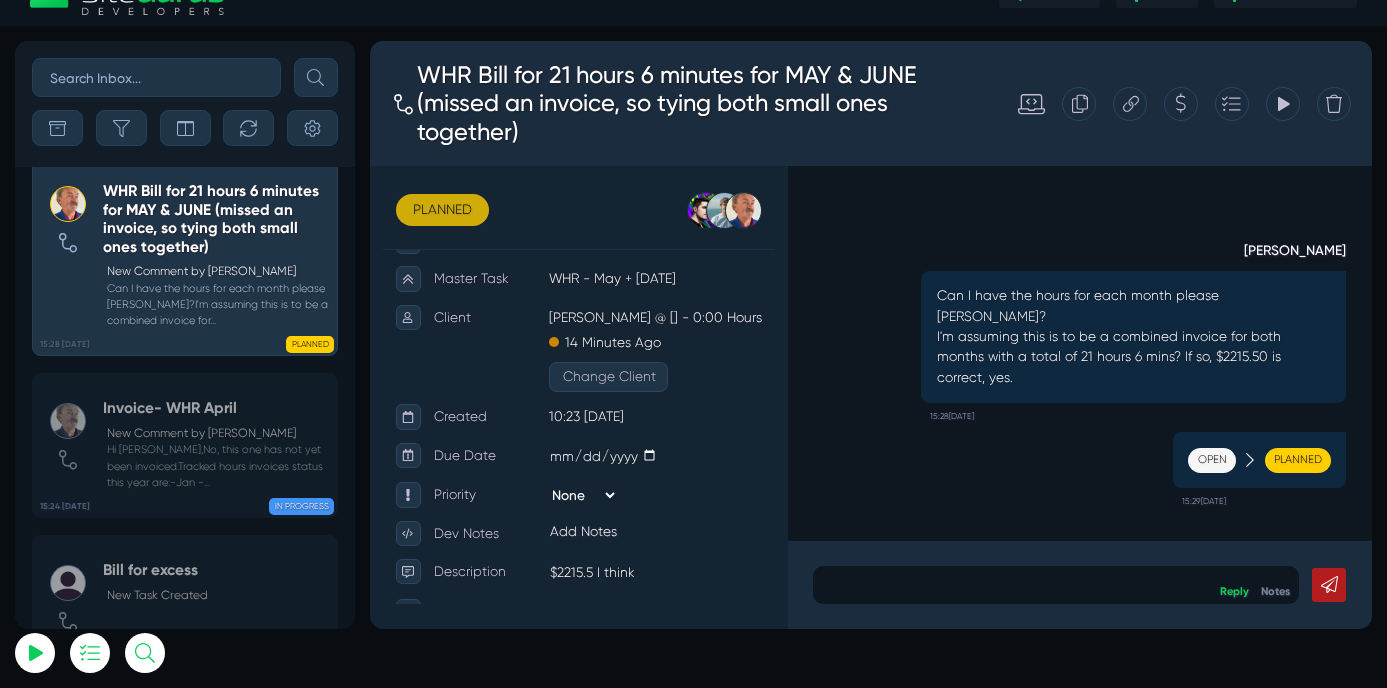click on "PLANNED" at bounding box center (454, 240) 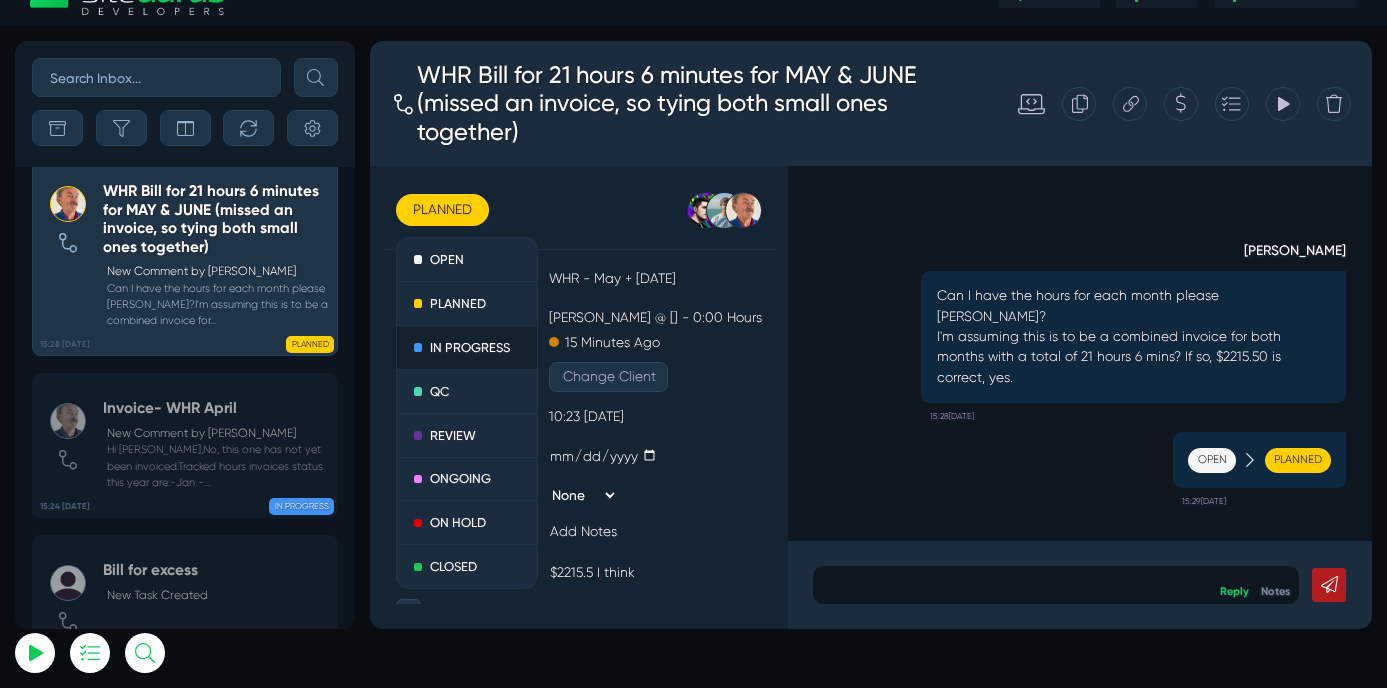 click on "IN PROGRESS" at bounding box center [484, 402] 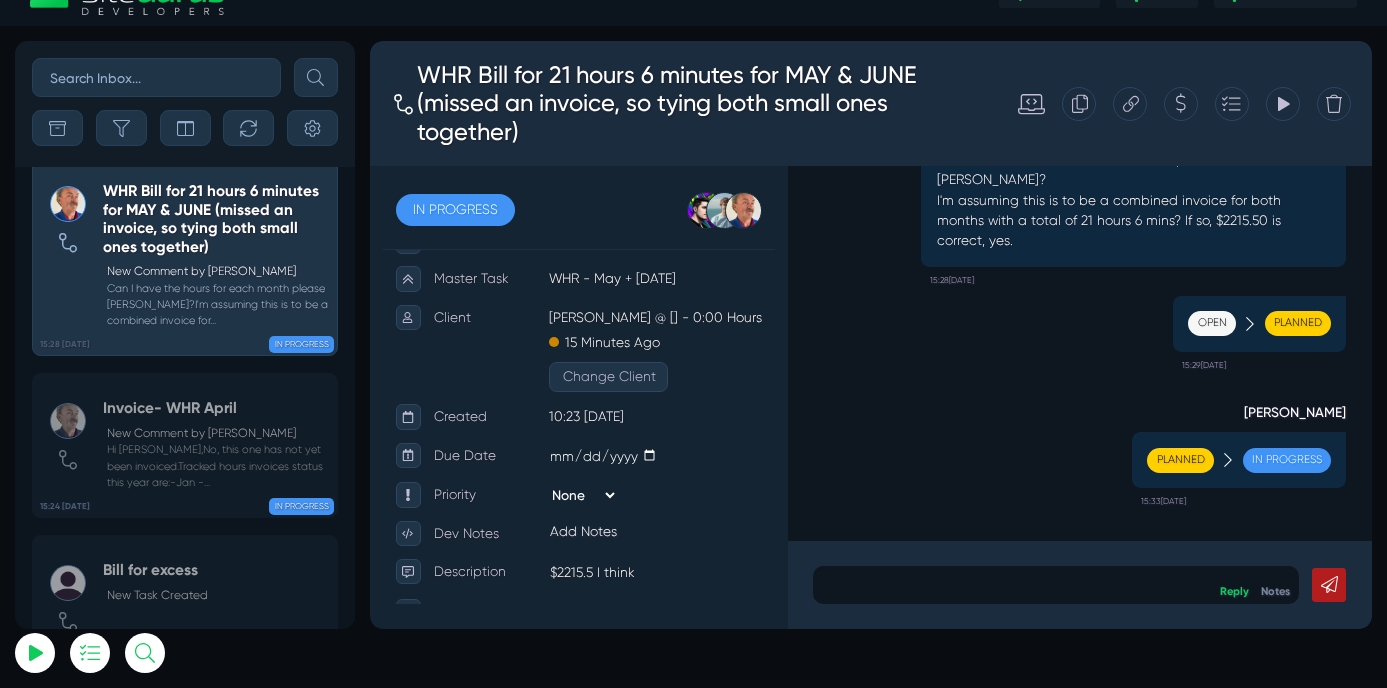 scroll, scrollTop: 0, scrollLeft: 0, axis: both 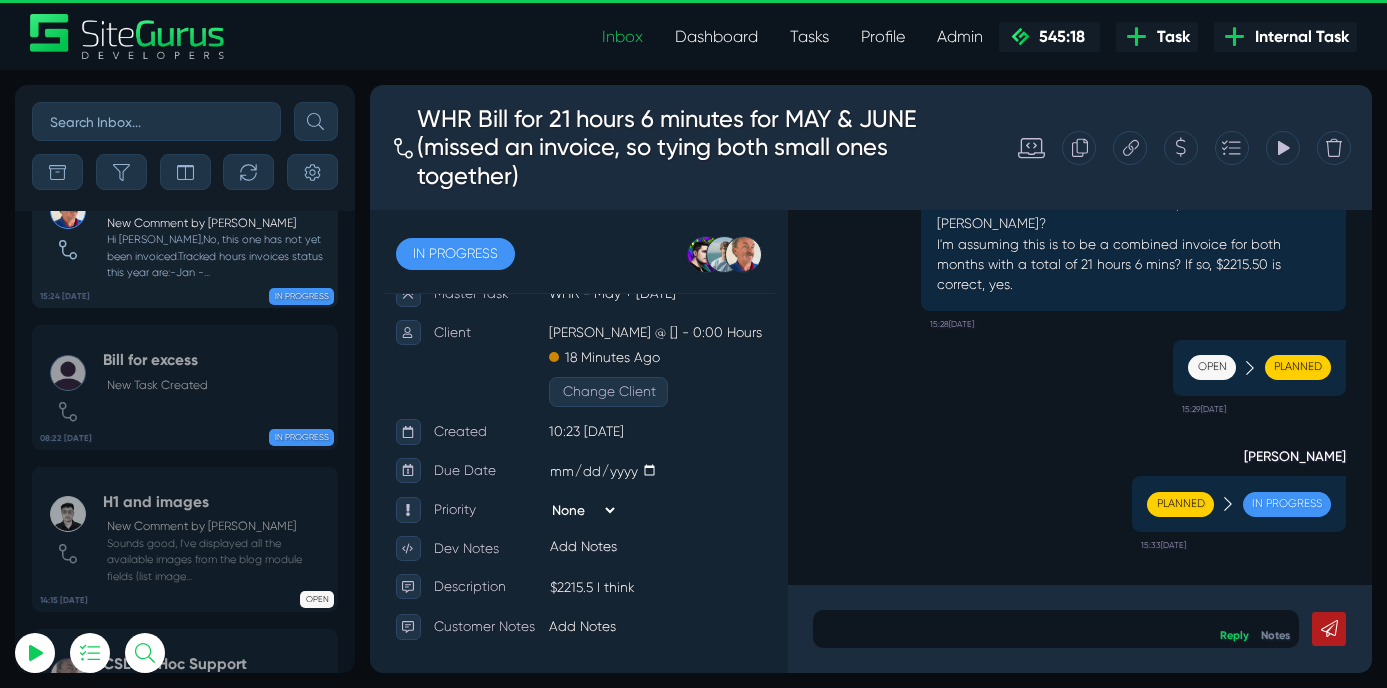 click on "Hi Matt,No, this one has not yet been invoiced.Tracked hours invoices status this year are:-Jan -..." at bounding box center [216, 256] 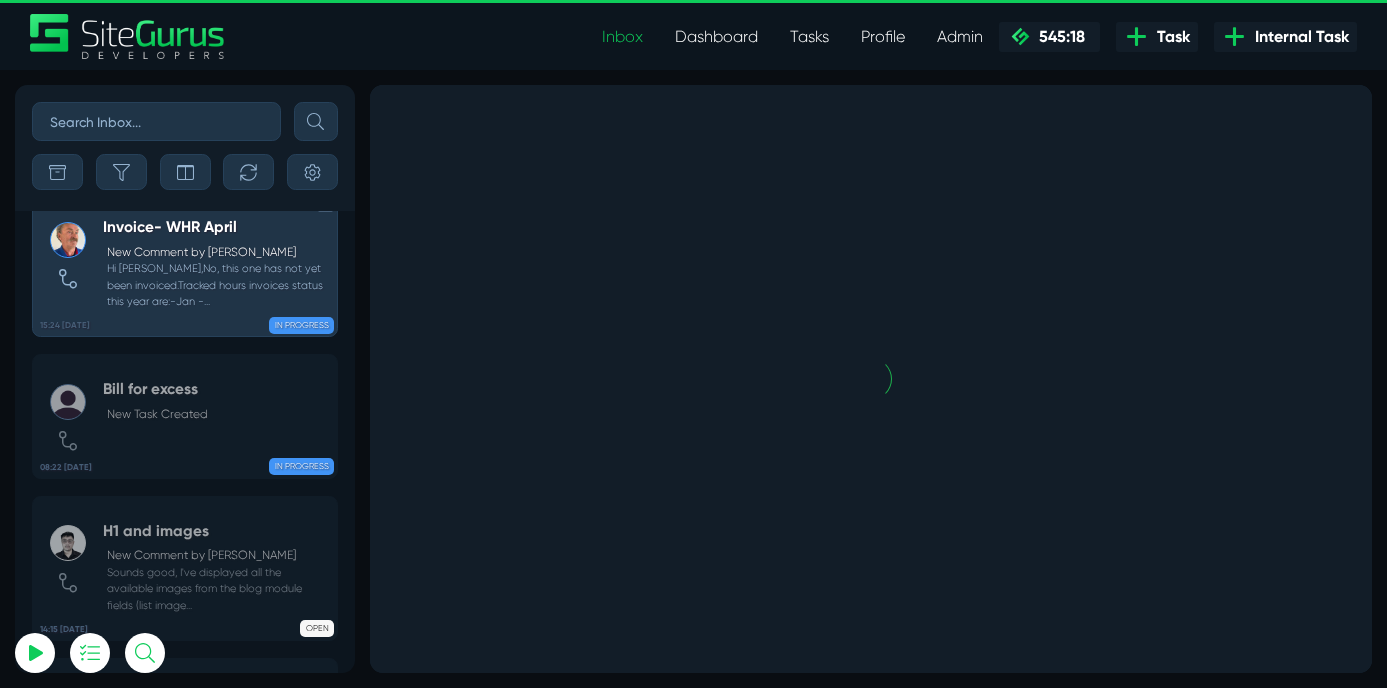 scroll, scrollTop: -5768, scrollLeft: 0, axis: vertical 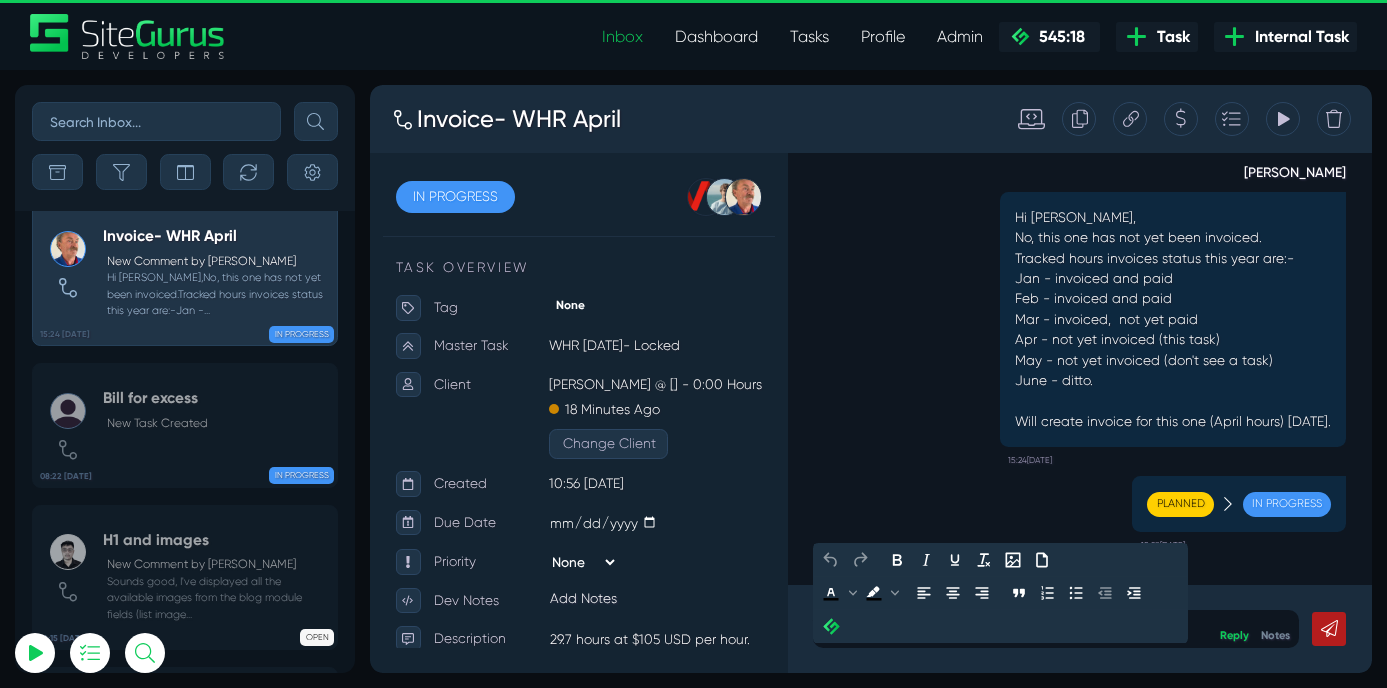 click at bounding box center [1177, 725] 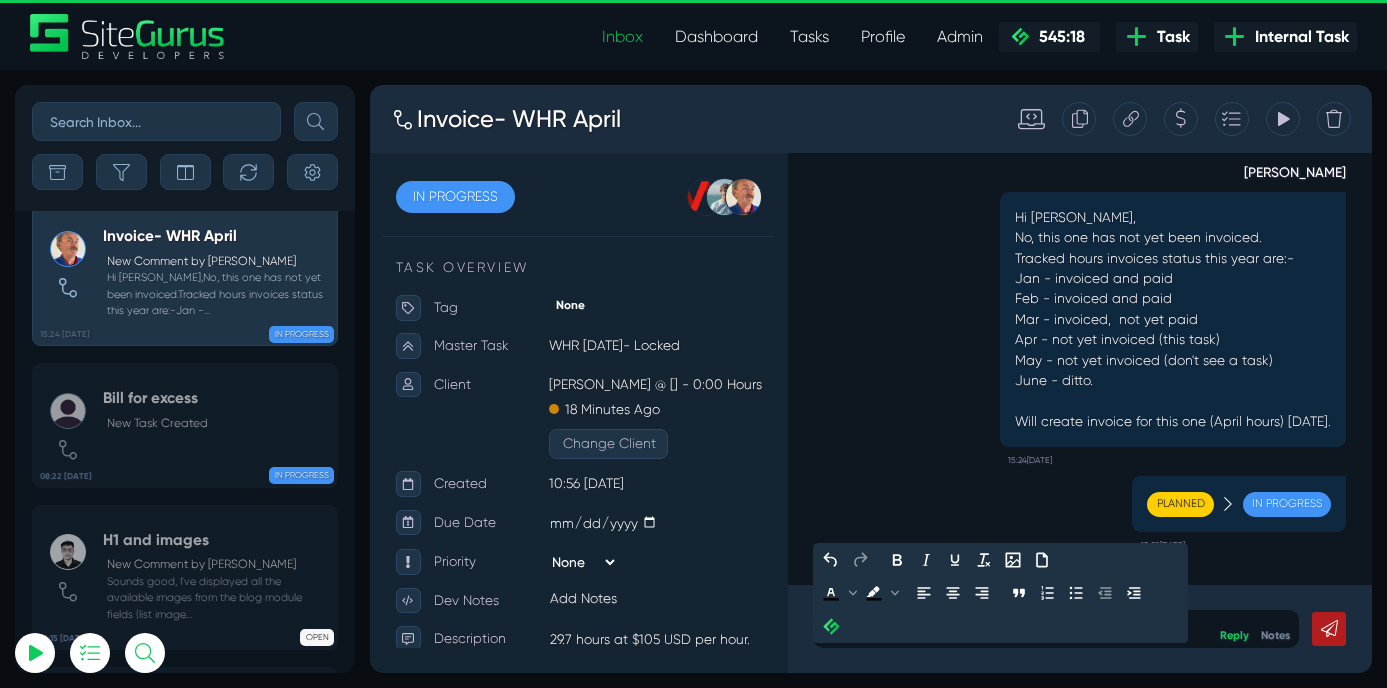 scroll, scrollTop: 44, scrollLeft: 0, axis: vertical 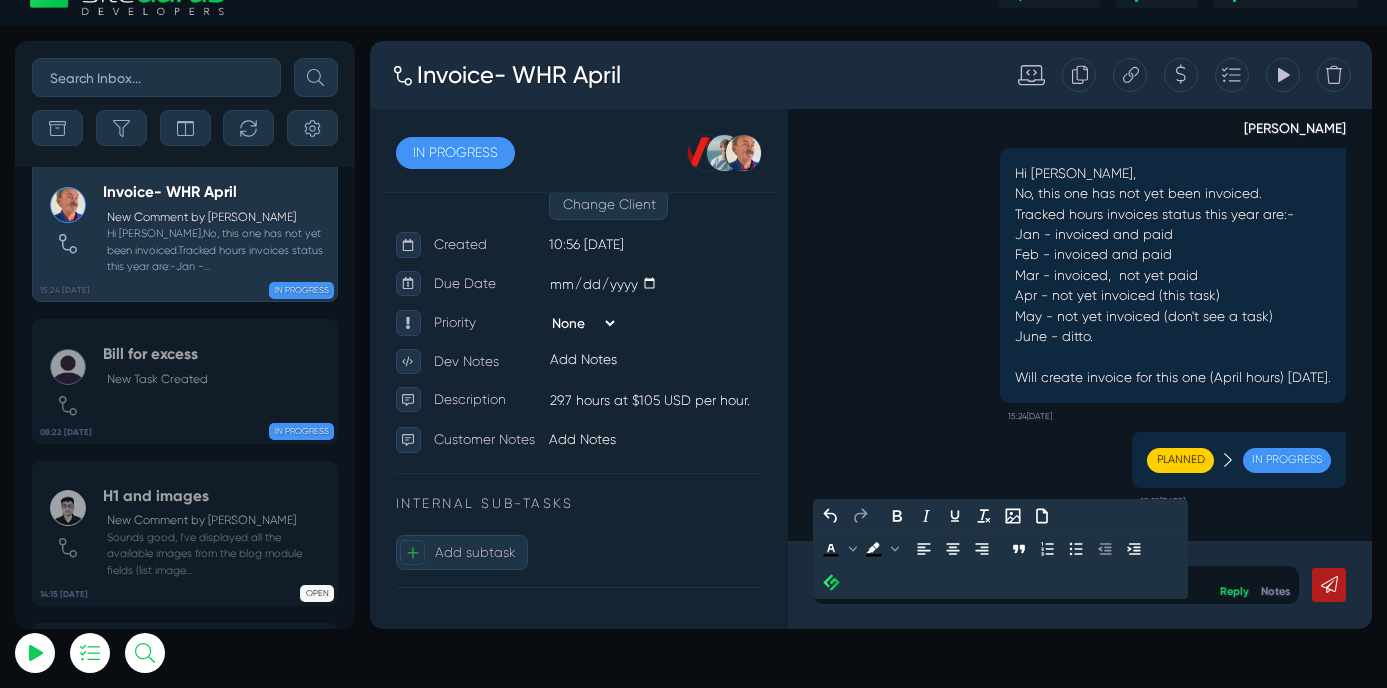 click 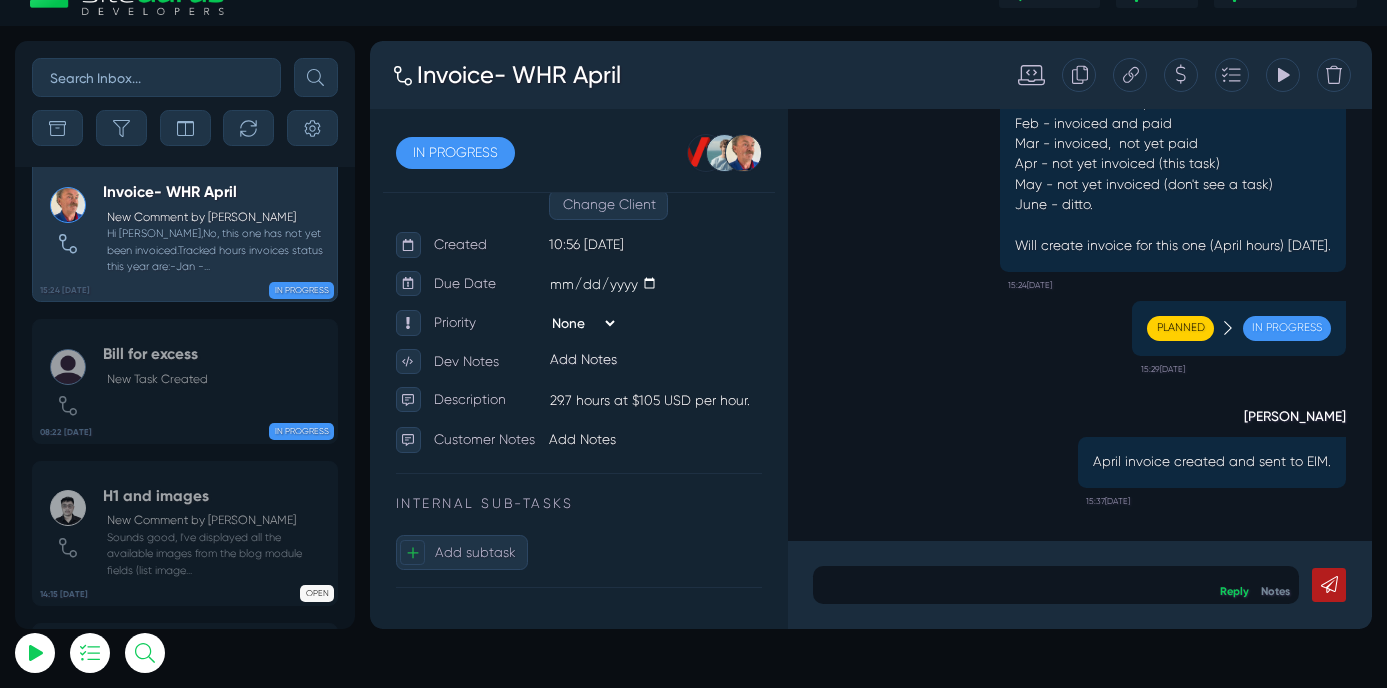scroll, scrollTop: 0, scrollLeft: 0, axis: both 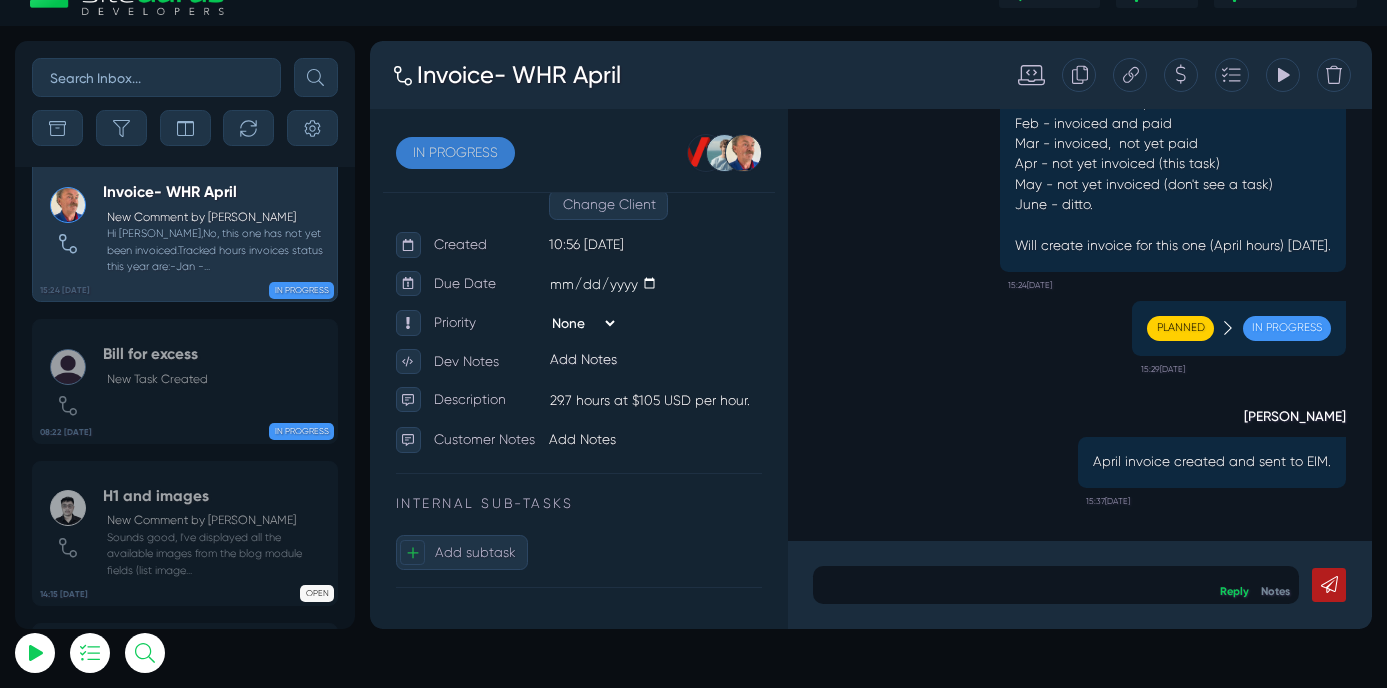 click on "IN PROGRESS" at bounding box center (470, 173) 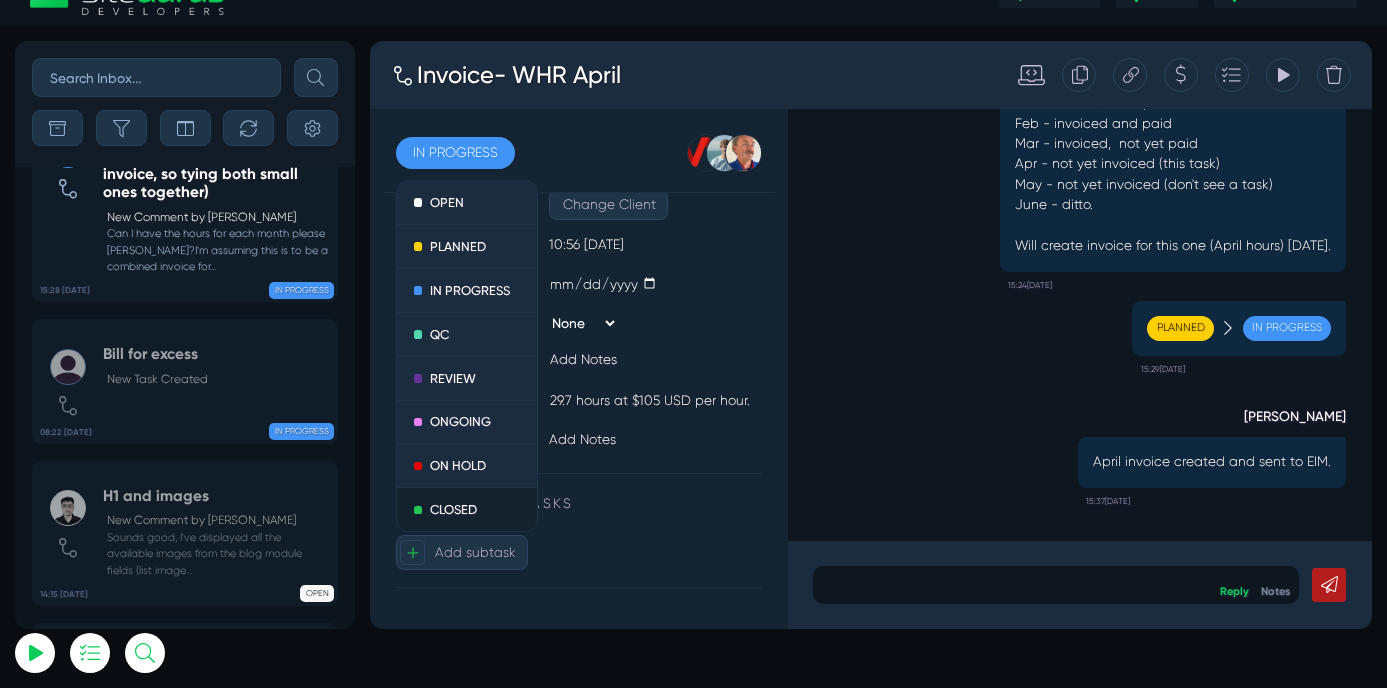 click on "CLOSED" at bounding box center [484, 592] 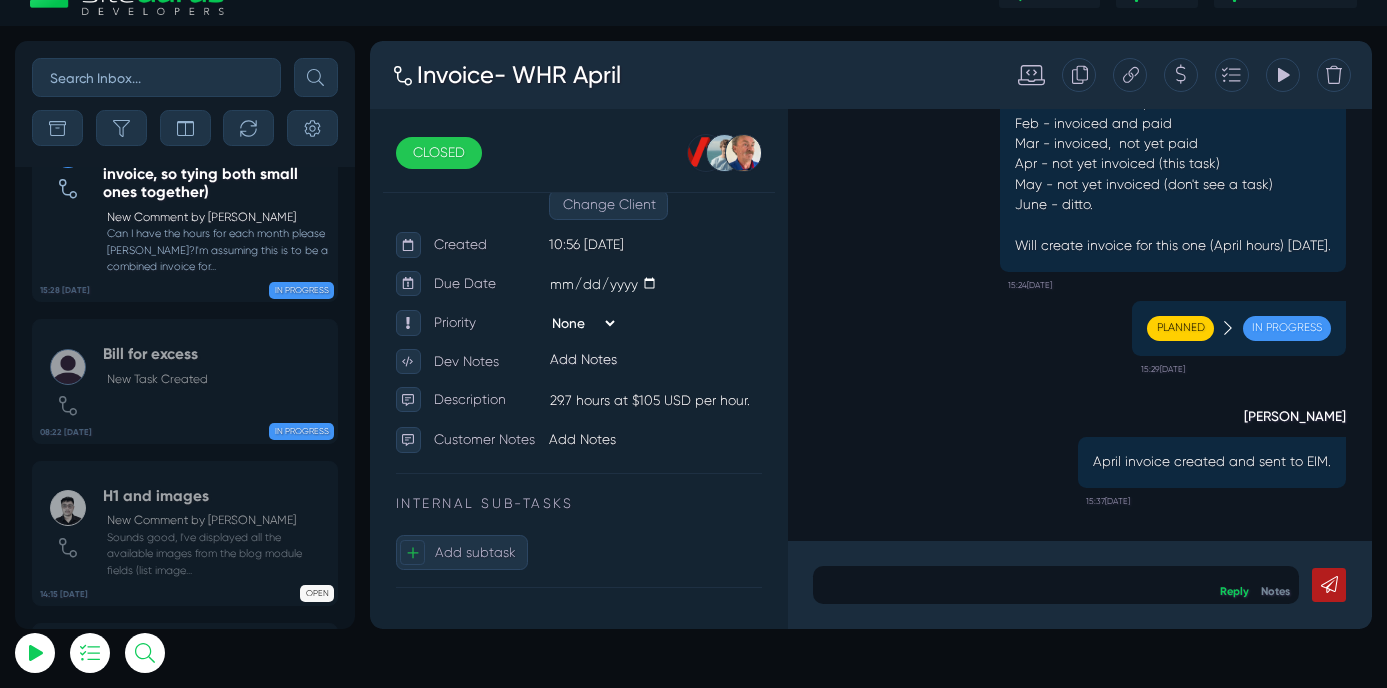 scroll, scrollTop: 0, scrollLeft: 0, axis: both 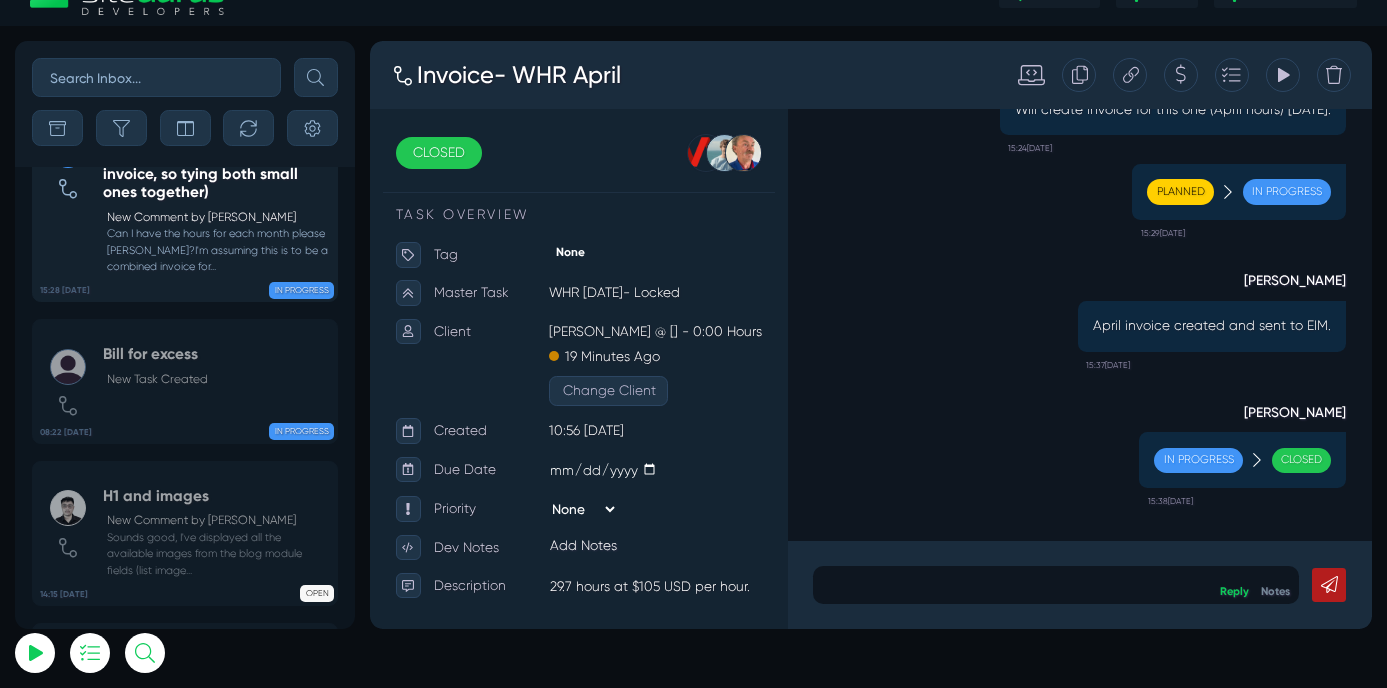 click on "WHR Bill for 21 hours 6 minutes for MAY & JUNE (missed an invoice, so tying both small ones together)" at bounding box center [216, 164] 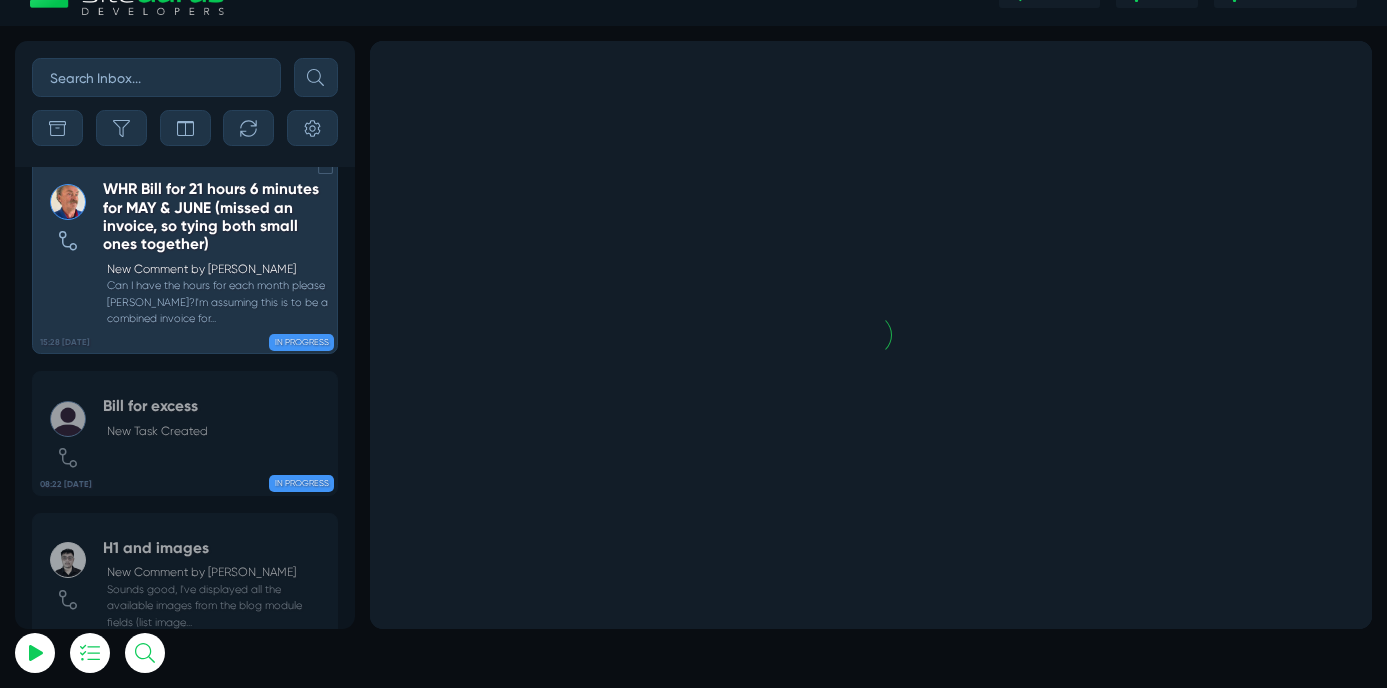 scroll, scrollTop: -5832, scrollLeft: 0, axis: vertical 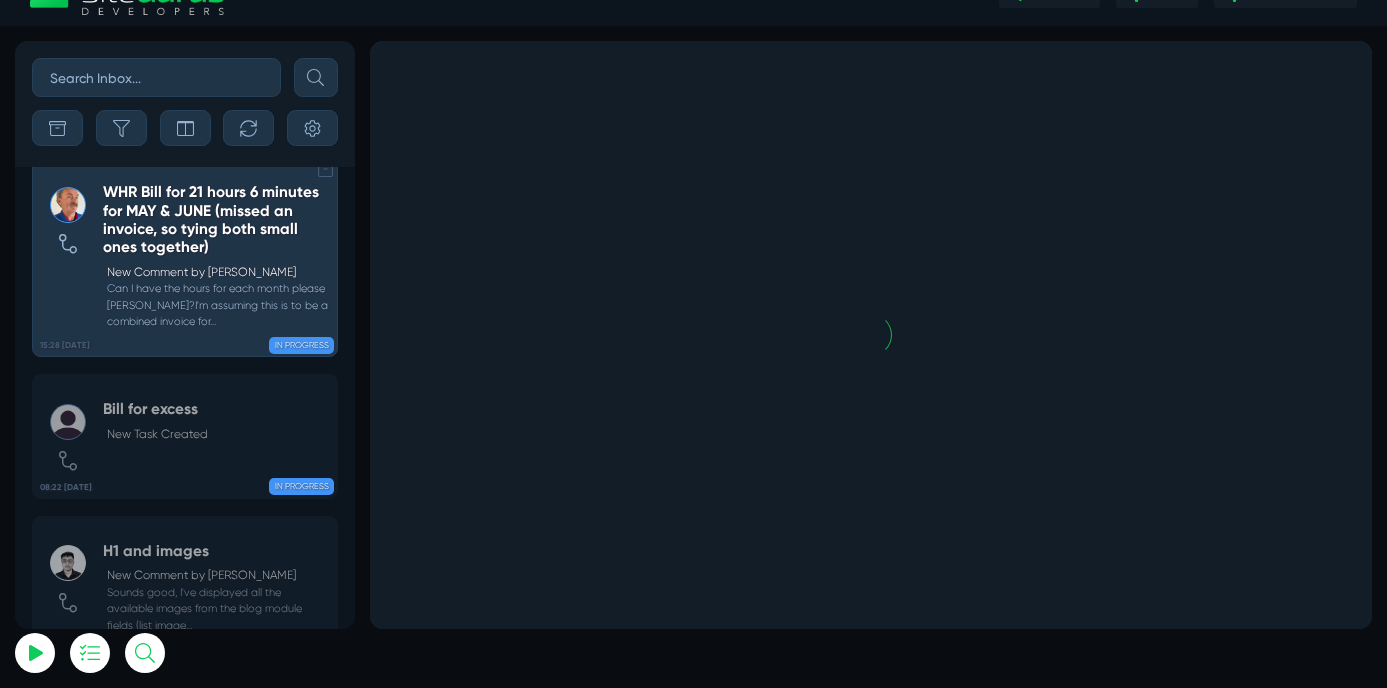 click on "WHR Bill for 21 hours 6 minutes for MAY & JUNE (missed an invoice, so tying both small ones together)" at bounding box center (216, 219) 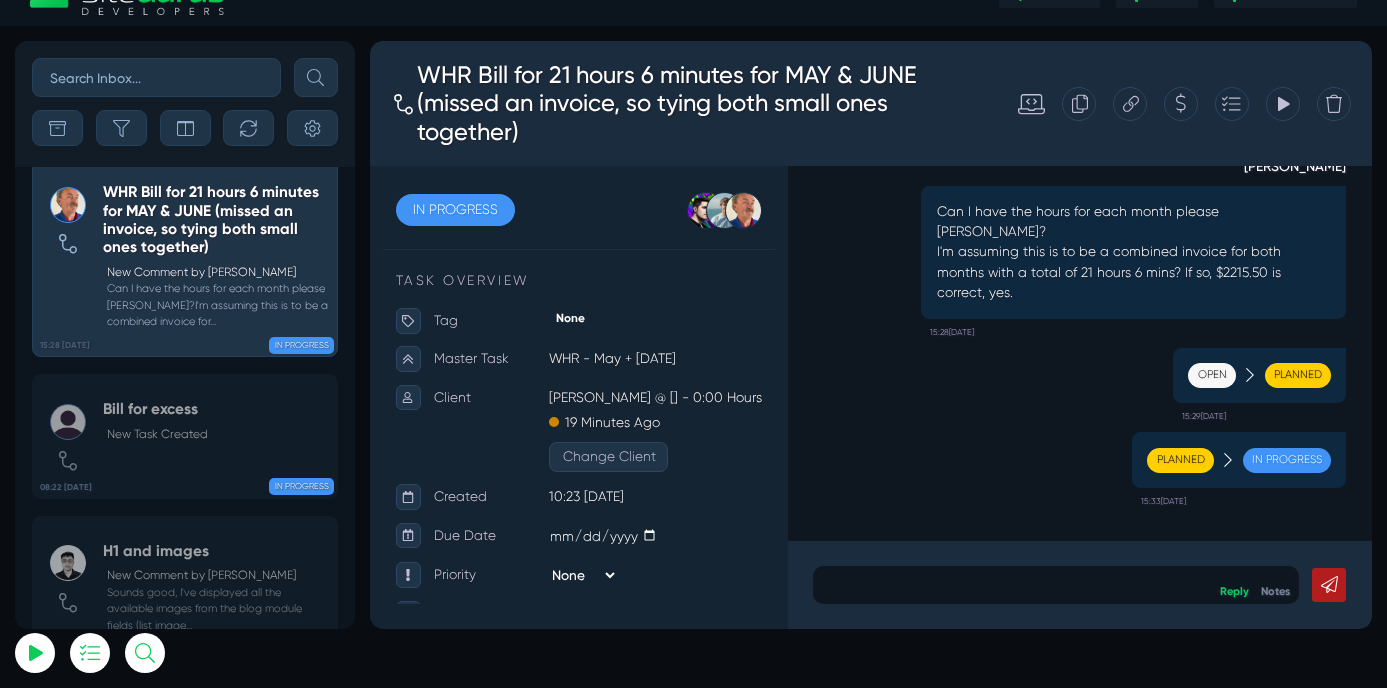 click at bounding box center (1177, 681) 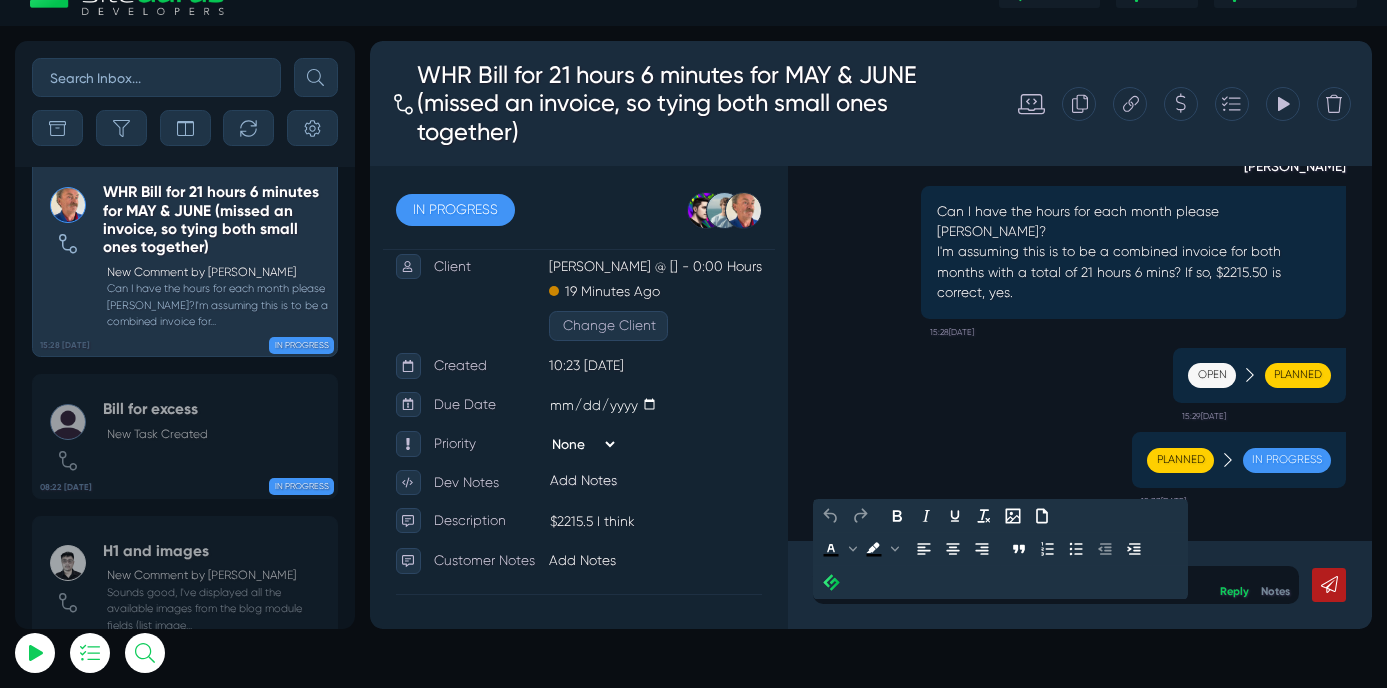 scroll, scrollTop: 168, scrollLeft: 0, axis: vertical 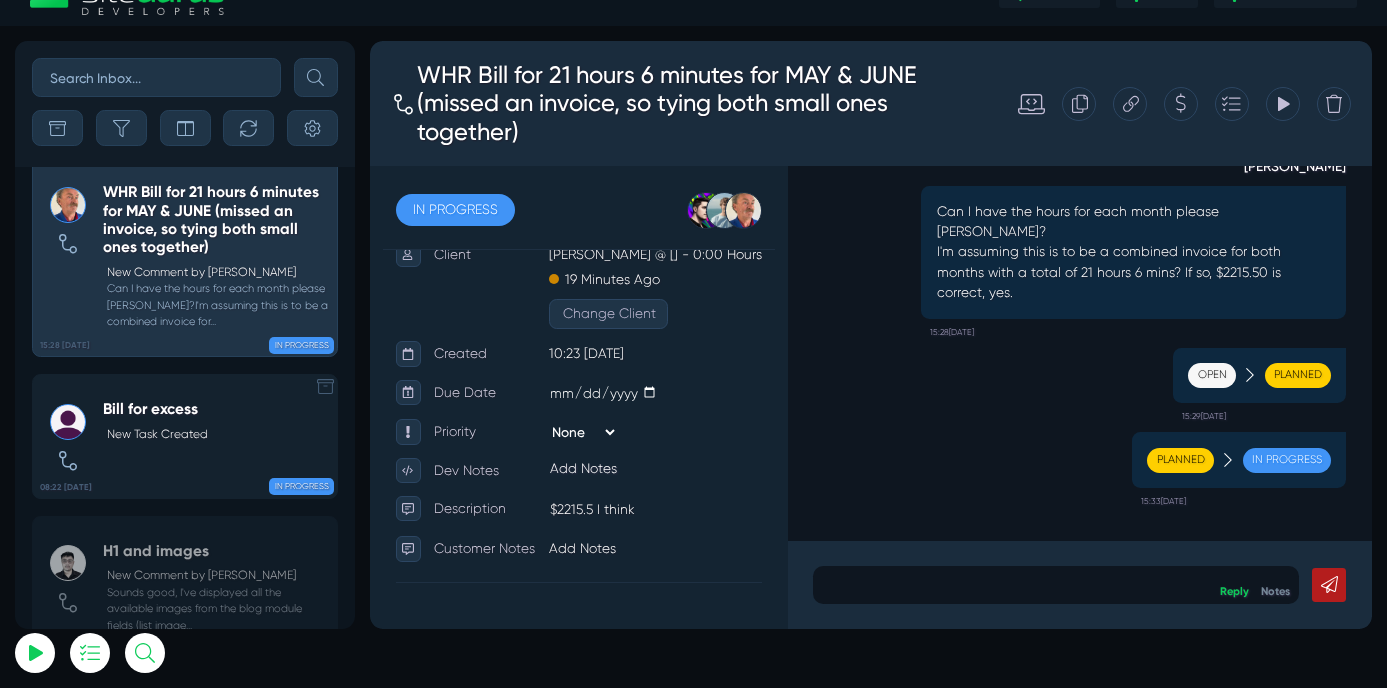click on "New Task Created" at bounding box center [157, 435] 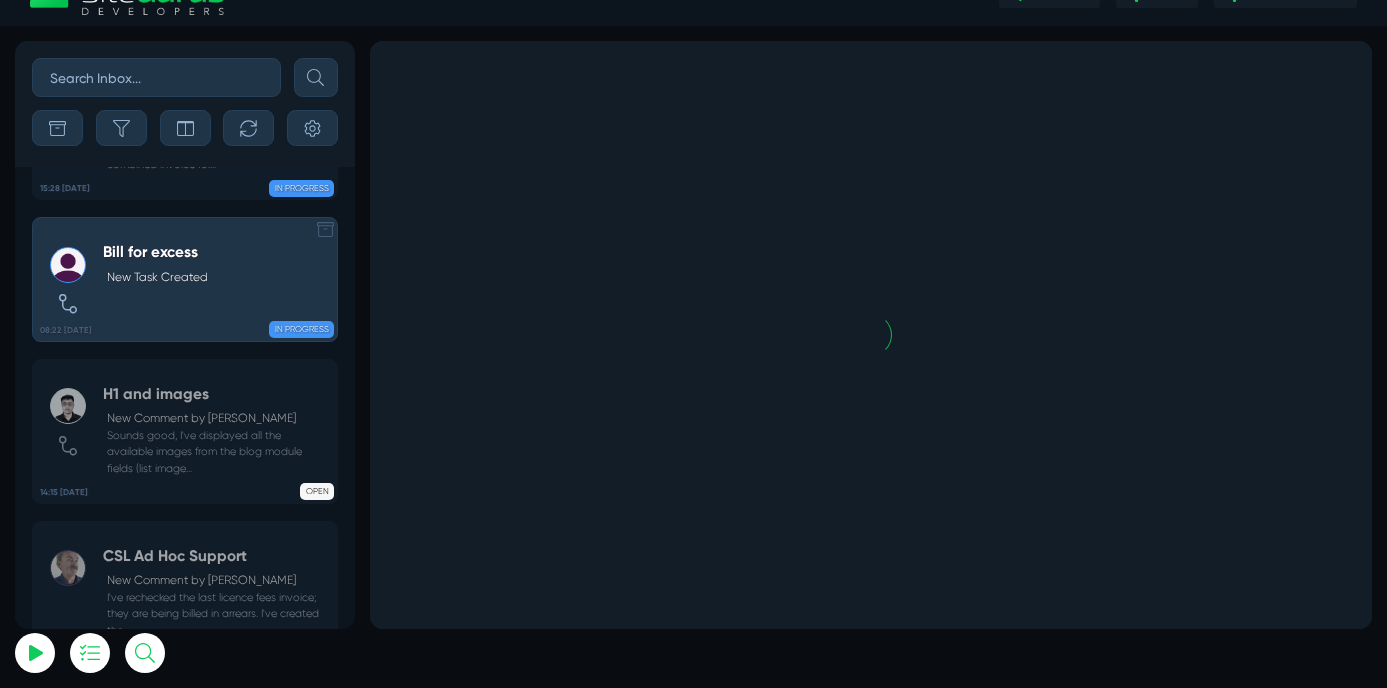 scroll, scrollTop: -5578, scrollLeft: 0, axis: vertical 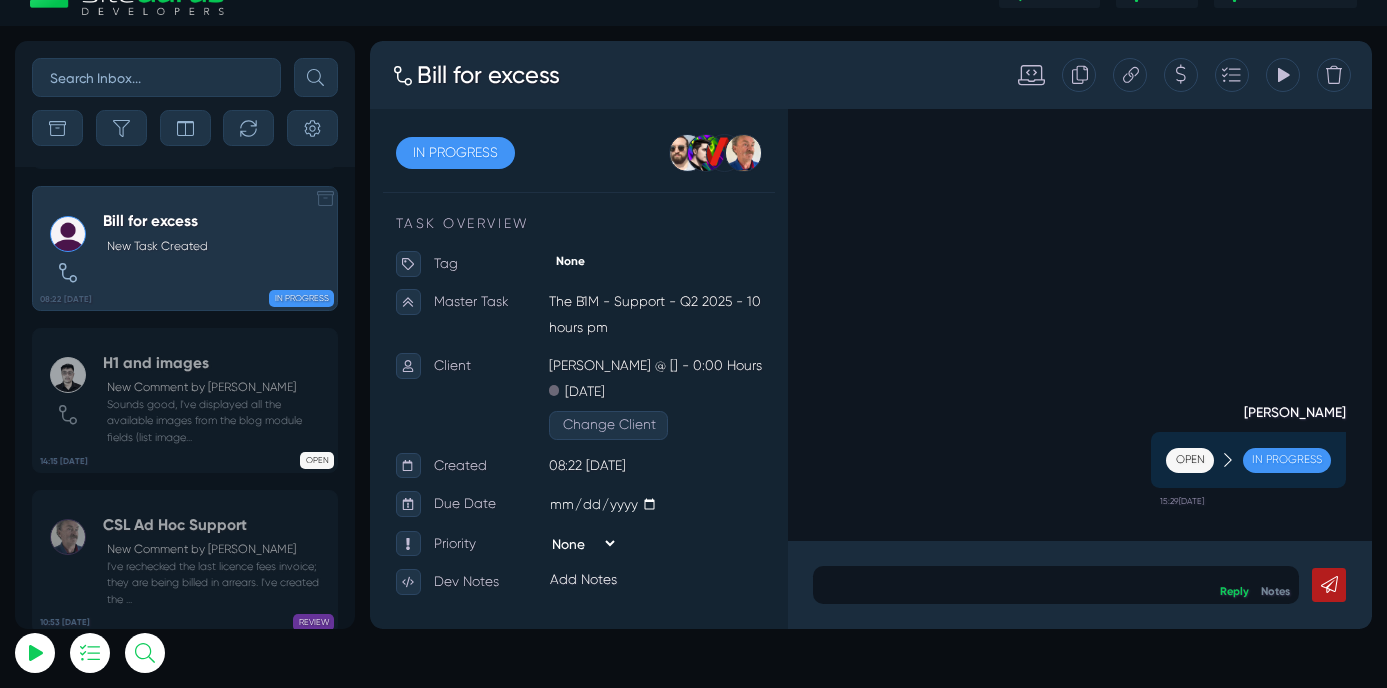 click on "New Task Created" at bounding box center [157, 247] 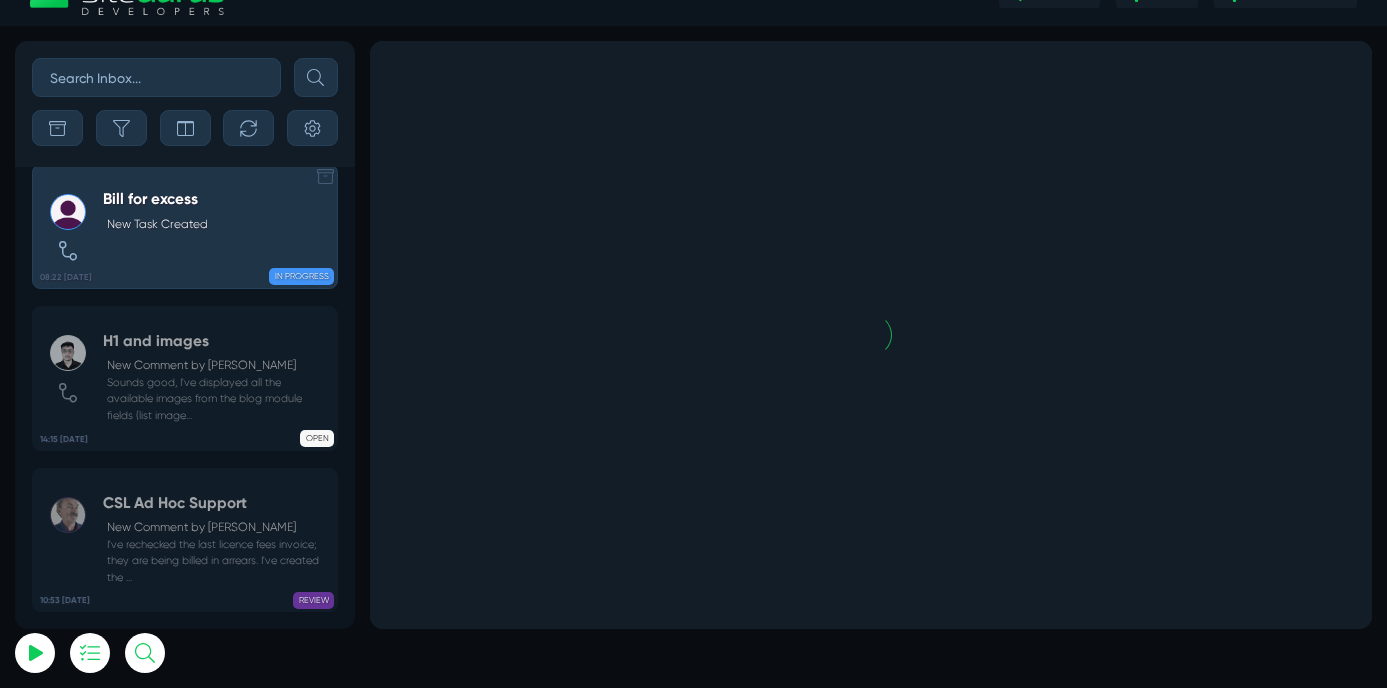 scroll, scrollTop: -5578, scrollLeft: 0, axis: vertical 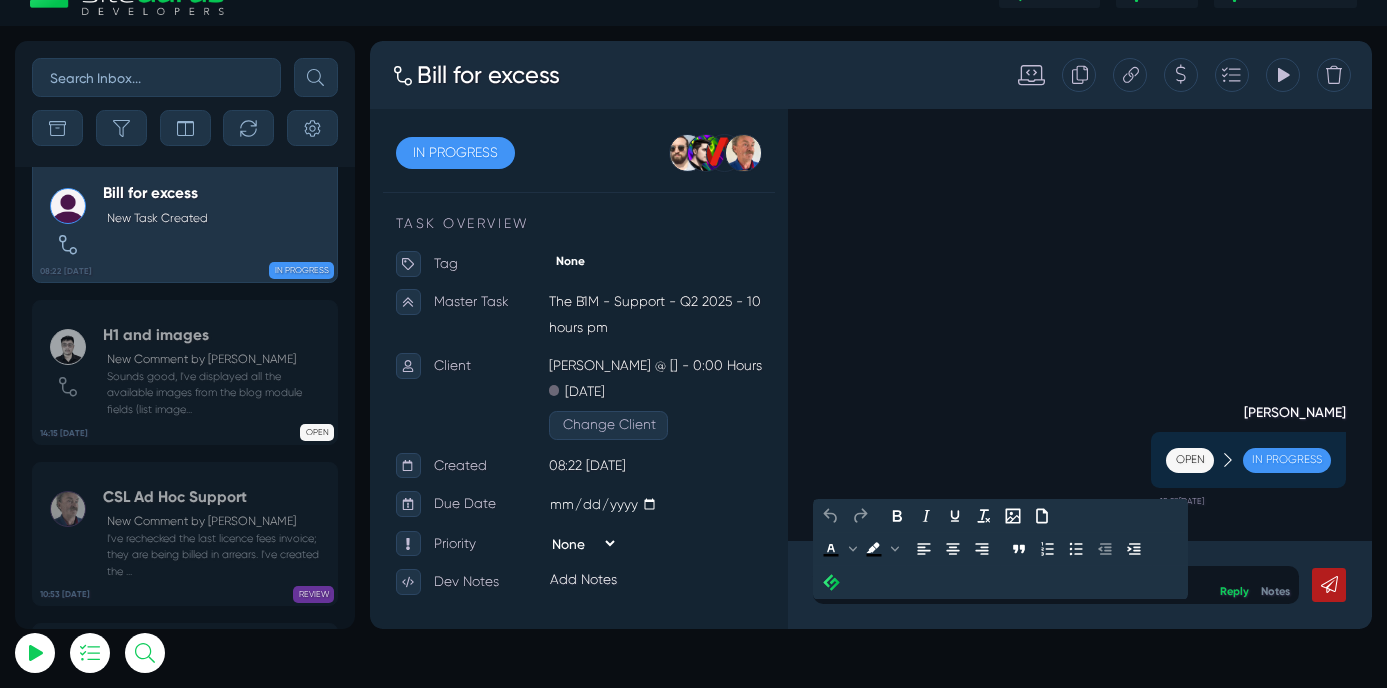 click at bounding box center [1177, 681] 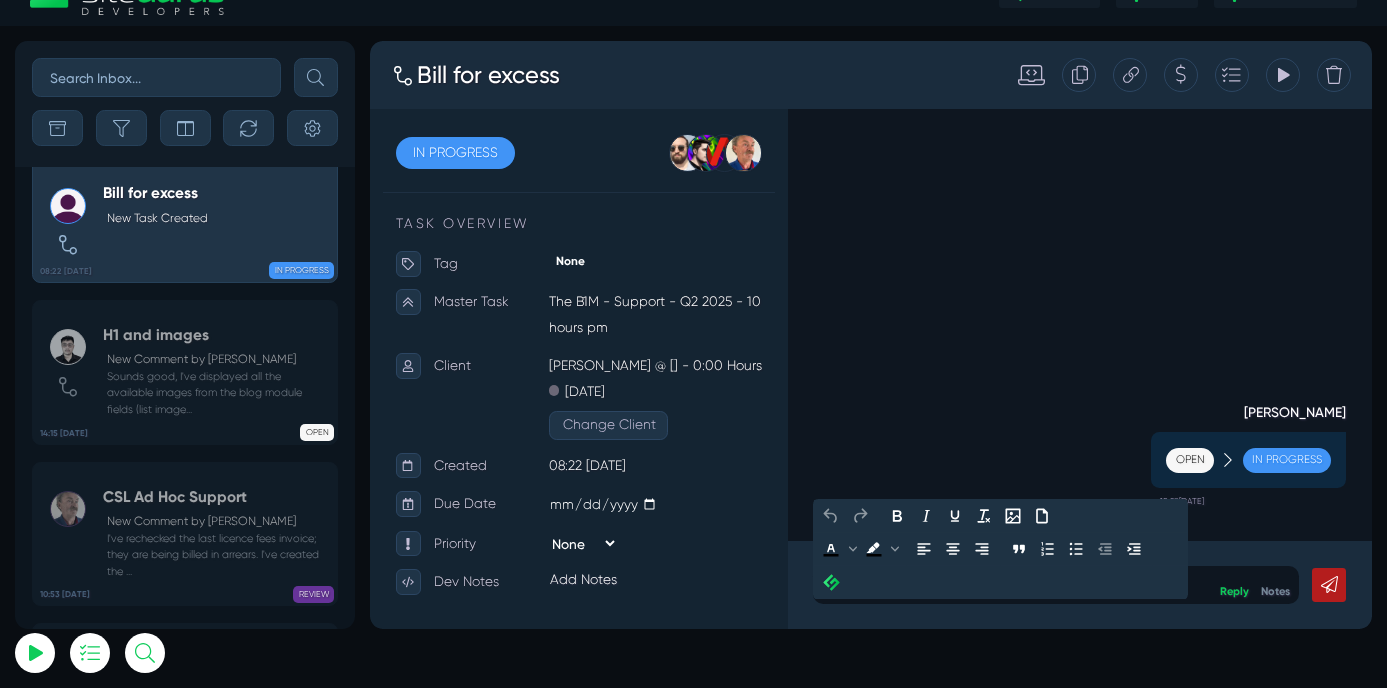 type 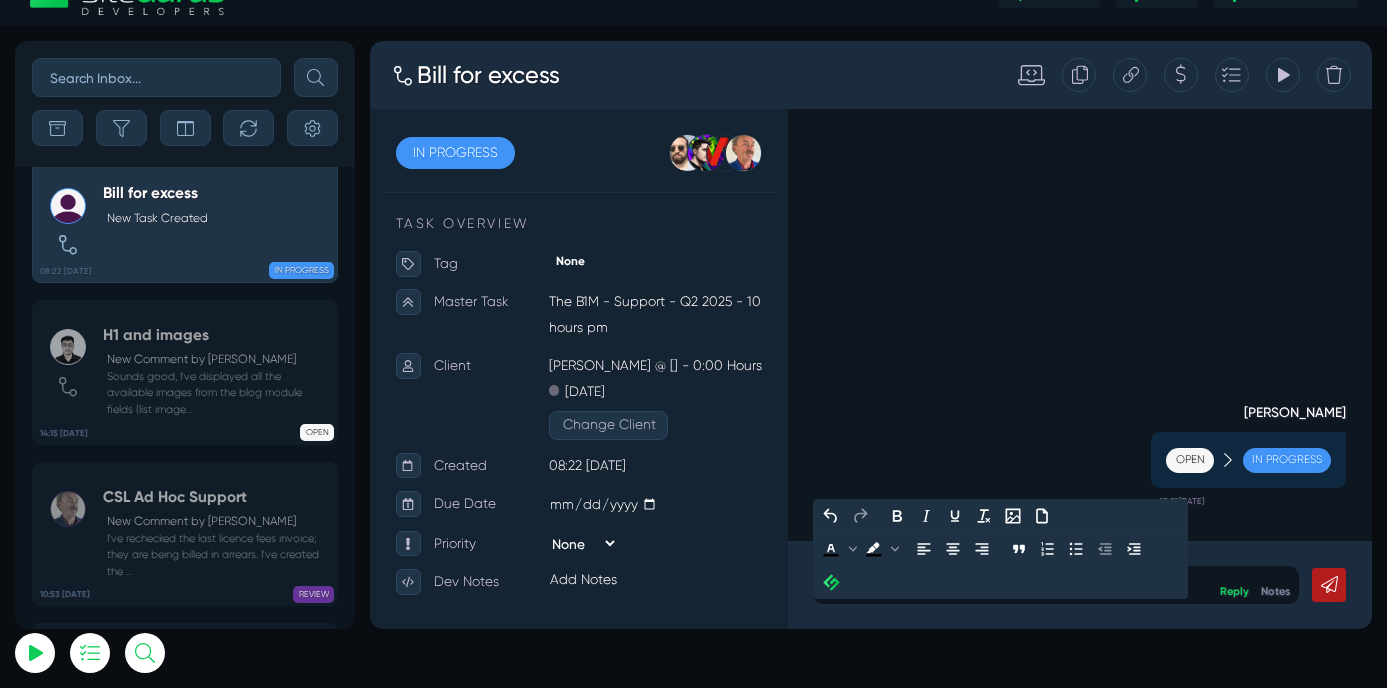 click 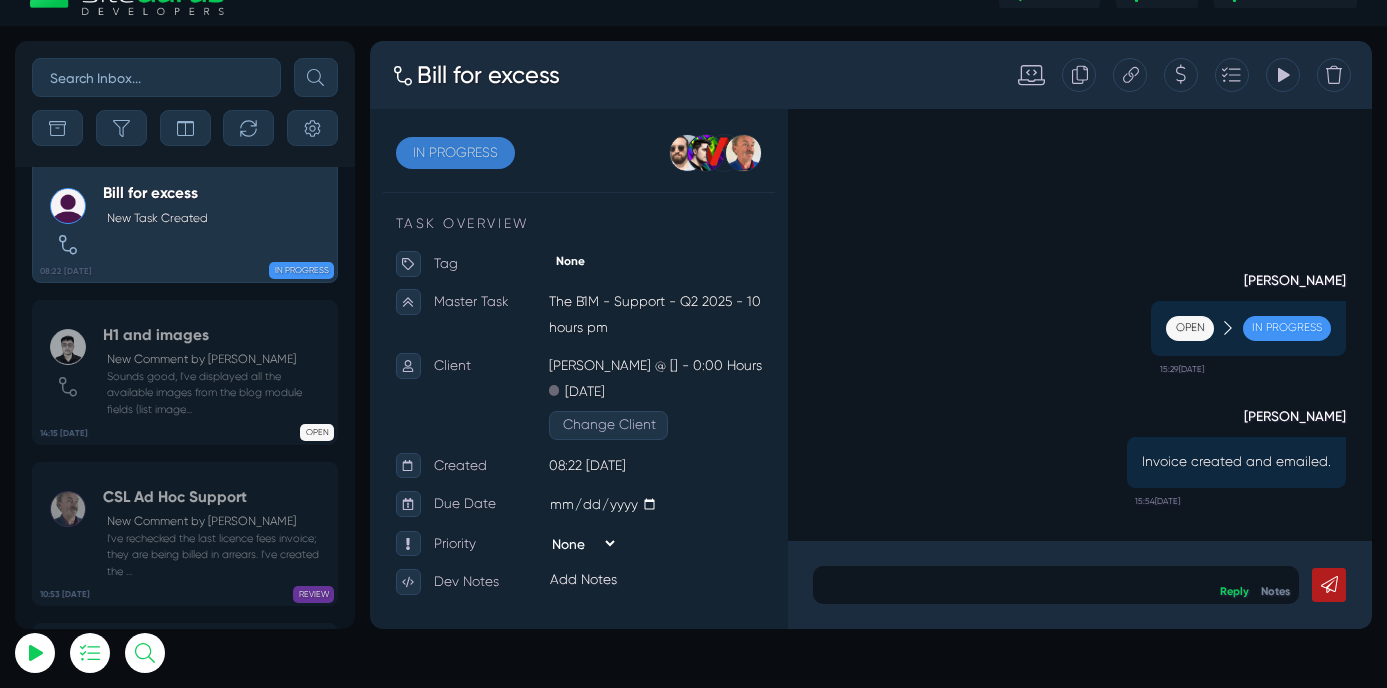 click on "IN PROGRESS" at bounding box center (470, 173) 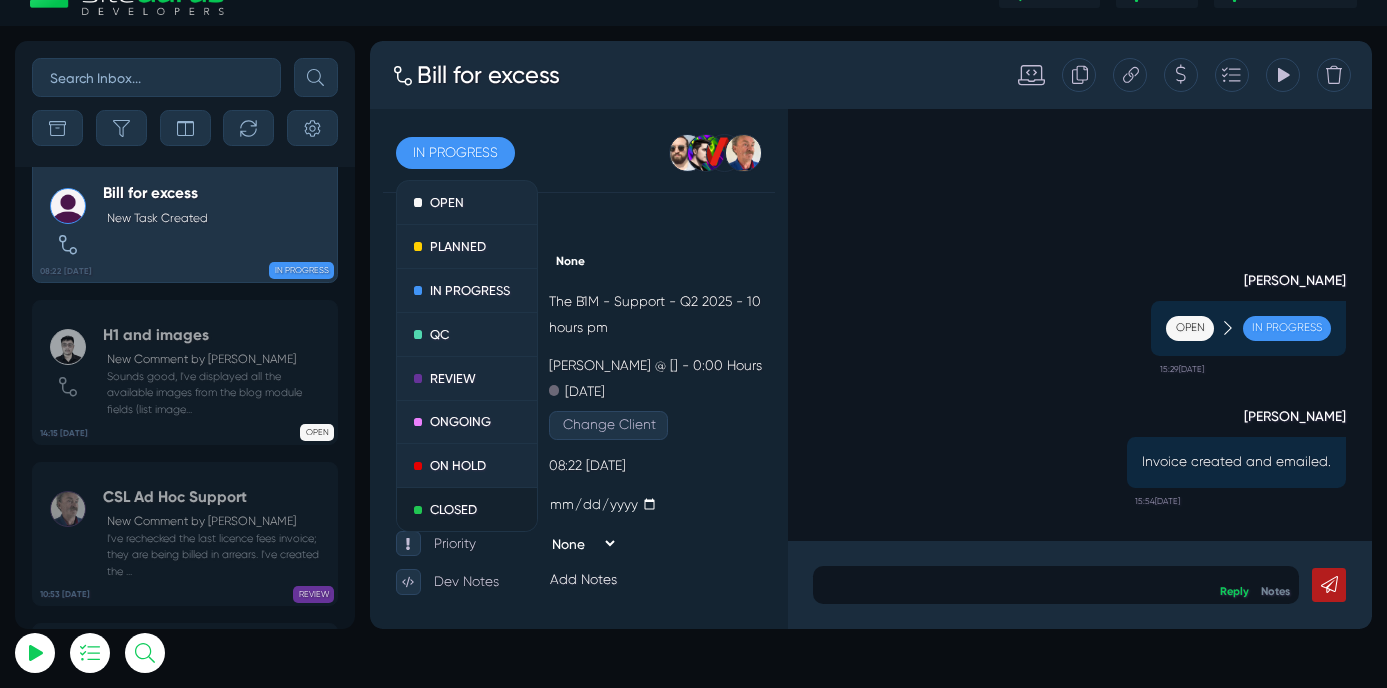click on "CLOSED" at bounding box center [484, 592] 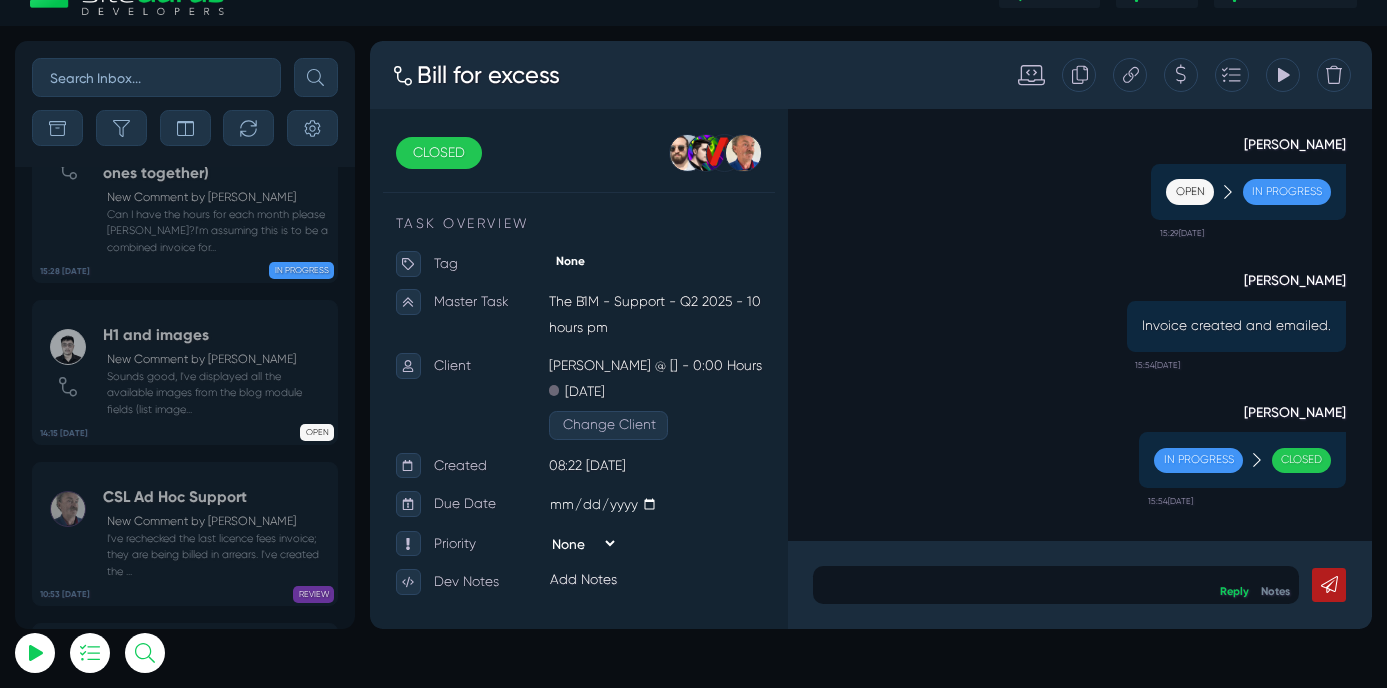 scroll, scrollTop: 0, scrollLeft: 0, axis: both 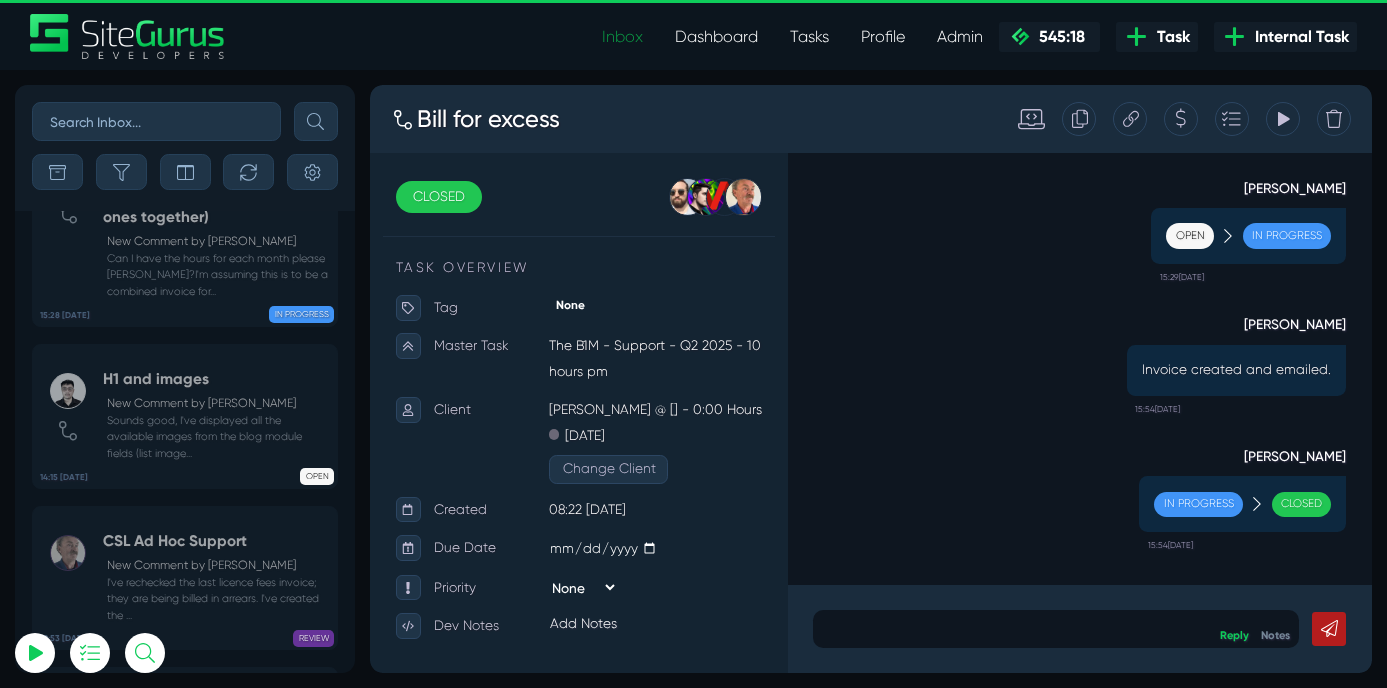 click on "Inbox" at bounding box center [622, 37] 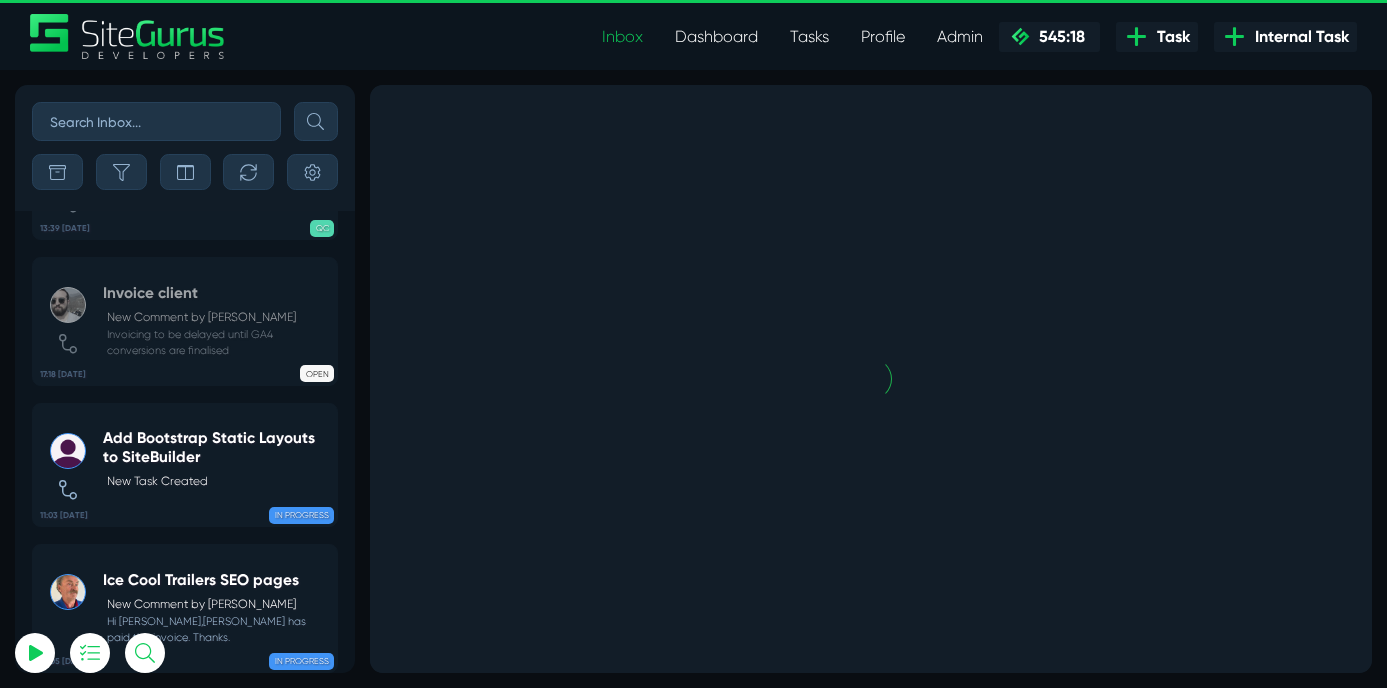 scroll, scrollTop: 0, scrollLeft: 0, axis: both 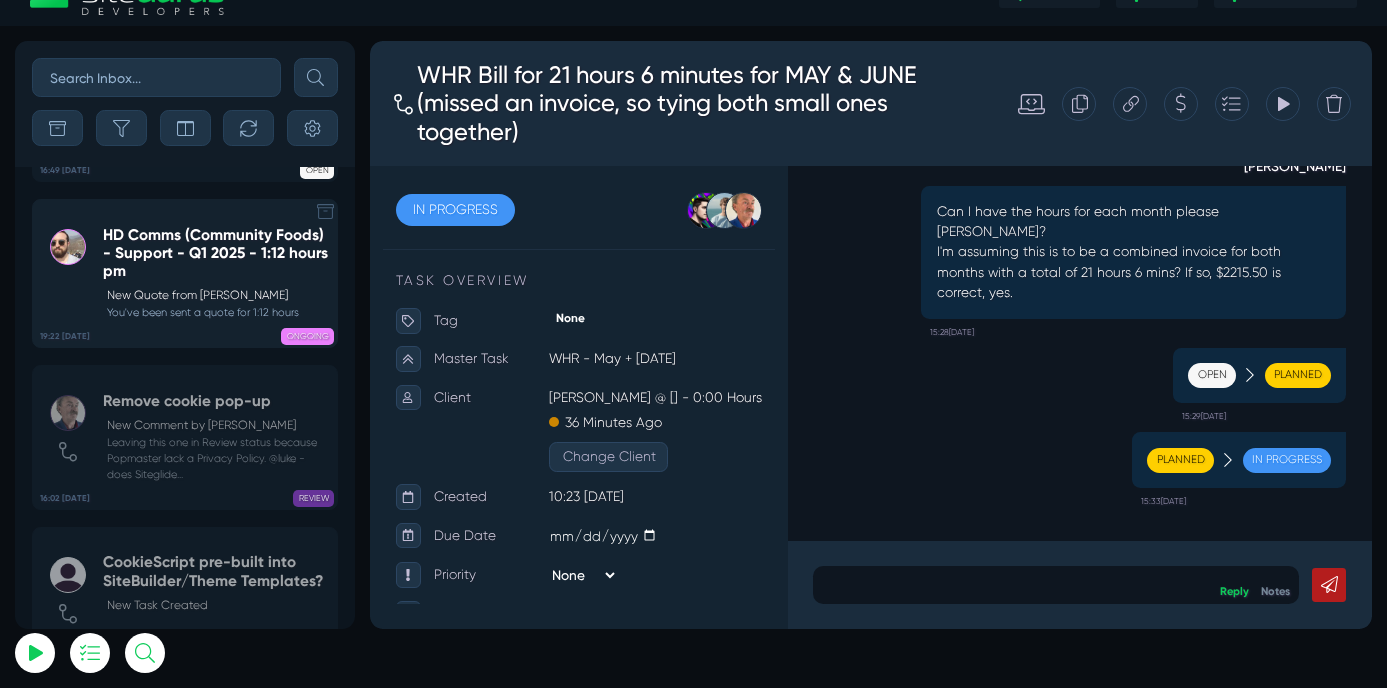 click on "HD Comms (Community Foods) - Support - Q1 2025 - 1:12 hours pm" at bounding box center [216, 253] 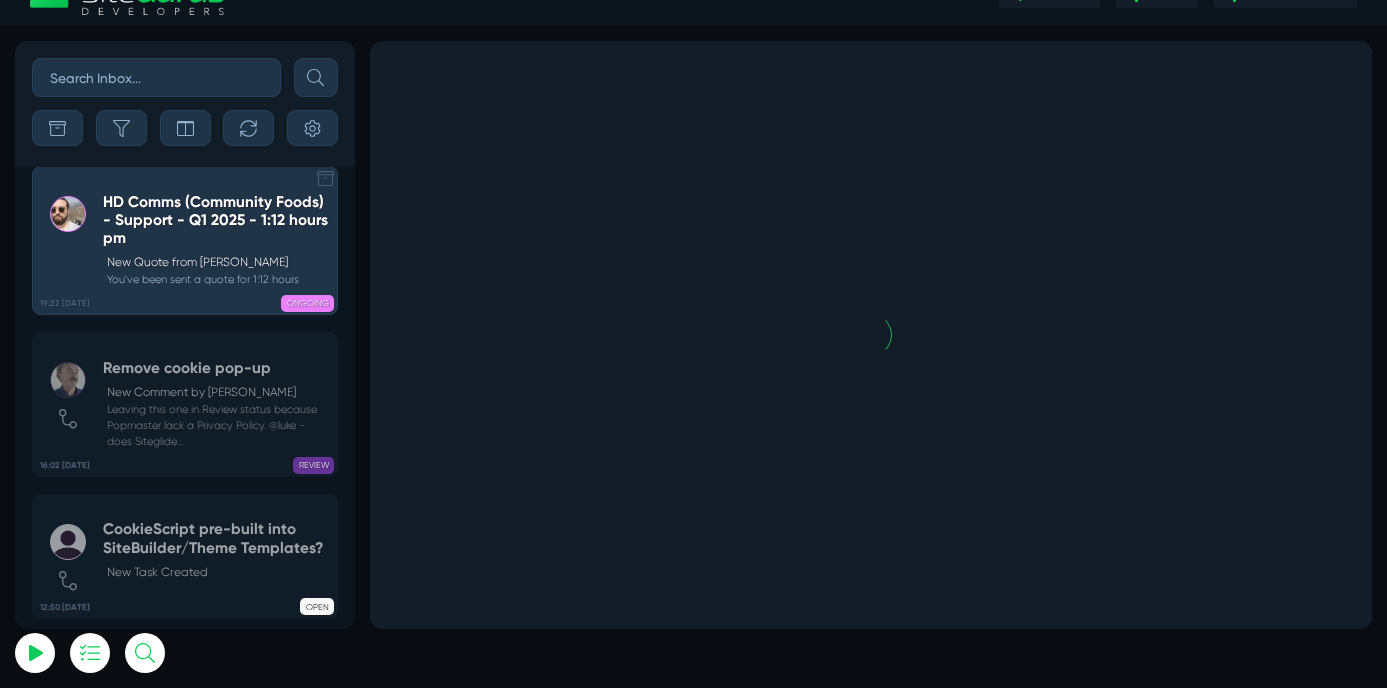 scroll, scrollTop: -4675, scrollLeft: 0, axis: vertical 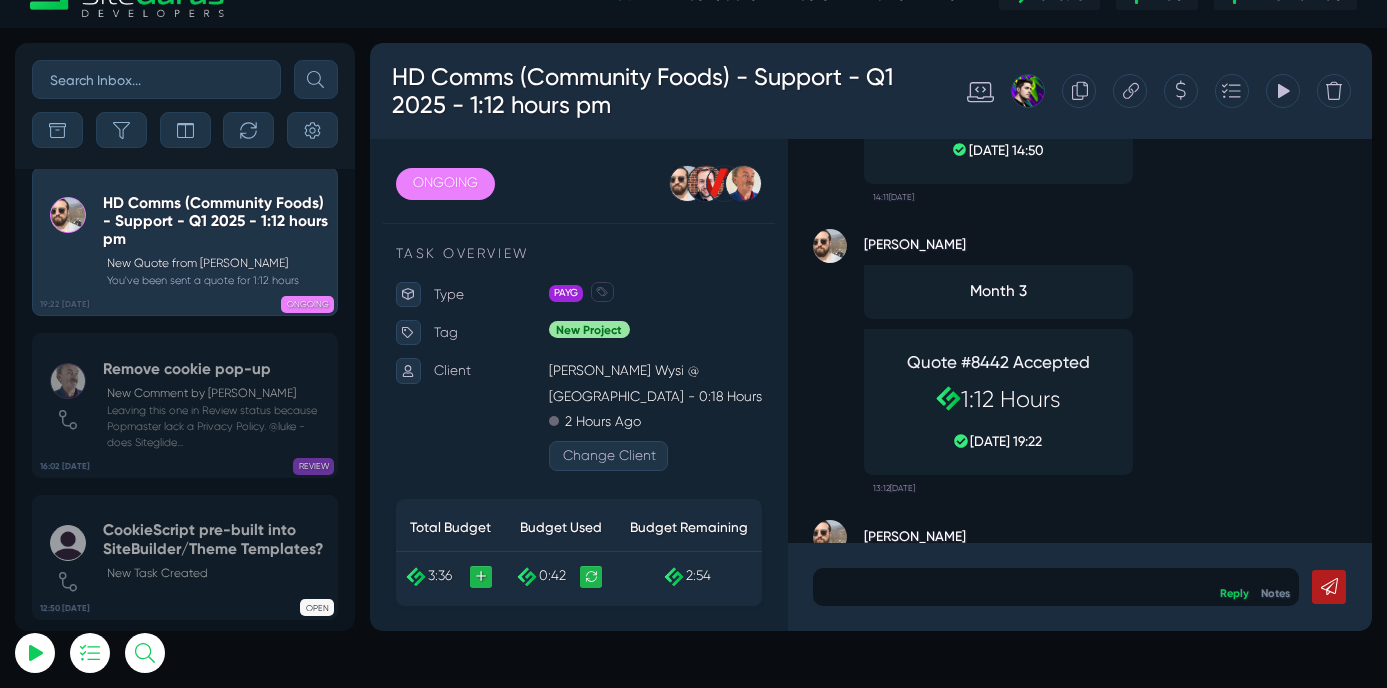 click on "1:12  Hours" at bounding box center (1109, 463) 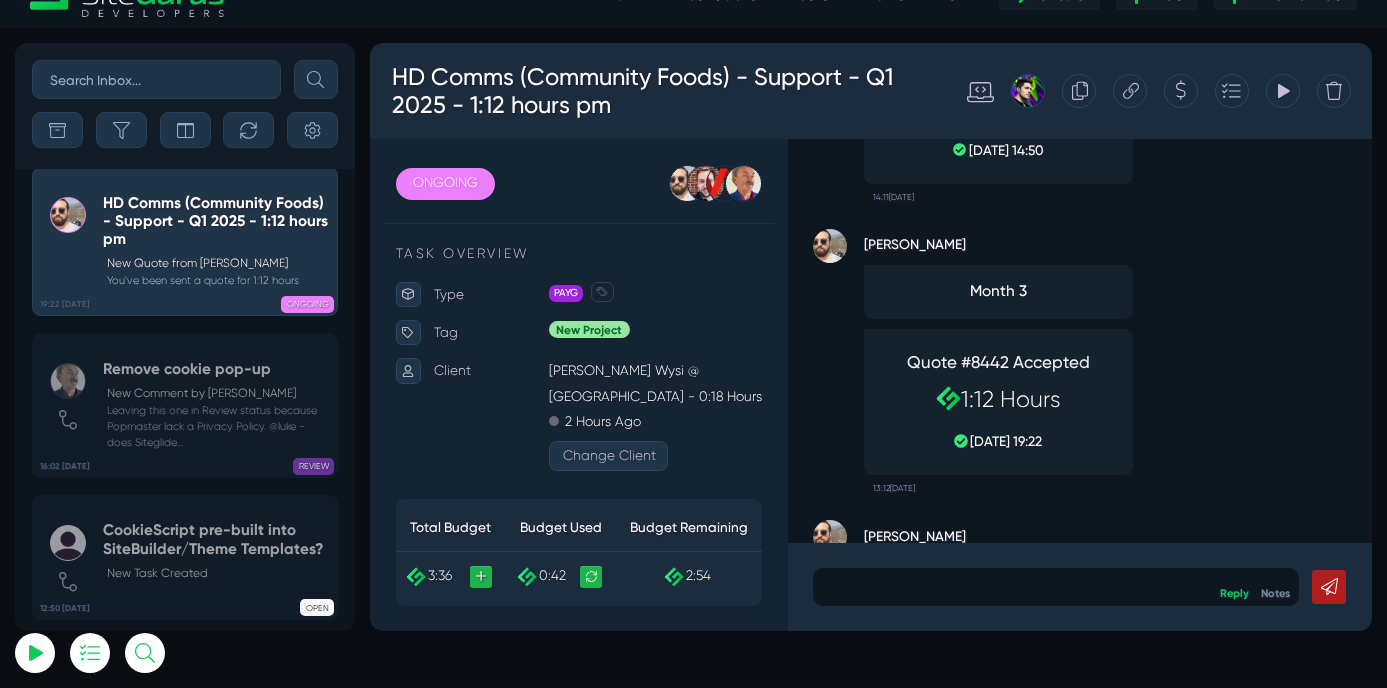 click on "[DATE] 19:22" at bounding box center (1109, 512) 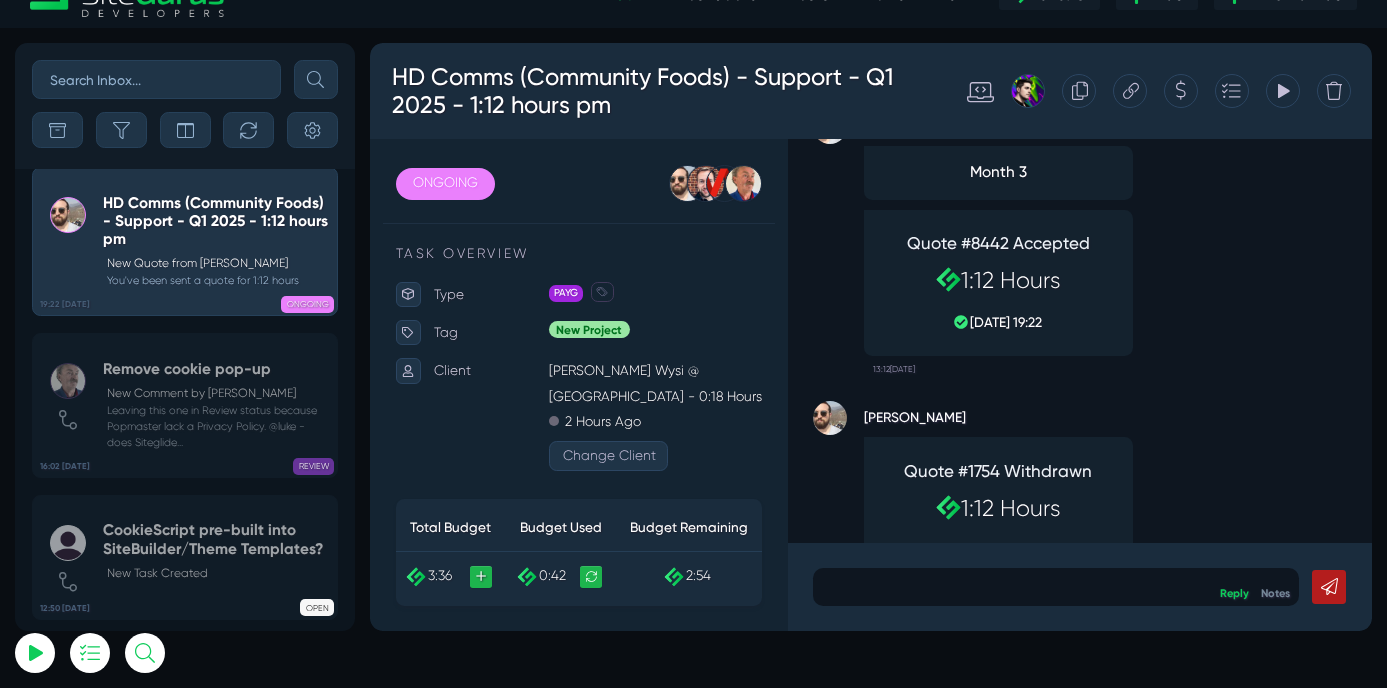 scroll, scrollTop: 0, scrollLeft: 0, axis: both 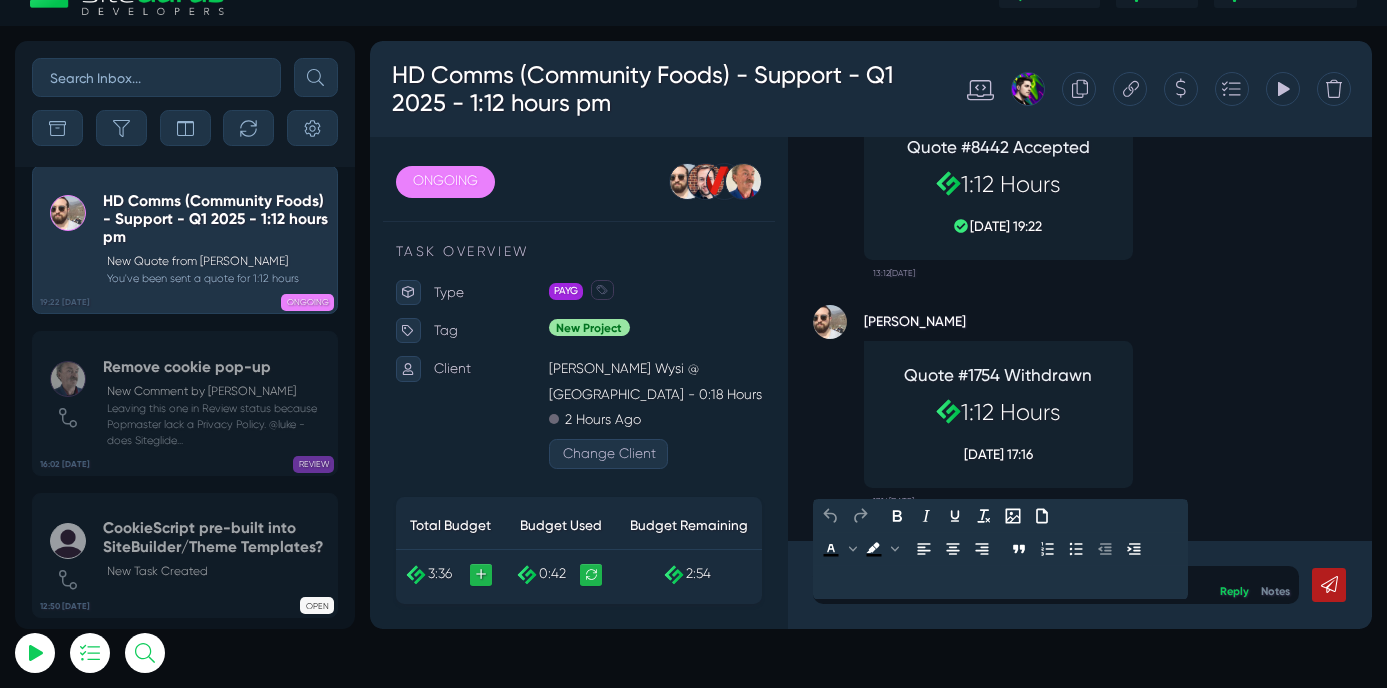 click at bounding box center [1177, 681] 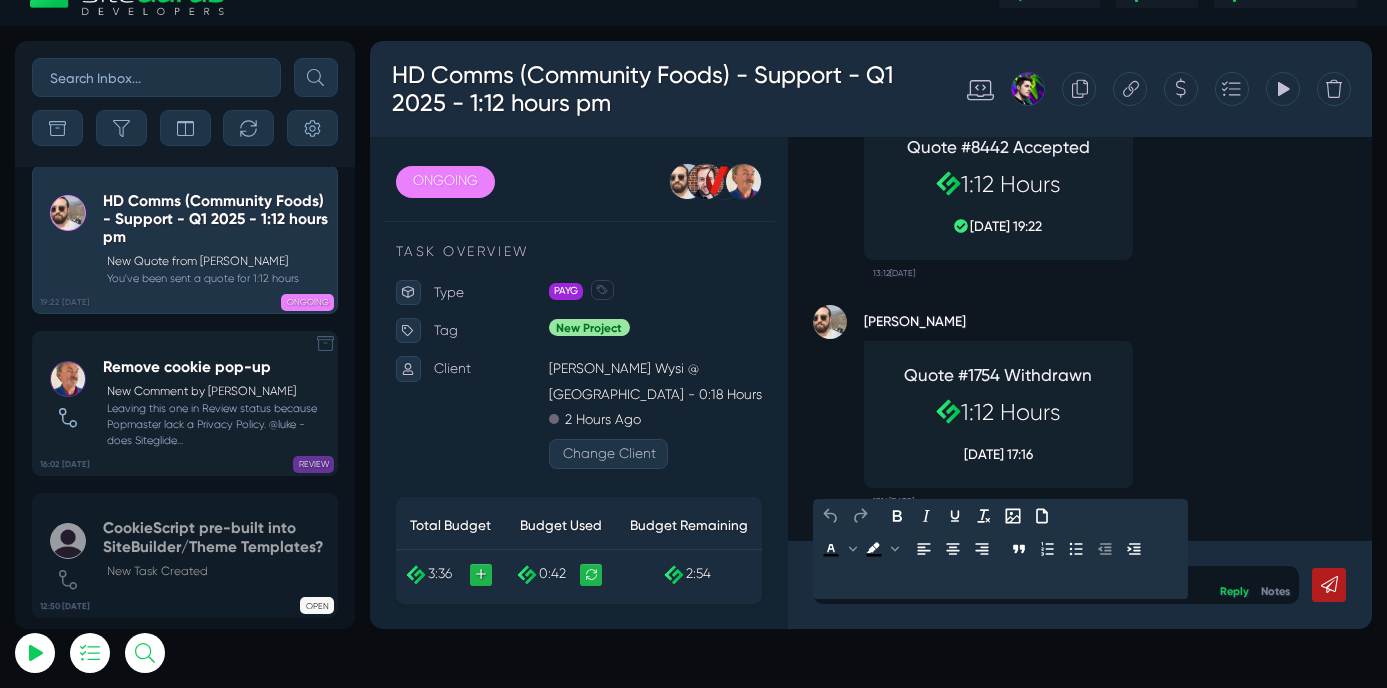 click on "New Comment by [PERSON_NAME]" at bounding box center (217, 392) 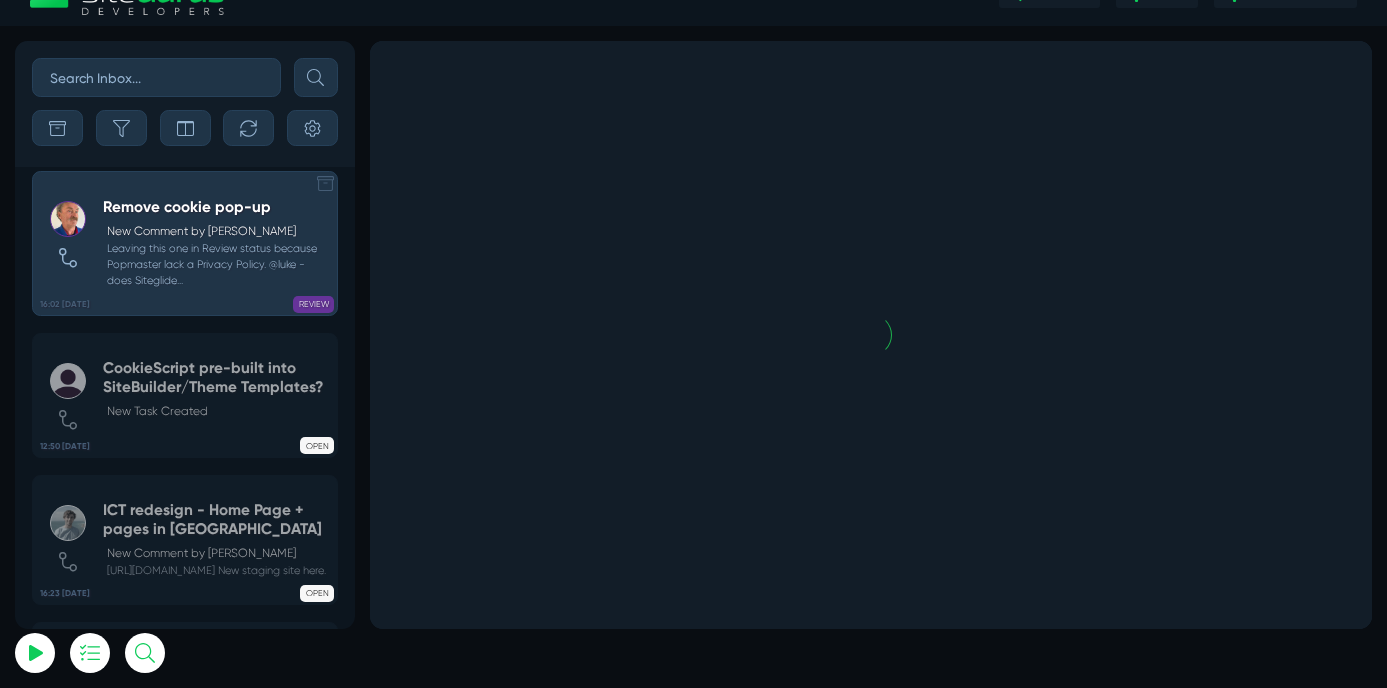 scroll, scrollTop: -4480, scrollLeft: 0, axis: vertical 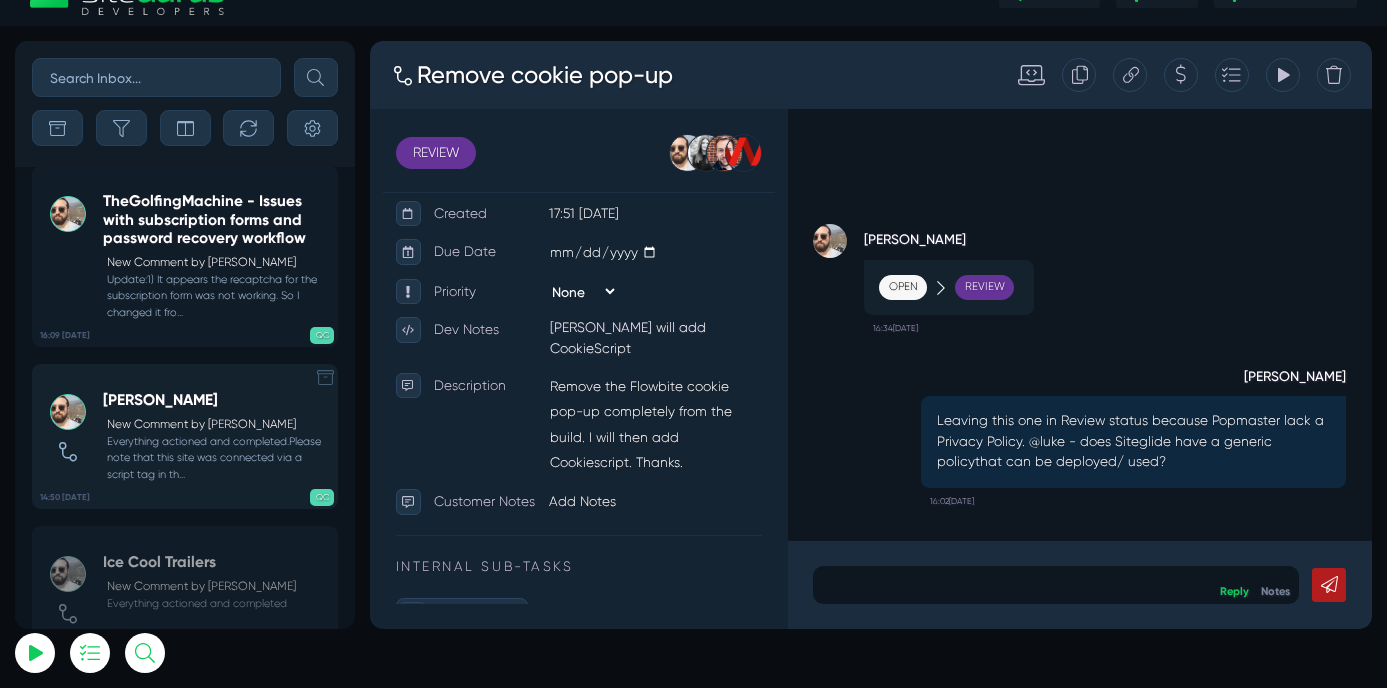 click on "New Comment by [PERSON_NAME]" at bounding box center [217, 425] 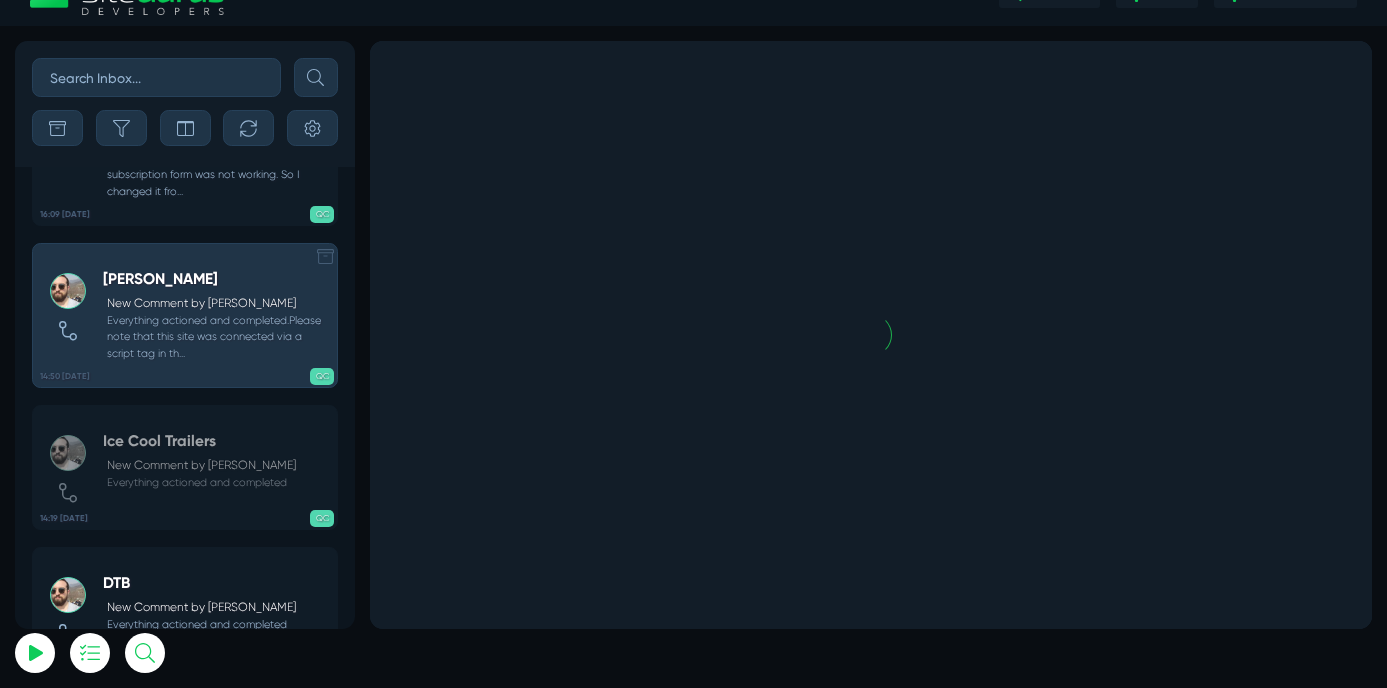 scroll, scrollTop: -2962, scrollLeft: 0, axis: vertical 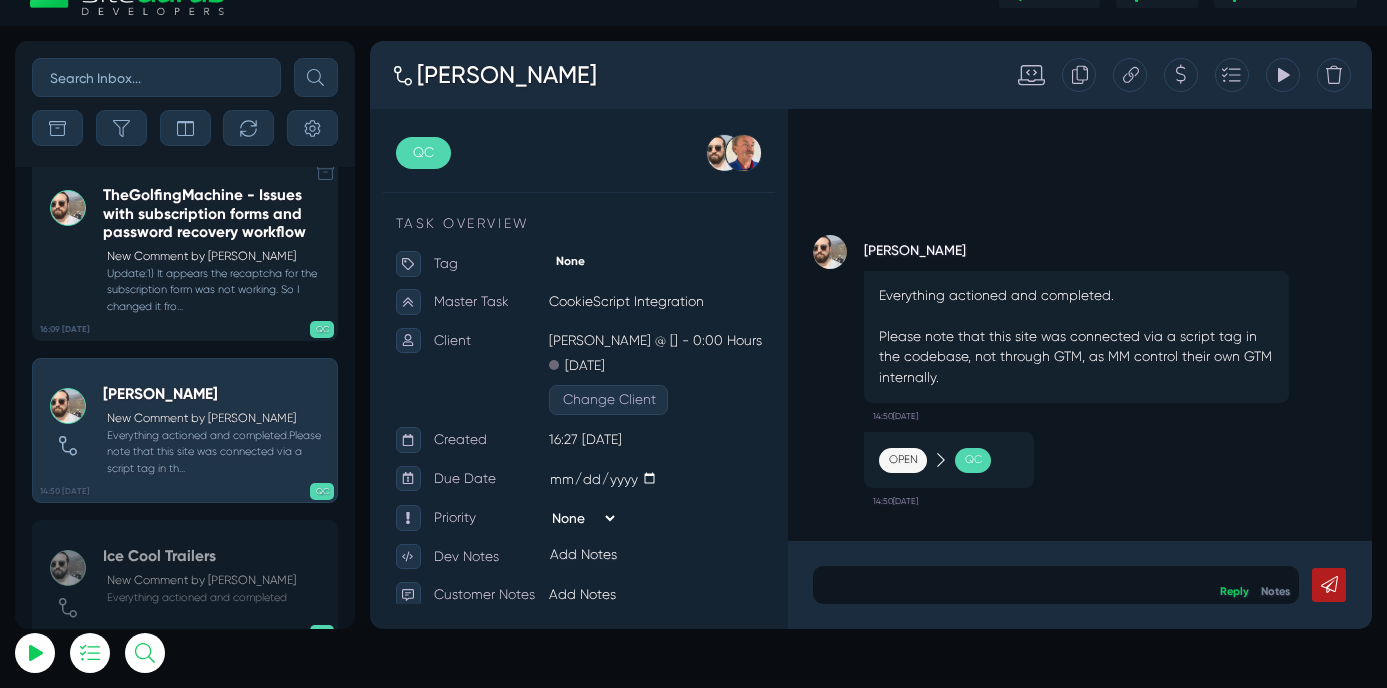 click on "New Comment by [PERSON_NAME]" at bounding box center [217, 257] 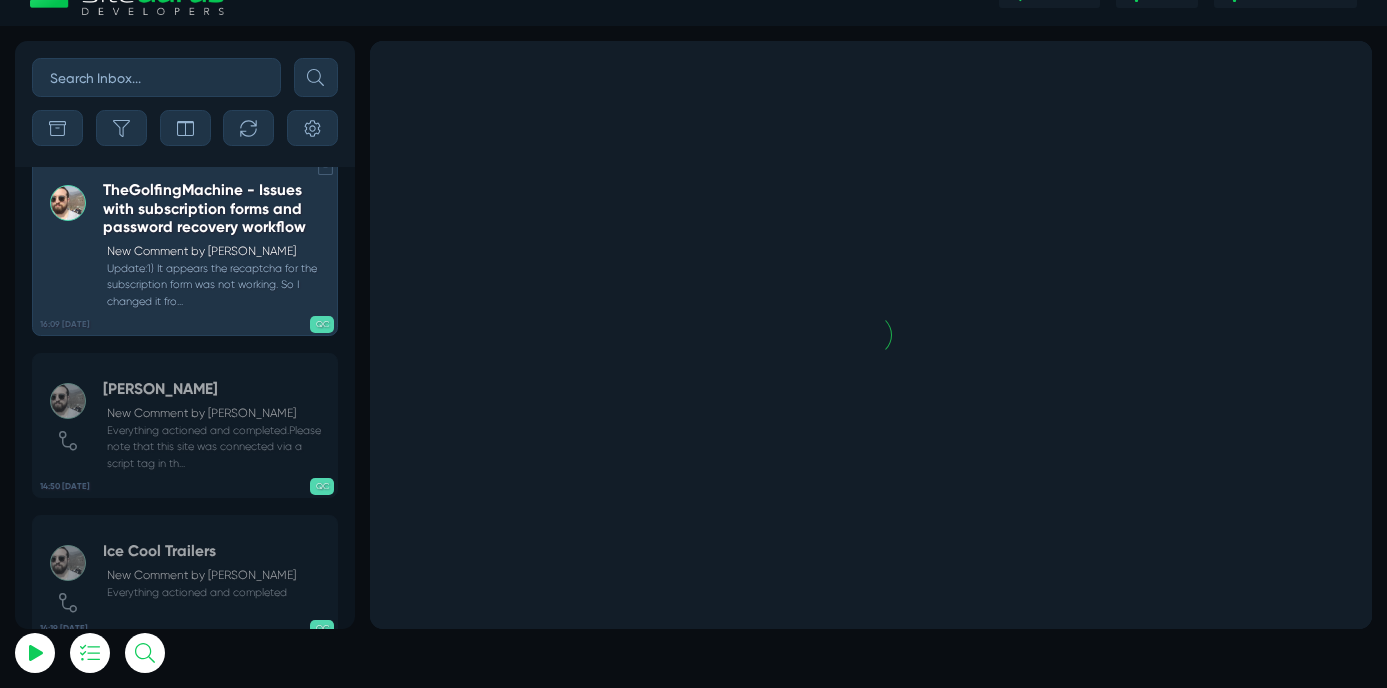 scroll, scrollTop: -3195, scrollLeft: 0, axis: vertical 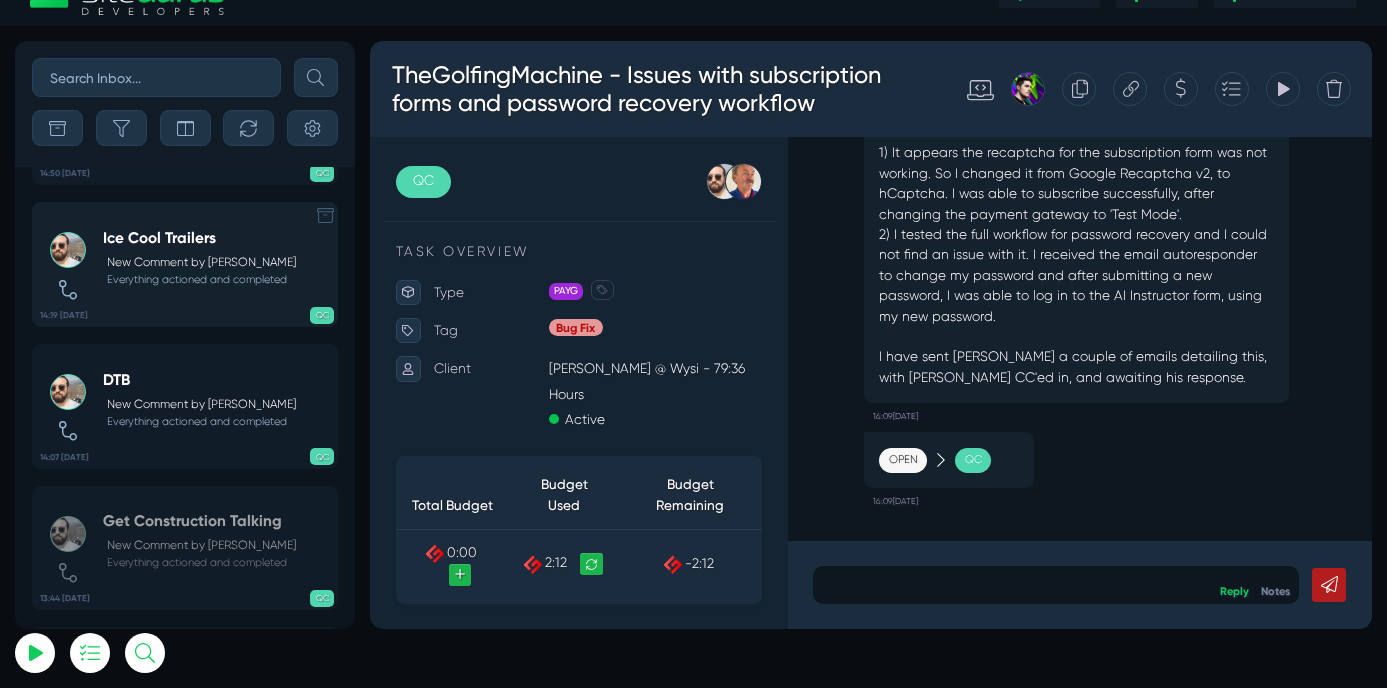 click on "Ice Cool Trailers New Comment by [PERSON_NAME]
Everything actioned and completed" at bounding box center (199, 265) 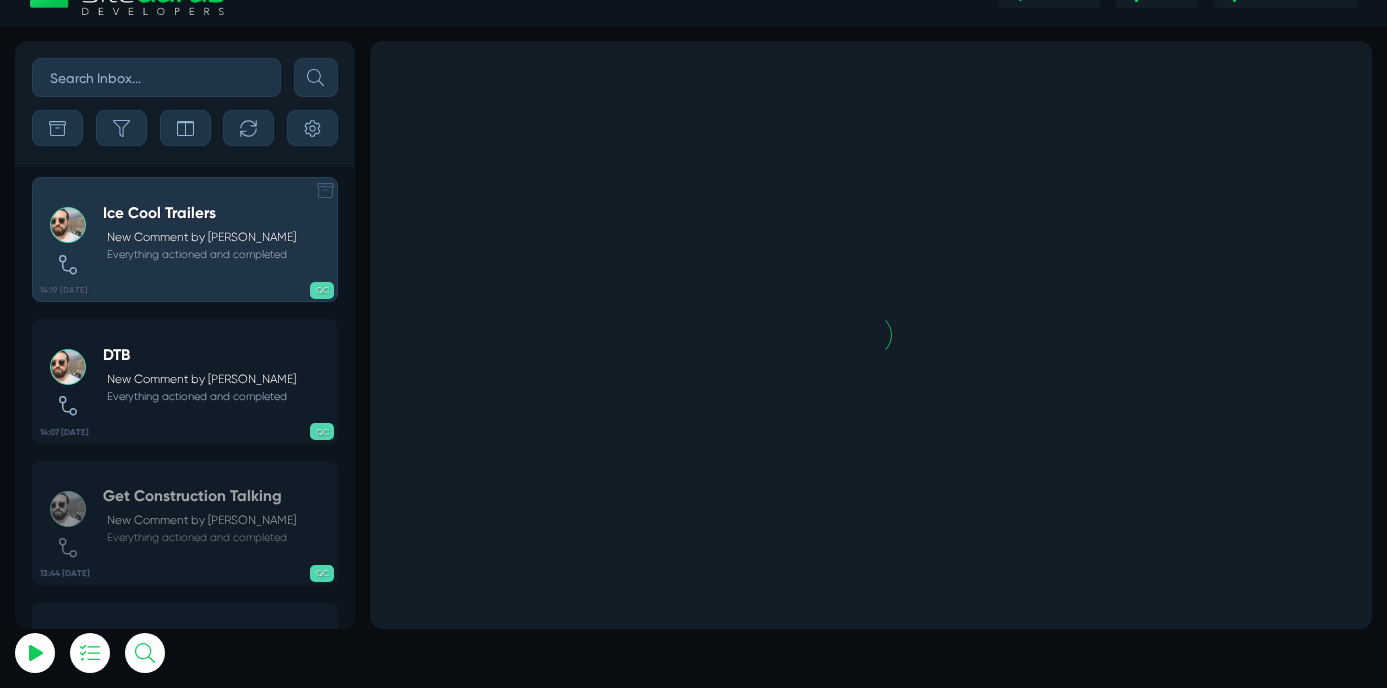 scroll, scrollTop: -2774, scrollLeft: 0, axis: vertical 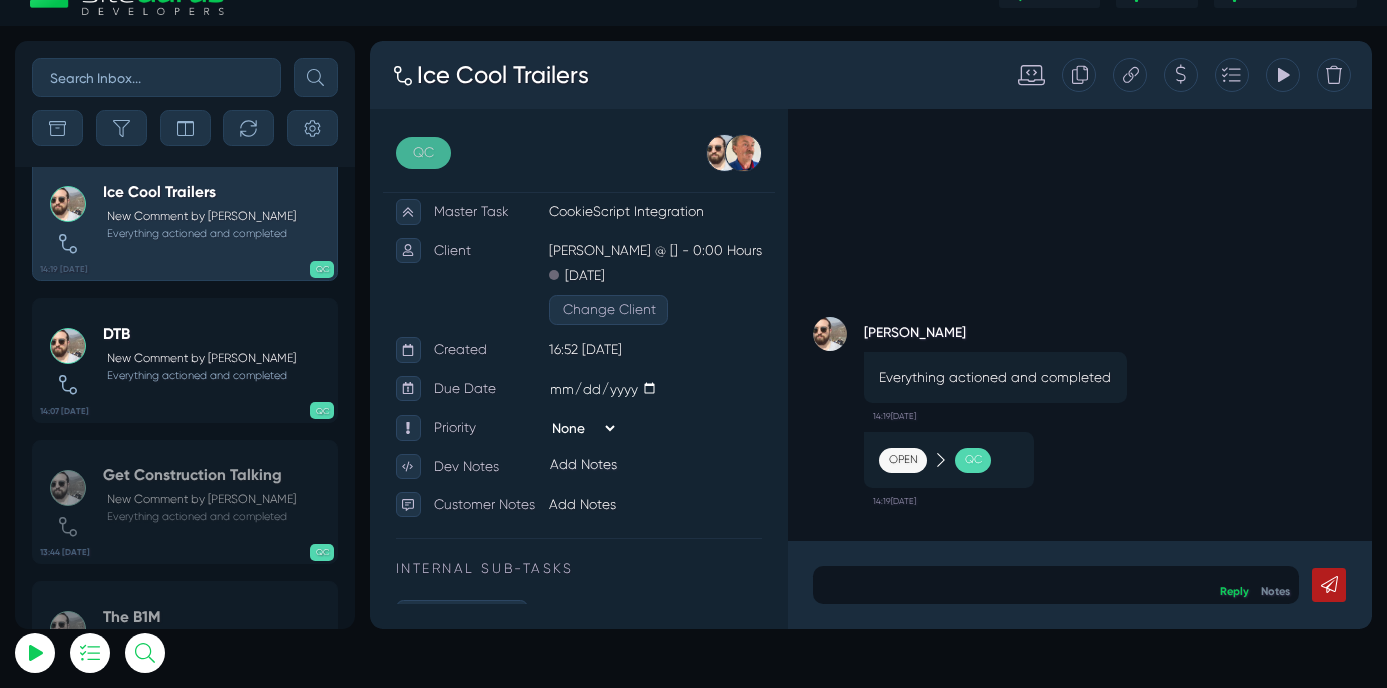 click on "QC" at bounding box center (432, 173) 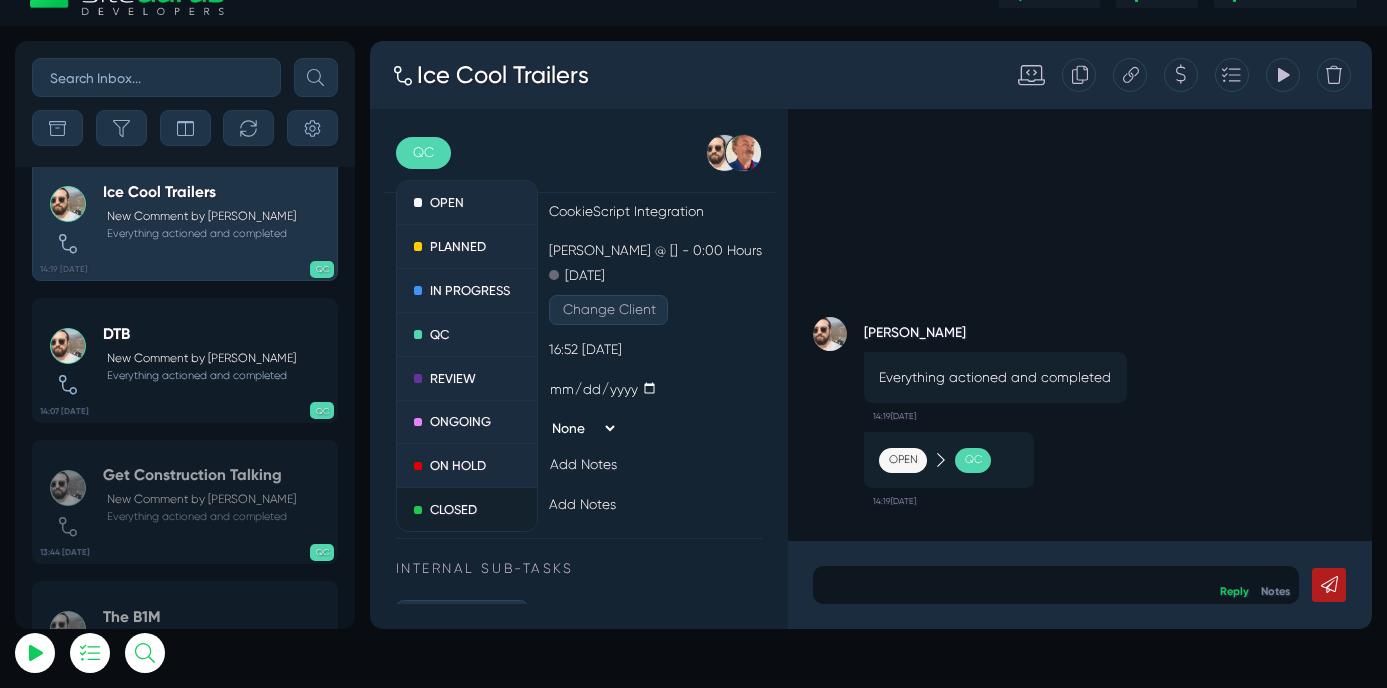 click on "CLOSED" at bounding box center (484, 592) 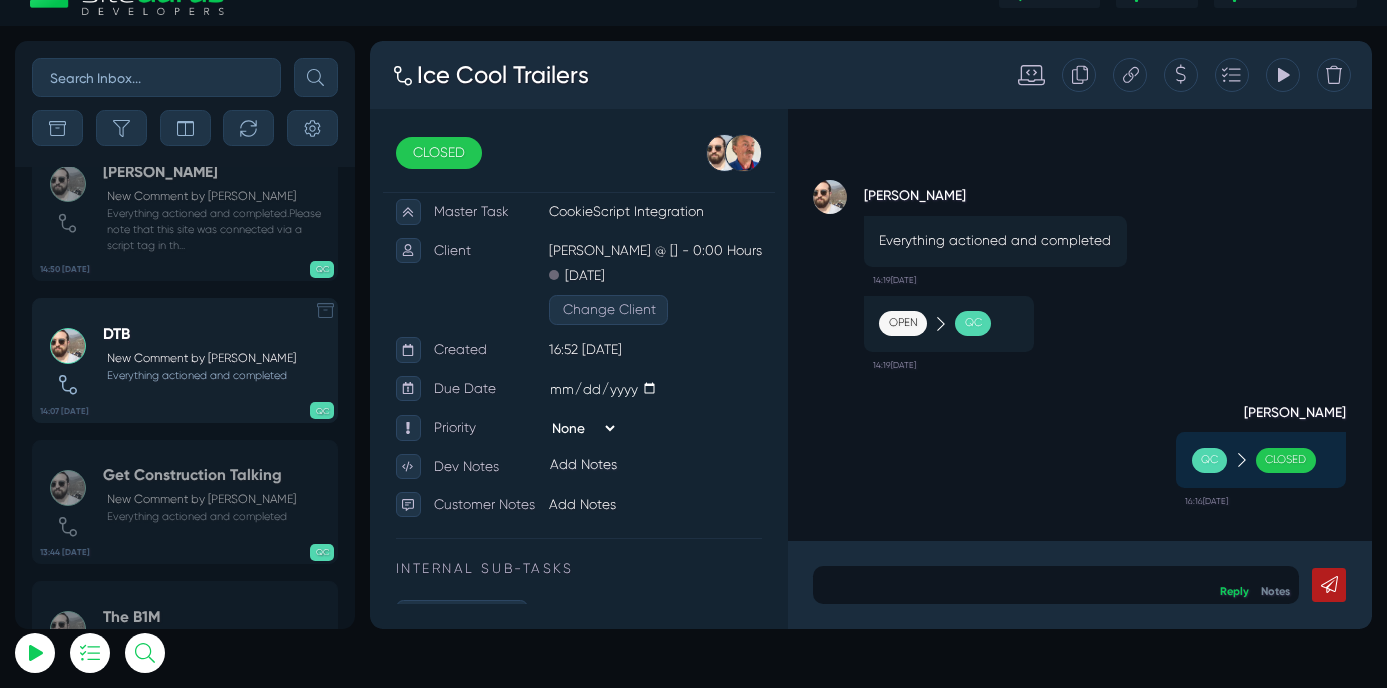 click on "New Comment by [PERSON_NAME]" at bounding box center (201, 359) 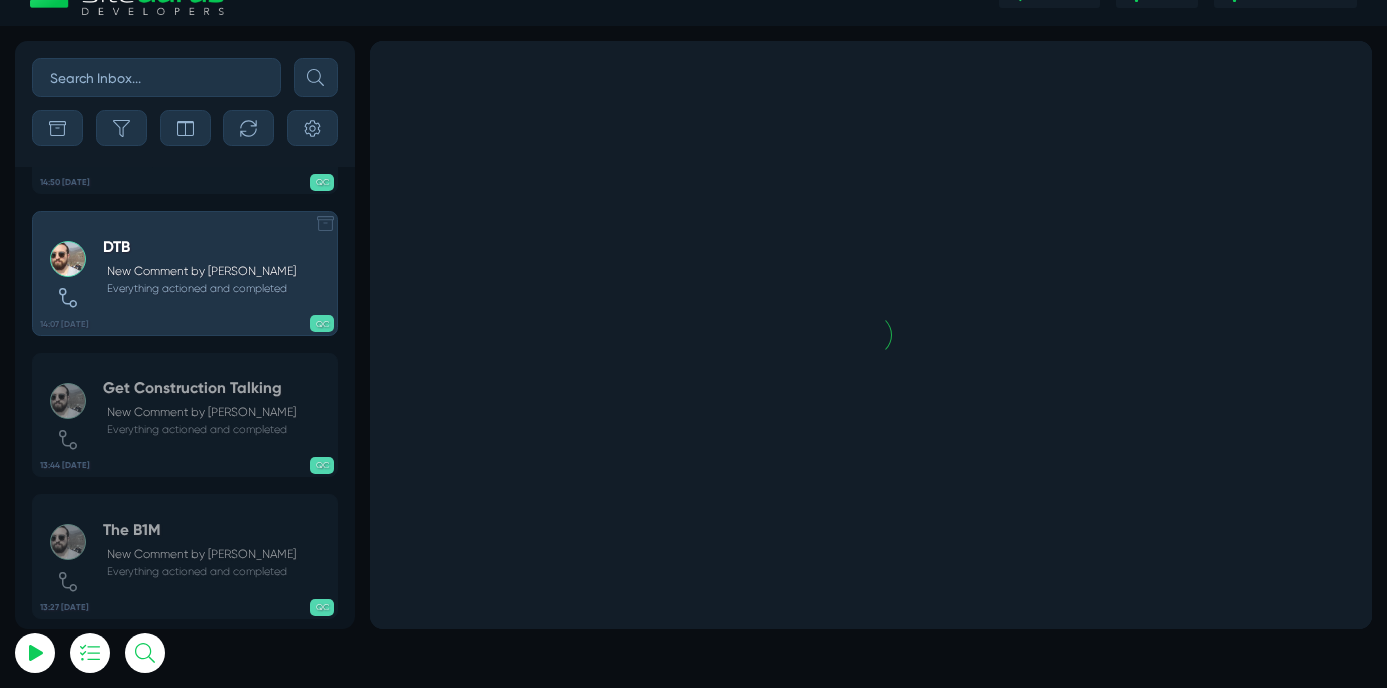 scroll, scrollTop: -2607, scrollLeft: 0, axis: vertical 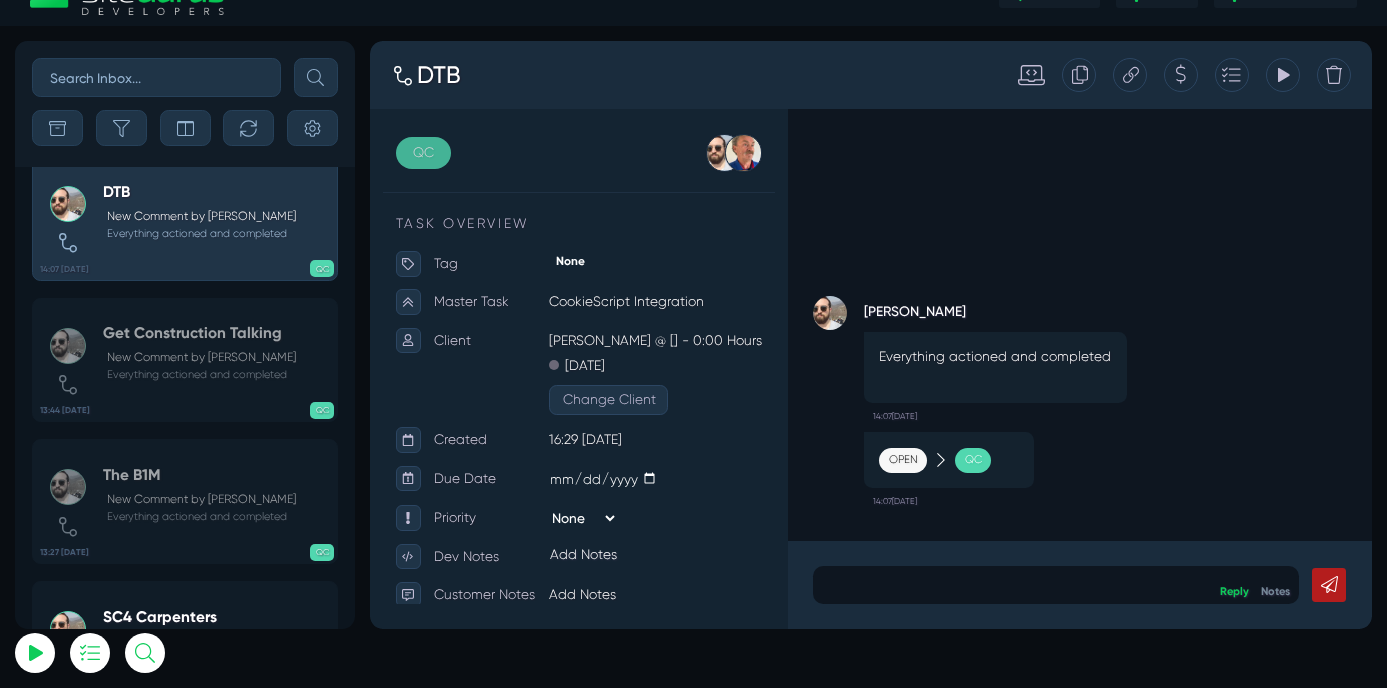 click on "QC" at bounding box center [432, 173] 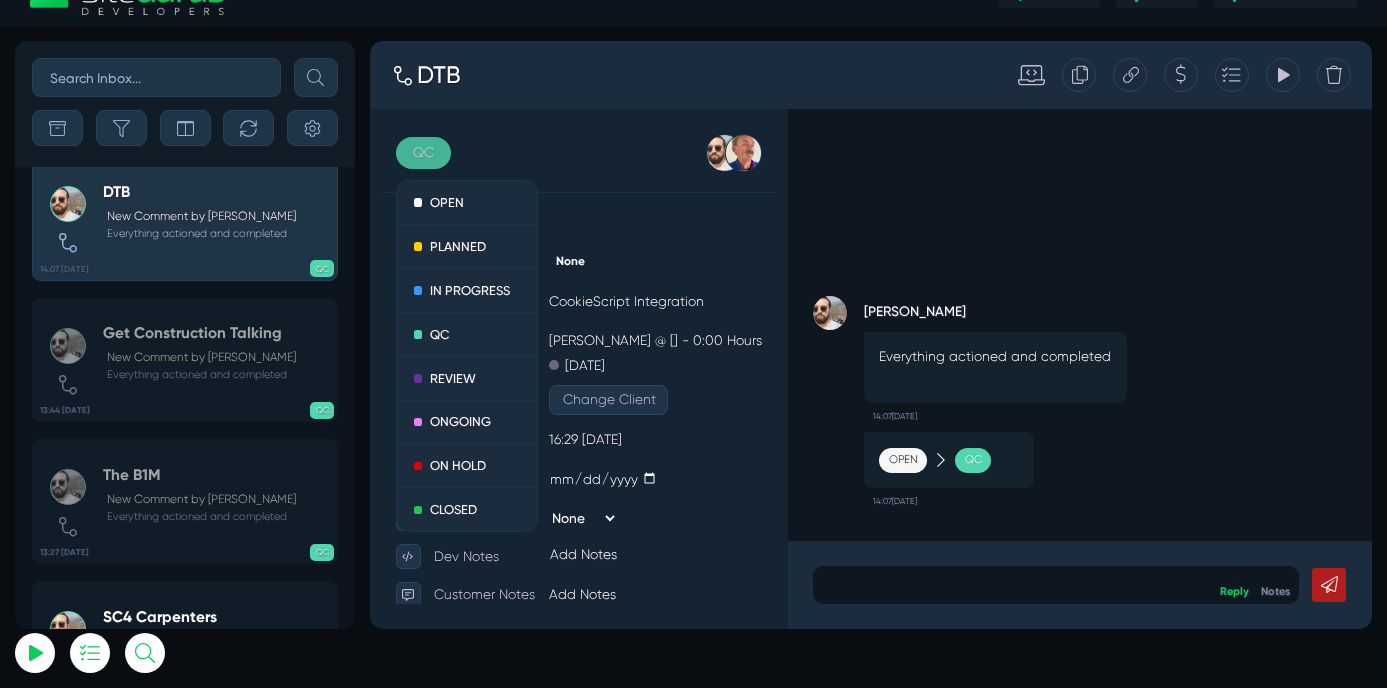 click on "QC" at bounding box center [432, 173] 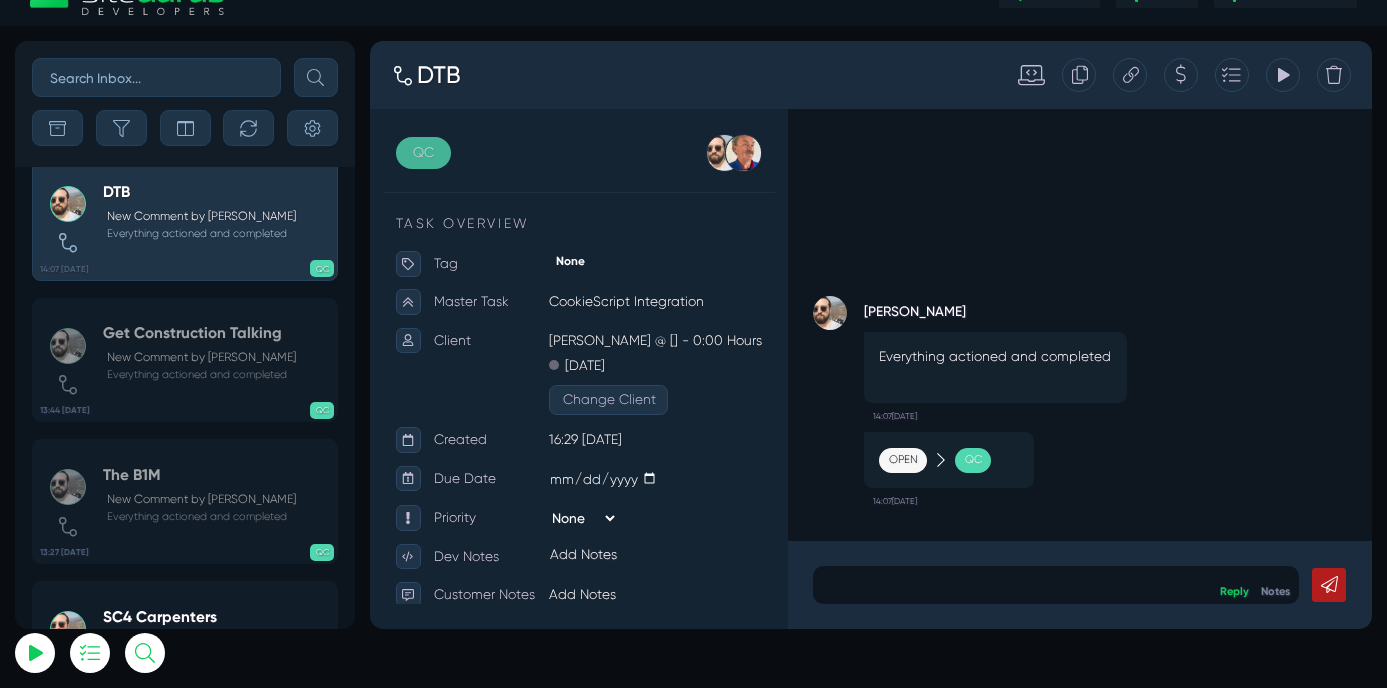 click on "QC" at bounding box center (432, 173) 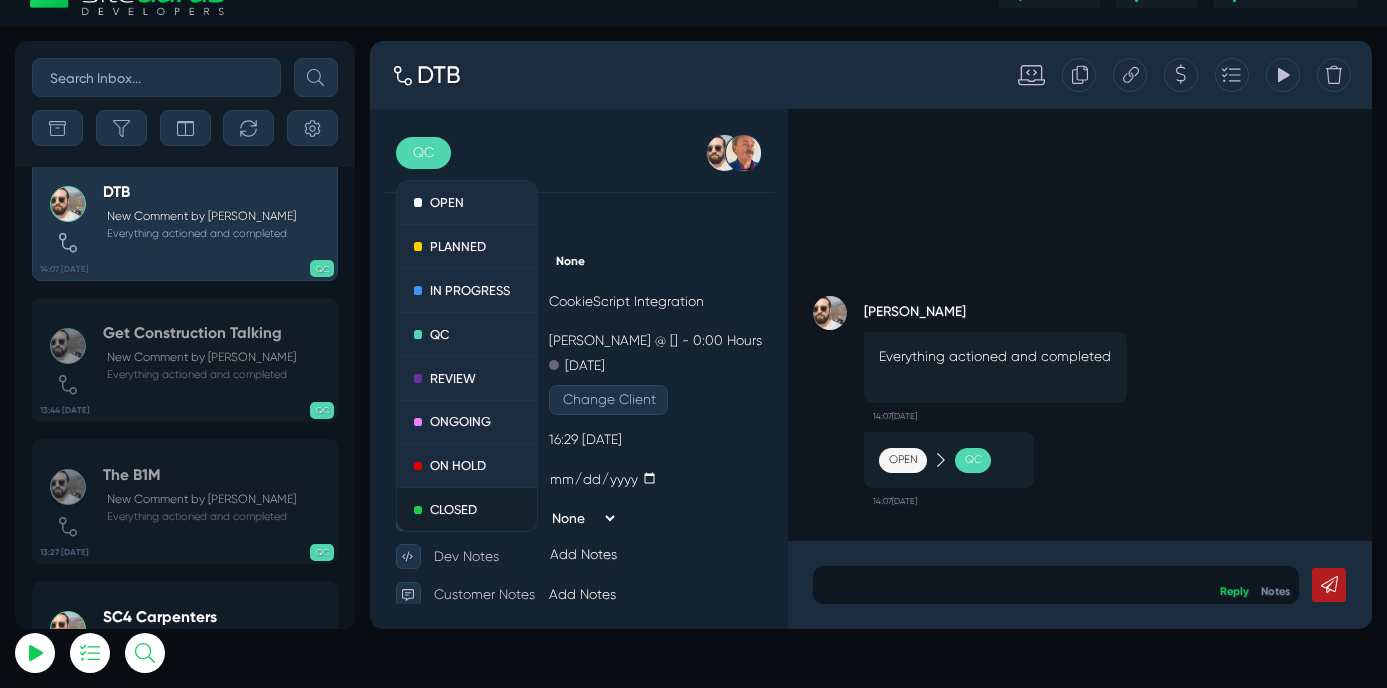 click on "CLOSED" at bounding box center (484, 592) 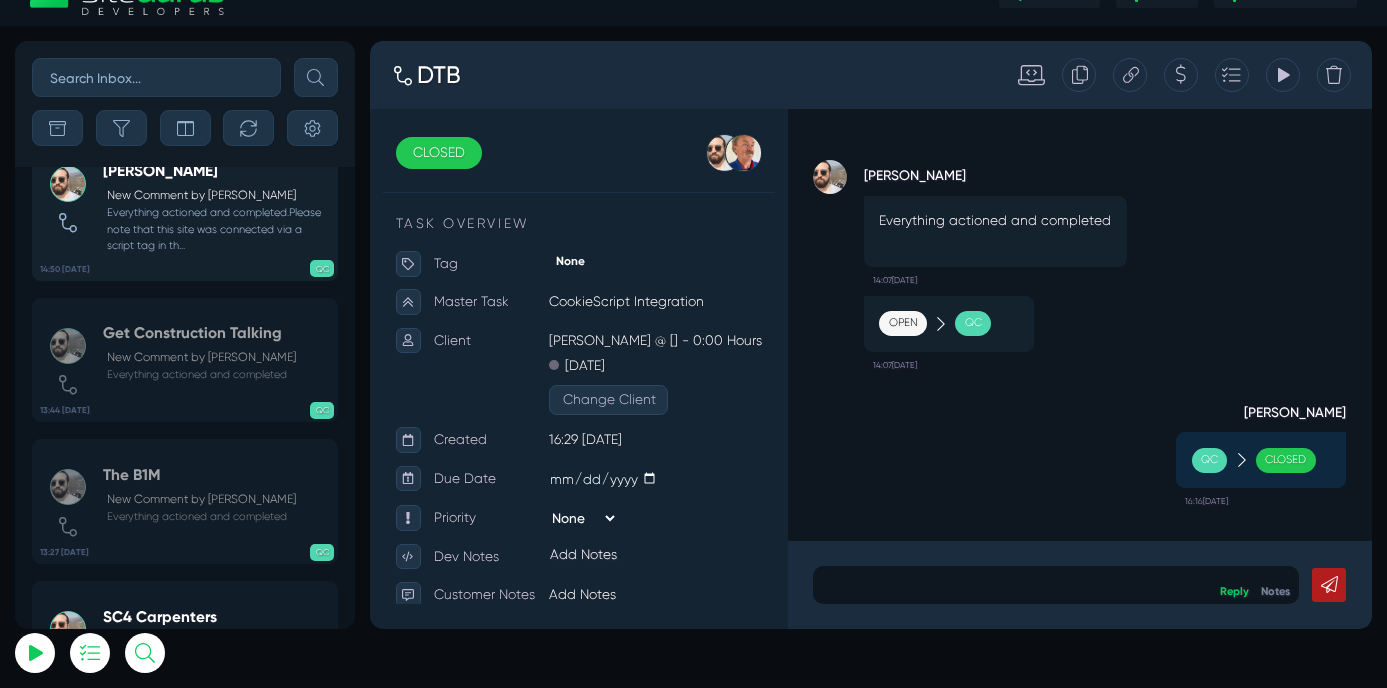 click on "Everything actioned and completed.Please note that this site was connected via a script tag in th..." at bounding box center [216, 229] 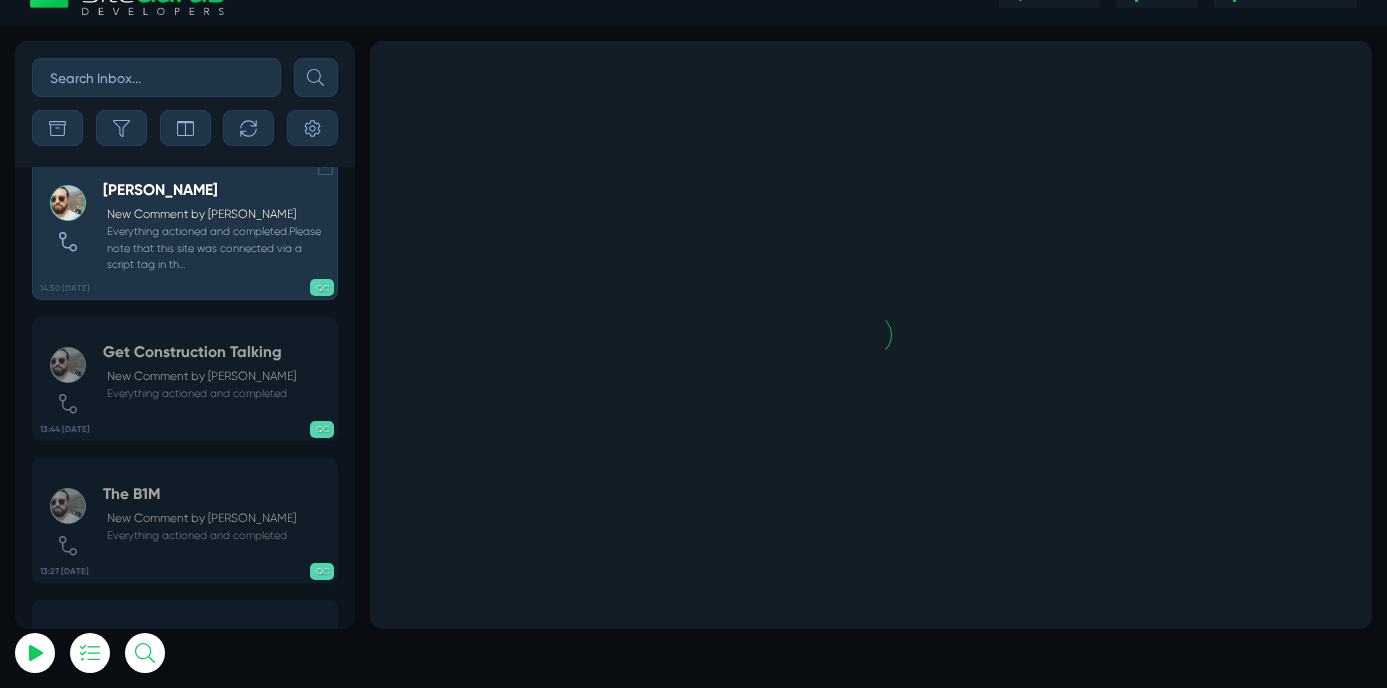 scroll, scrollTop: -2630, scrollLeft: 0, axis: vertical 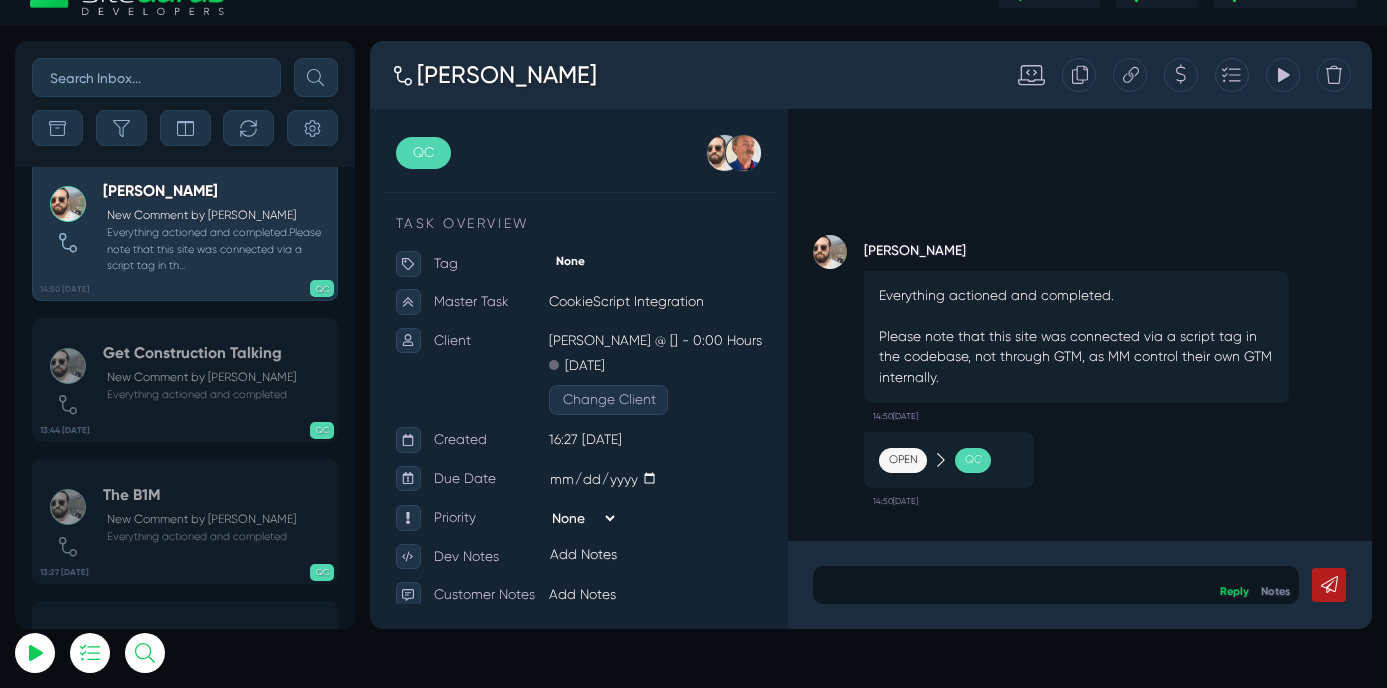 click at bounding box center (1177, 681) 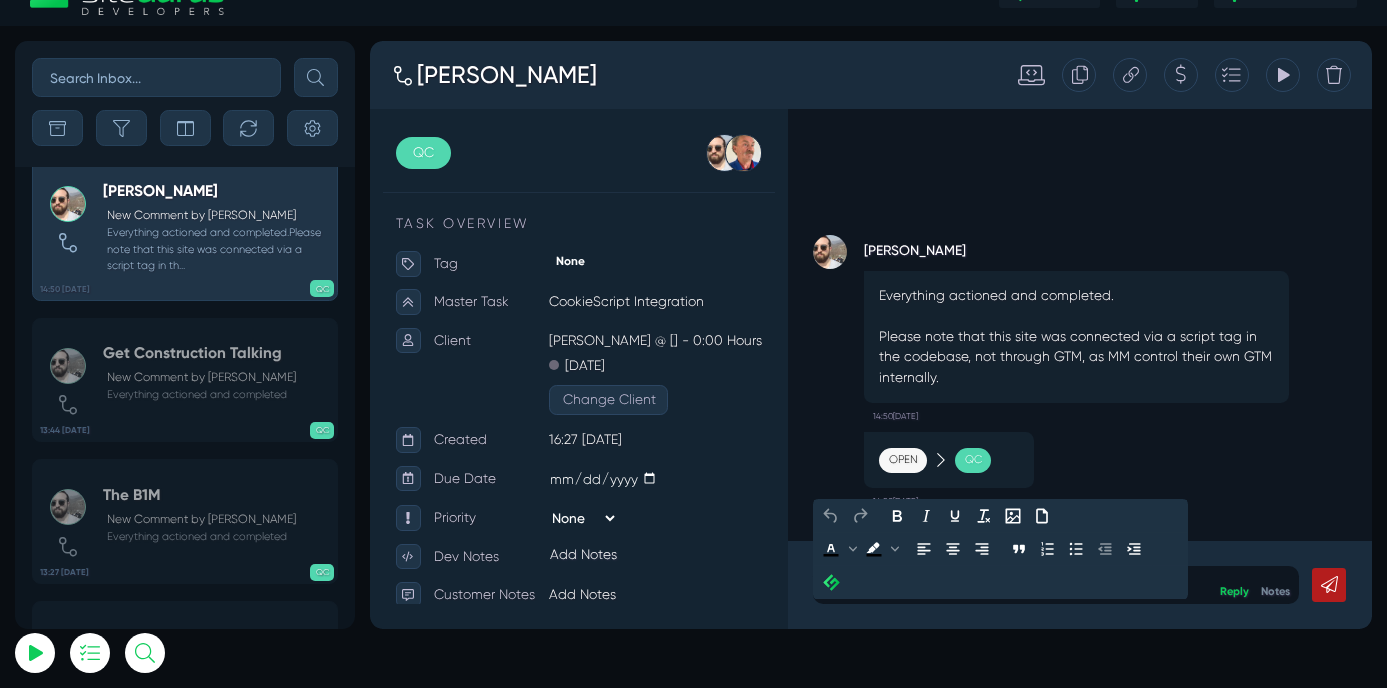 click on "Everything actioned and completed. Please note that this site was connected via a script tag in the codebase, not through GTM, as MM control their own GTM internally." at bounding box center [1201, 389] 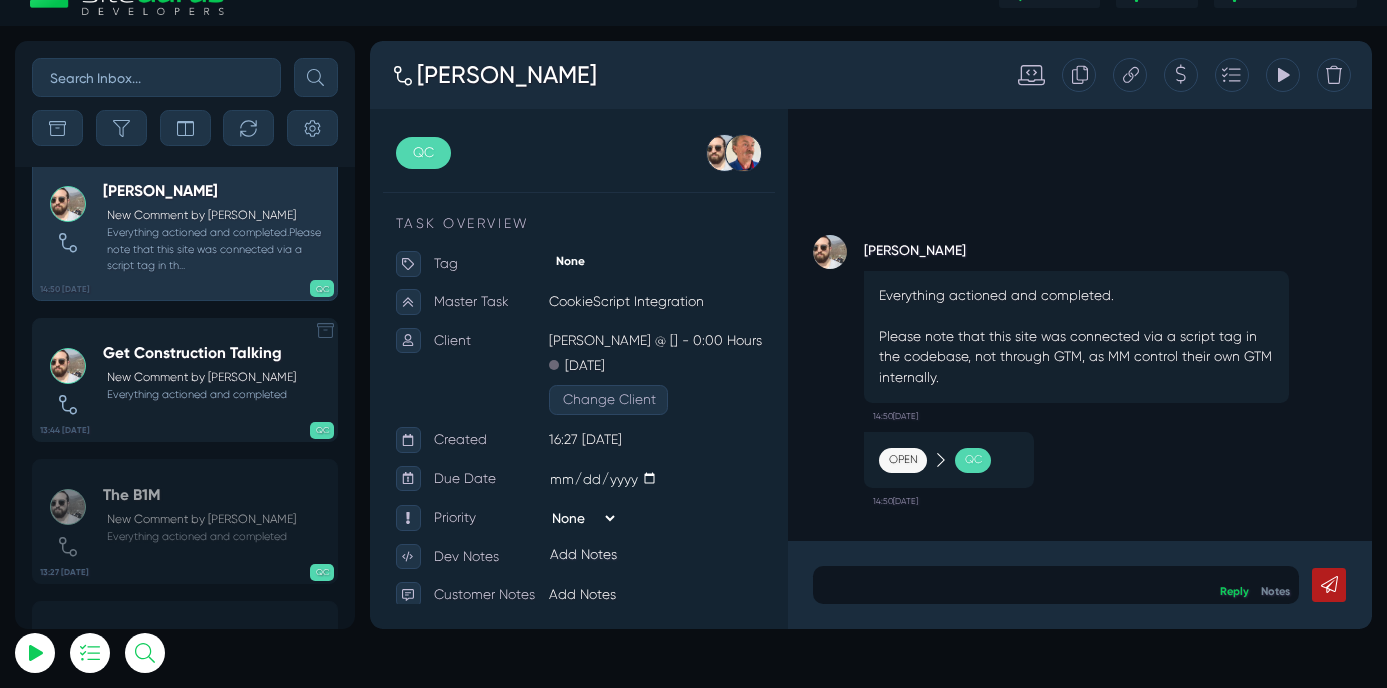 click on "Get Construction Talking New Comment by [PERSON_NAME]
Everything actioned and completed" at bounding box center [199, 380] 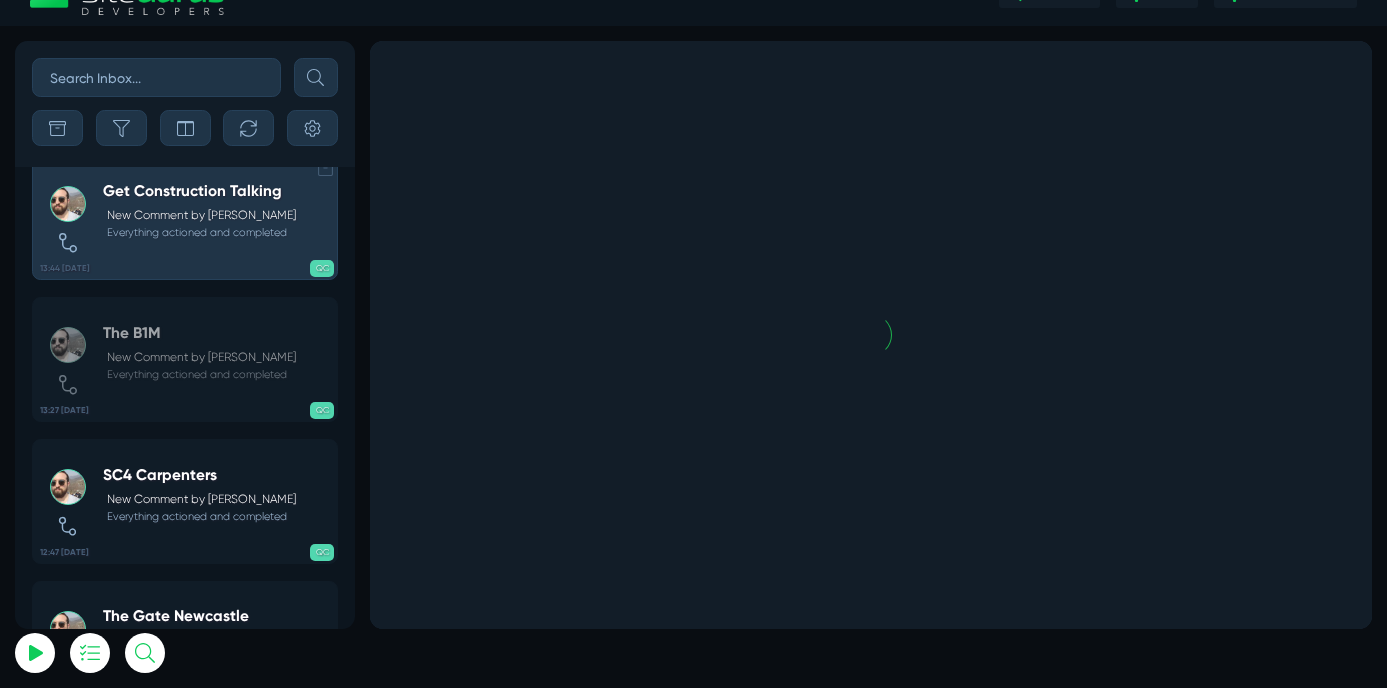 scroll, scrollTop: -2440, scrollLeft: 0, axis: vertical 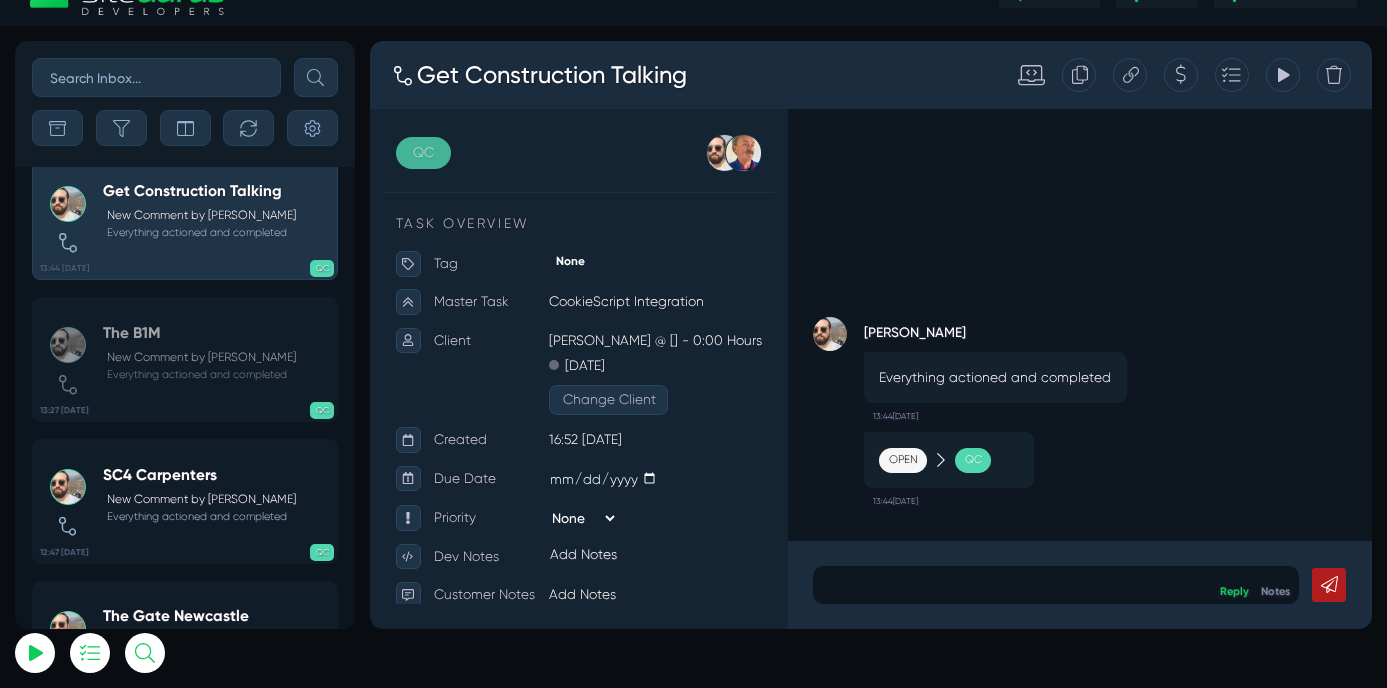click on "QC" at bounding box center [432, 173] 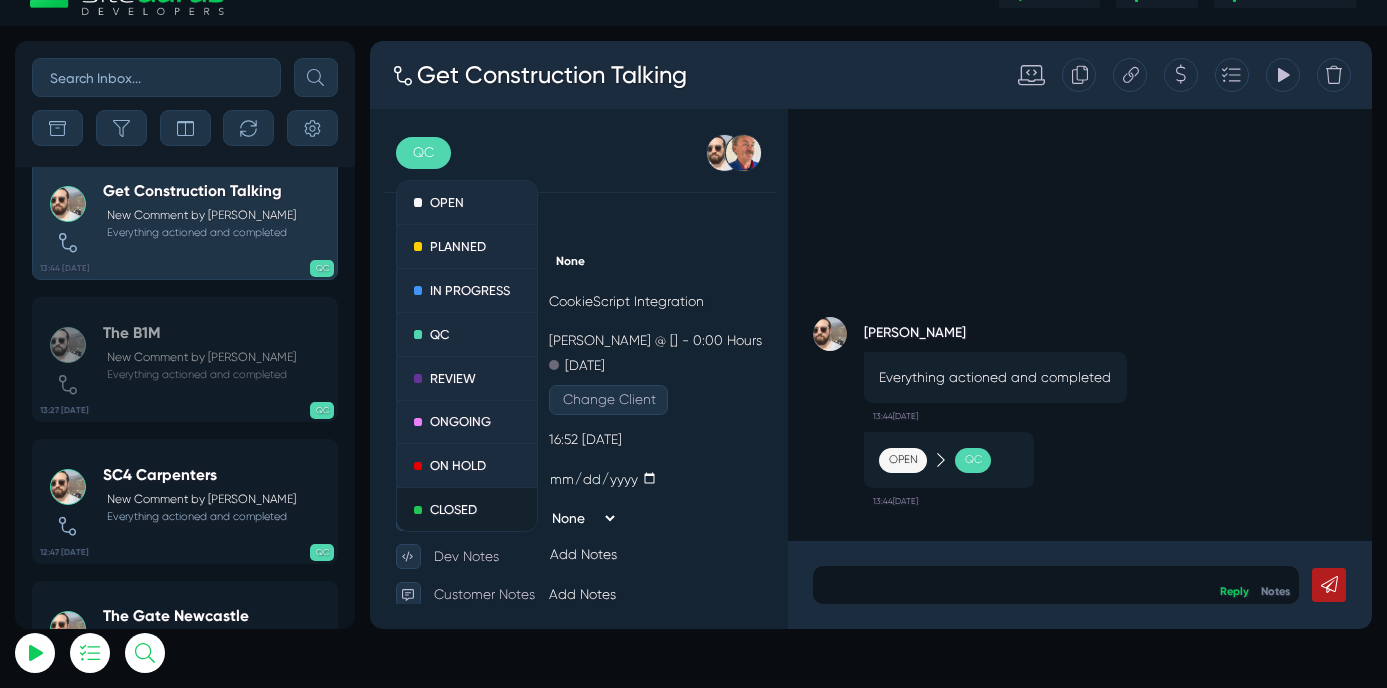 click on "CLOSED" at bounding box center (484, 592) 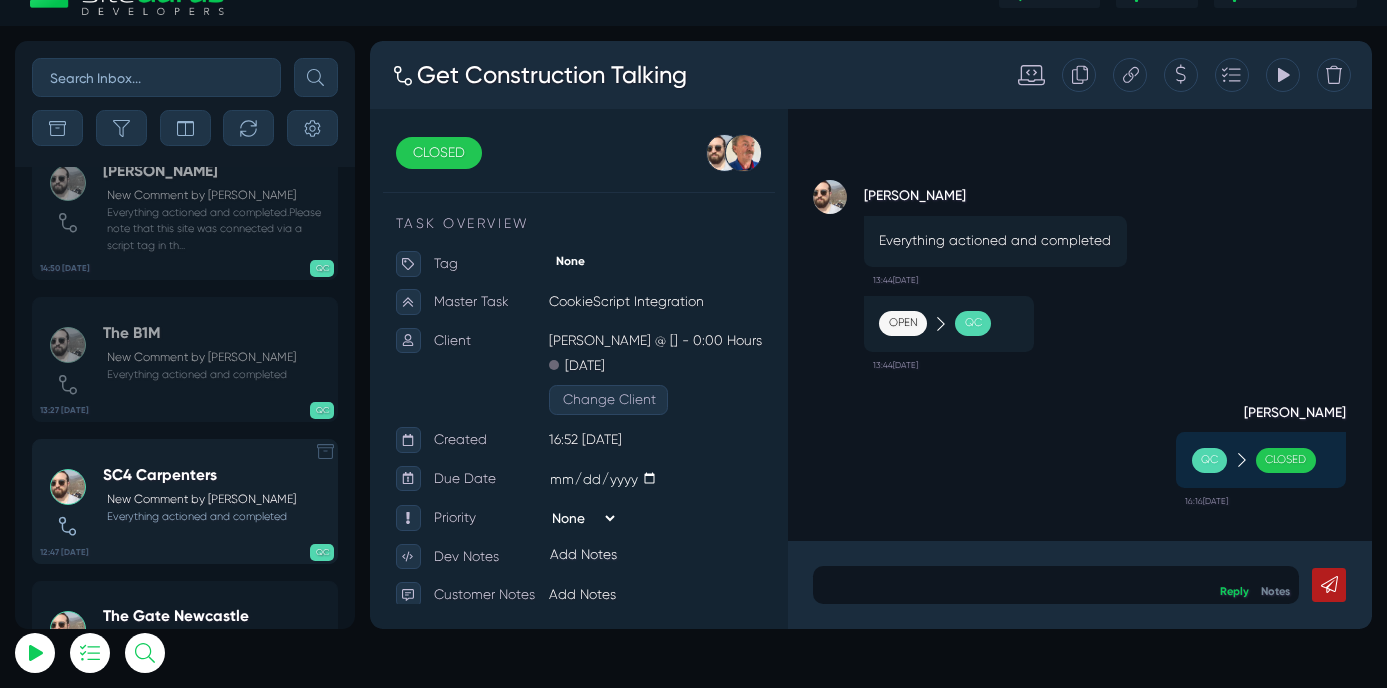 click on "New Comment by [PERSON_NAME]" at bounding box center (201, 500) 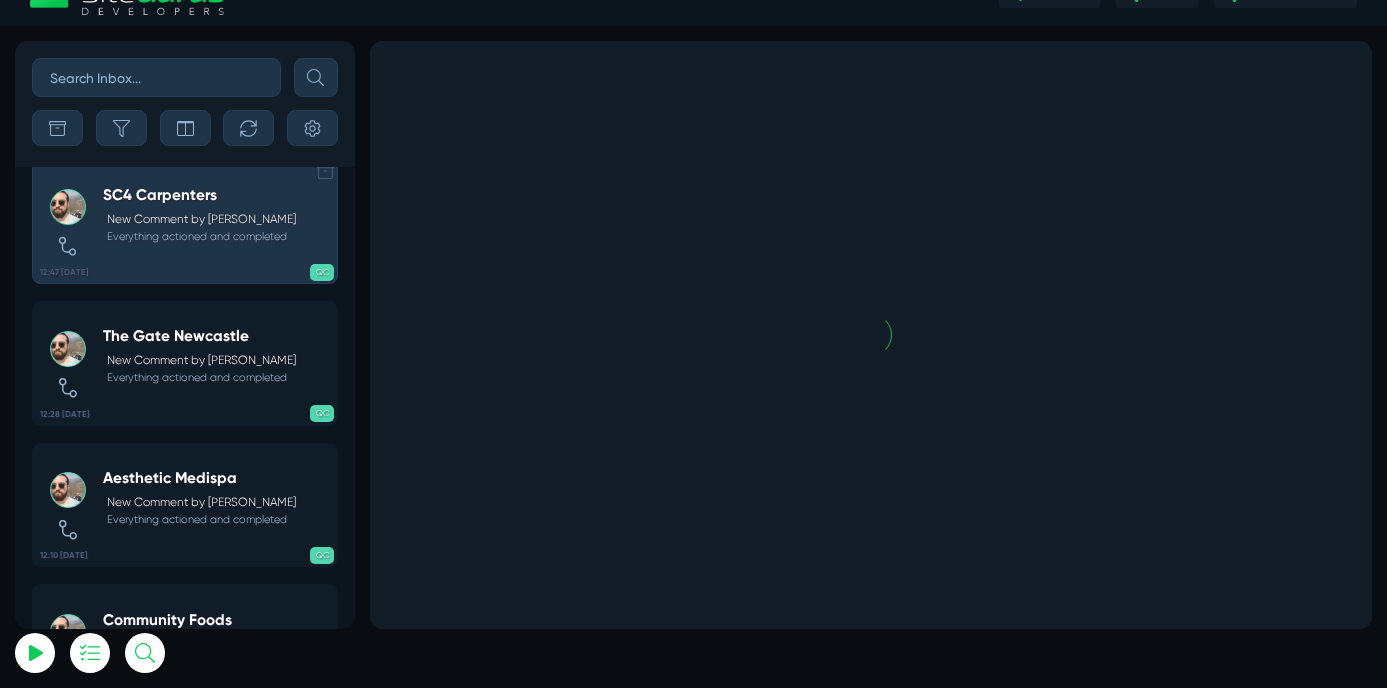 scroll, scrollTop: -2107, scrollLeft: 0, axis: vertical 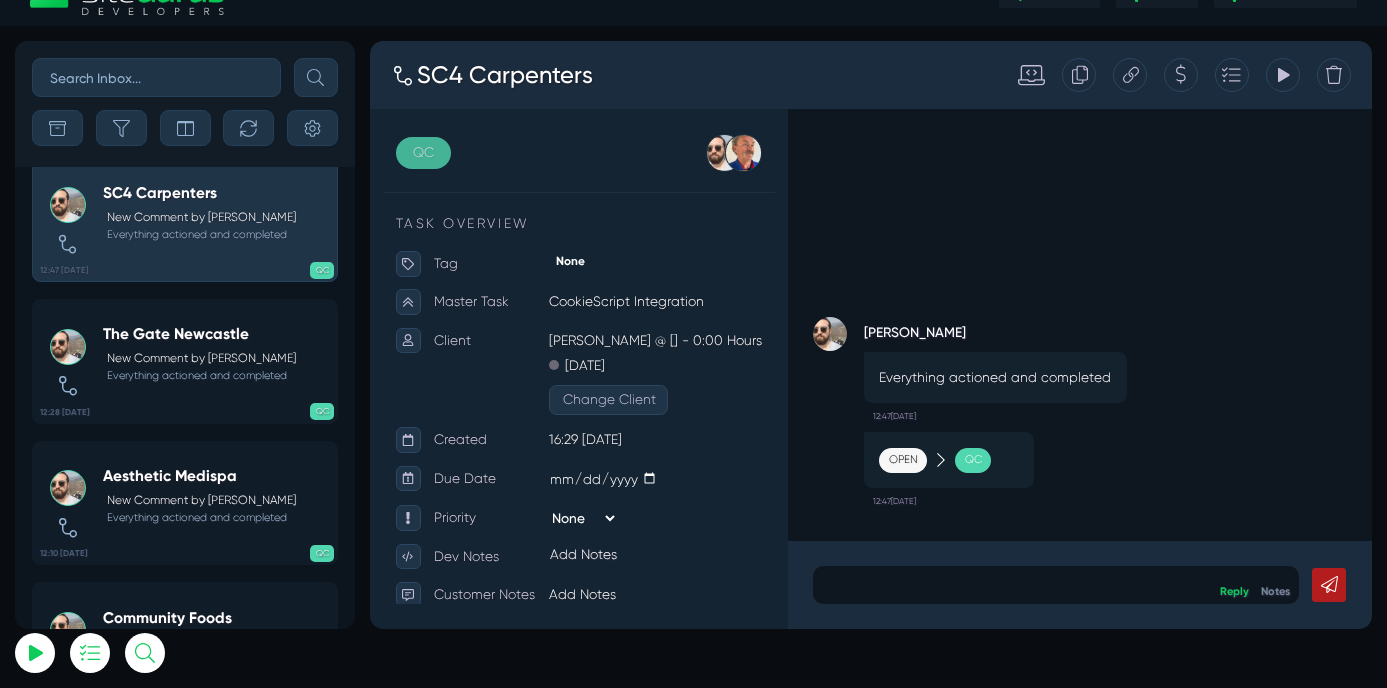 click on "QC" at bounding box center (432, 173) 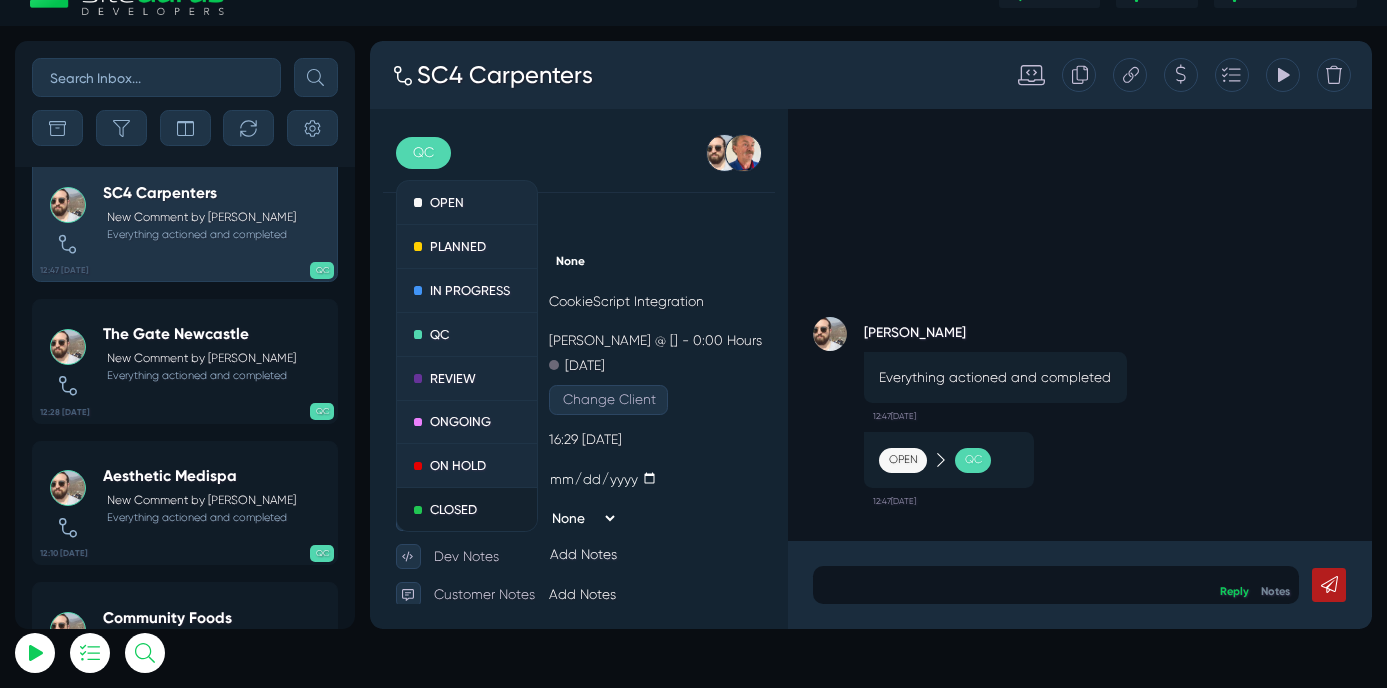 click on "CLOSED" at bounding box center [484, 592] 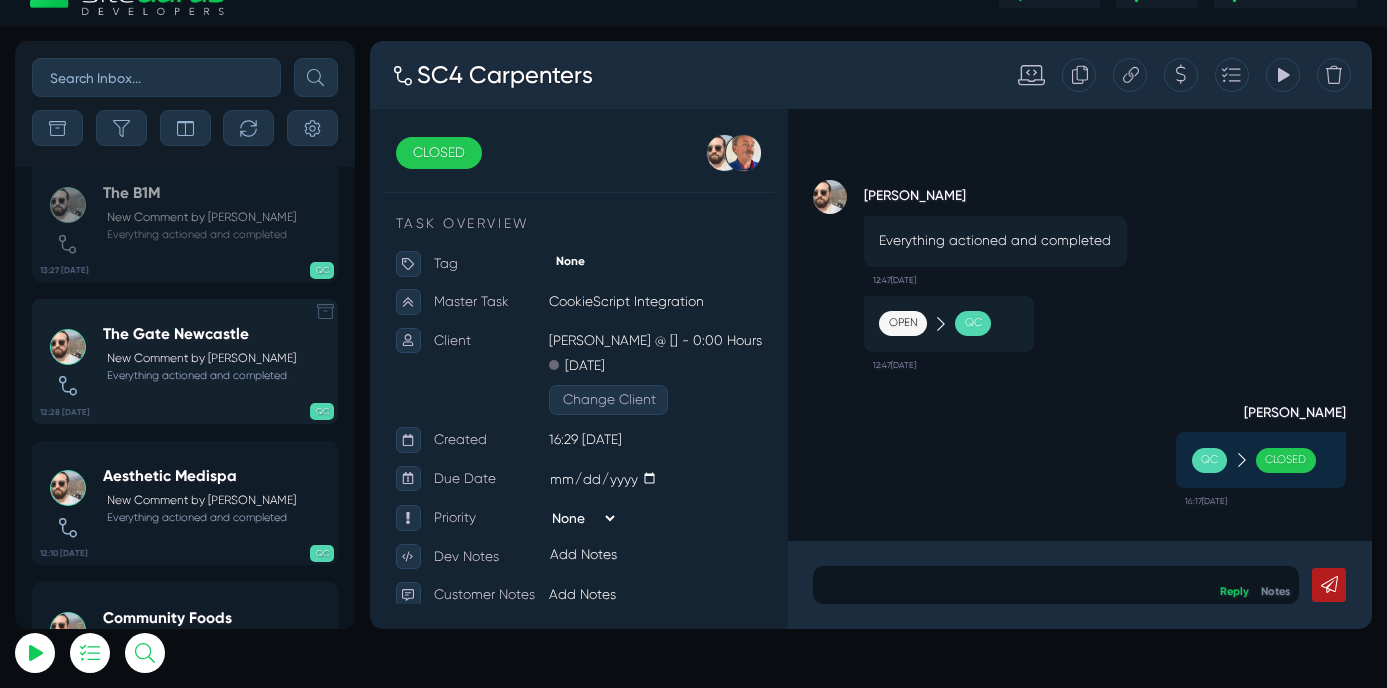 click on "The Gate Newcastle New Comment by [PERSON_NAME]
Everything actioned and completed" at bounding box center (199, 361) 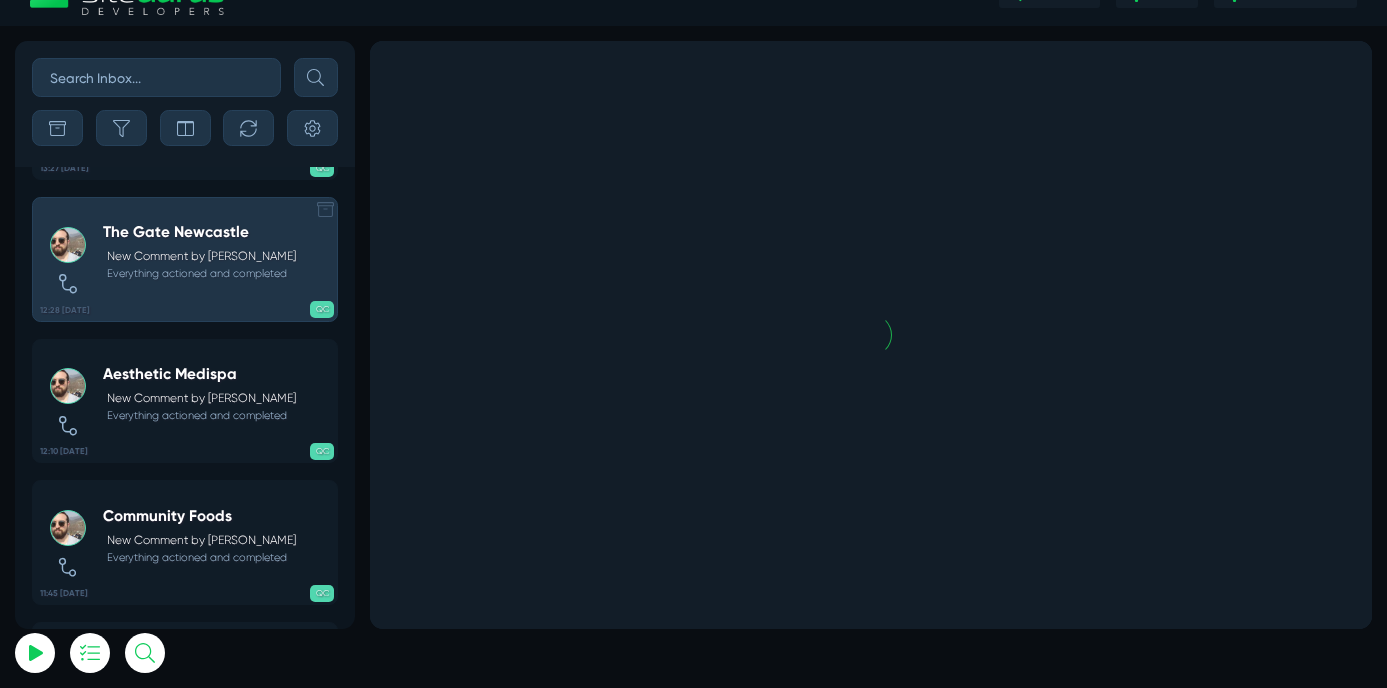 scroll, scrollTop: -1940, scrollLeft: 0, axis: vertical 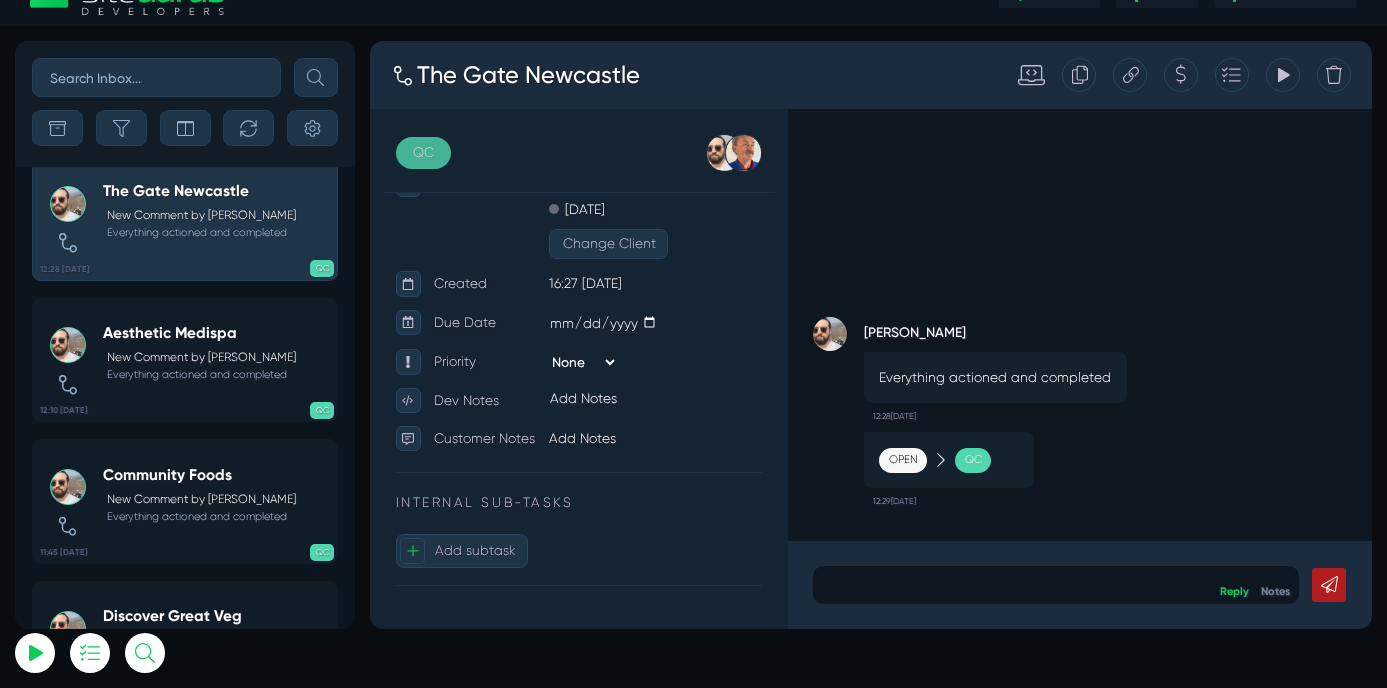 click on "QC" at bounding box center [432, 173] 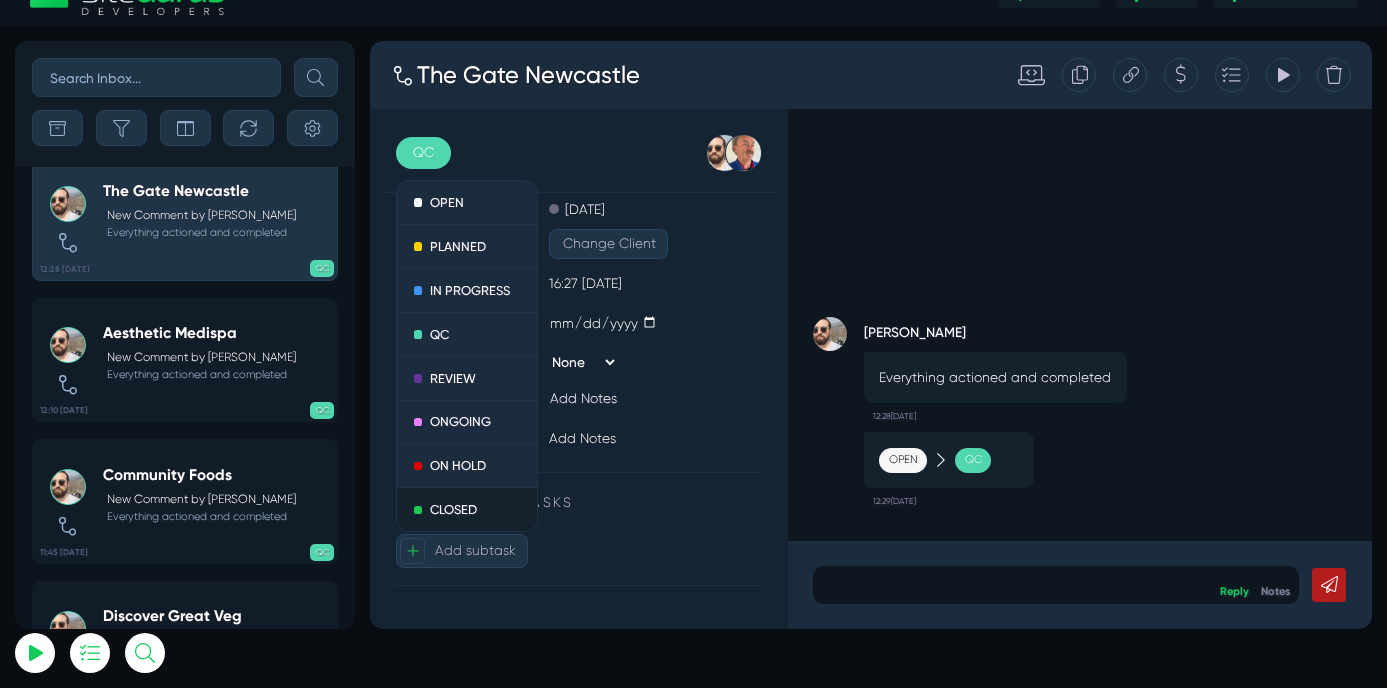 click on "CLOSED" at bounding box center [484, 592] 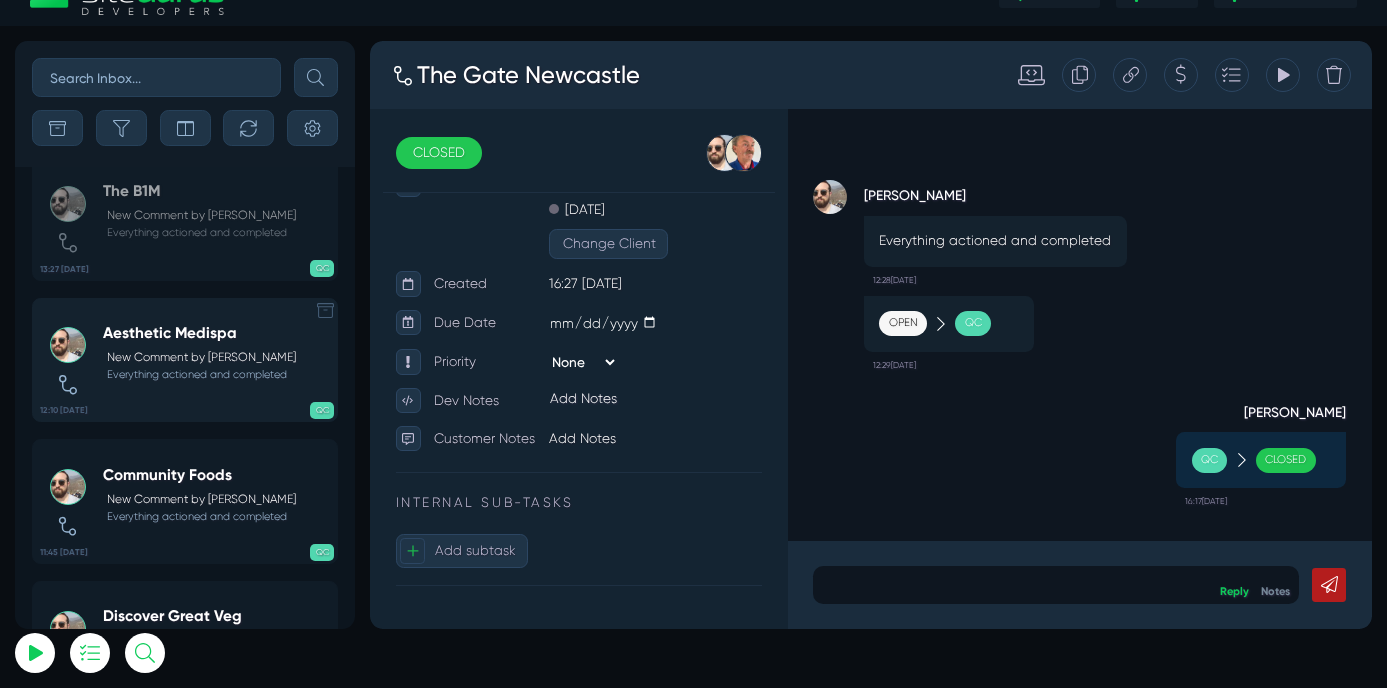 click on "Aesthetic Medispa" at bounding box center (199, 333) 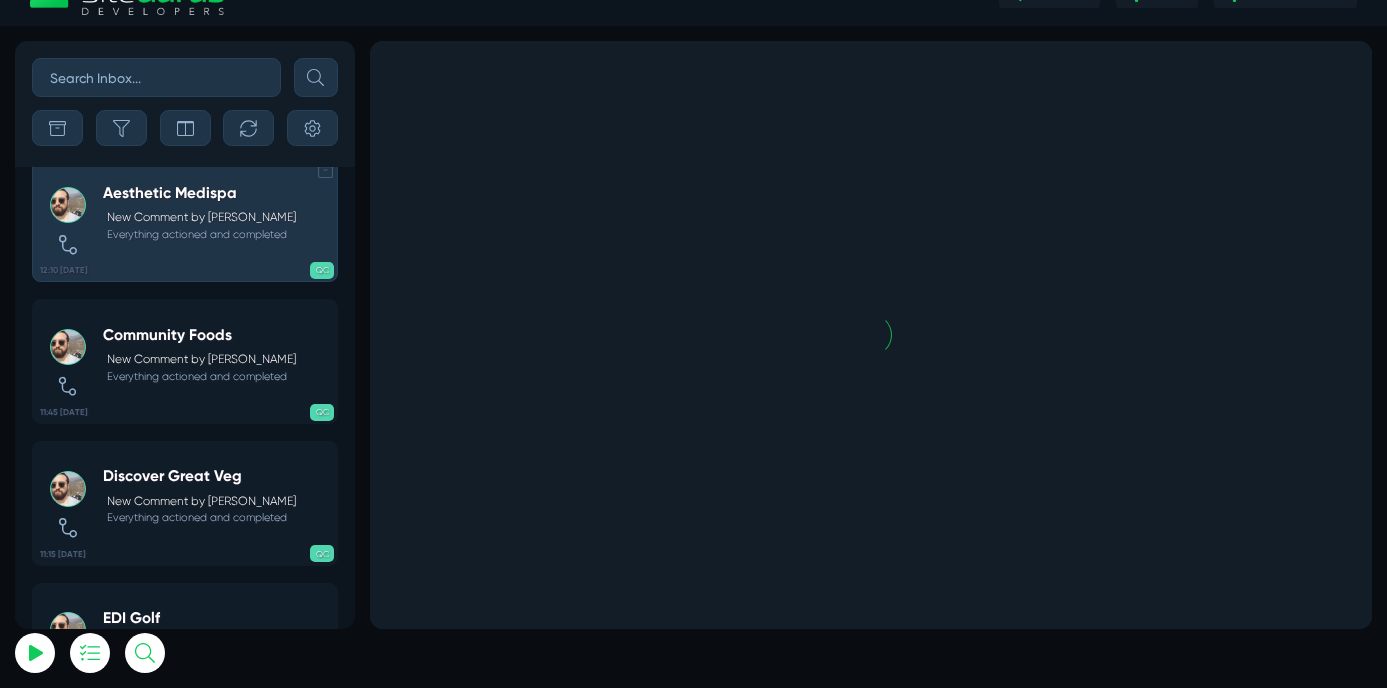 scroll, scrollTop: -1772, scrollLeft: 0, axis: vertical 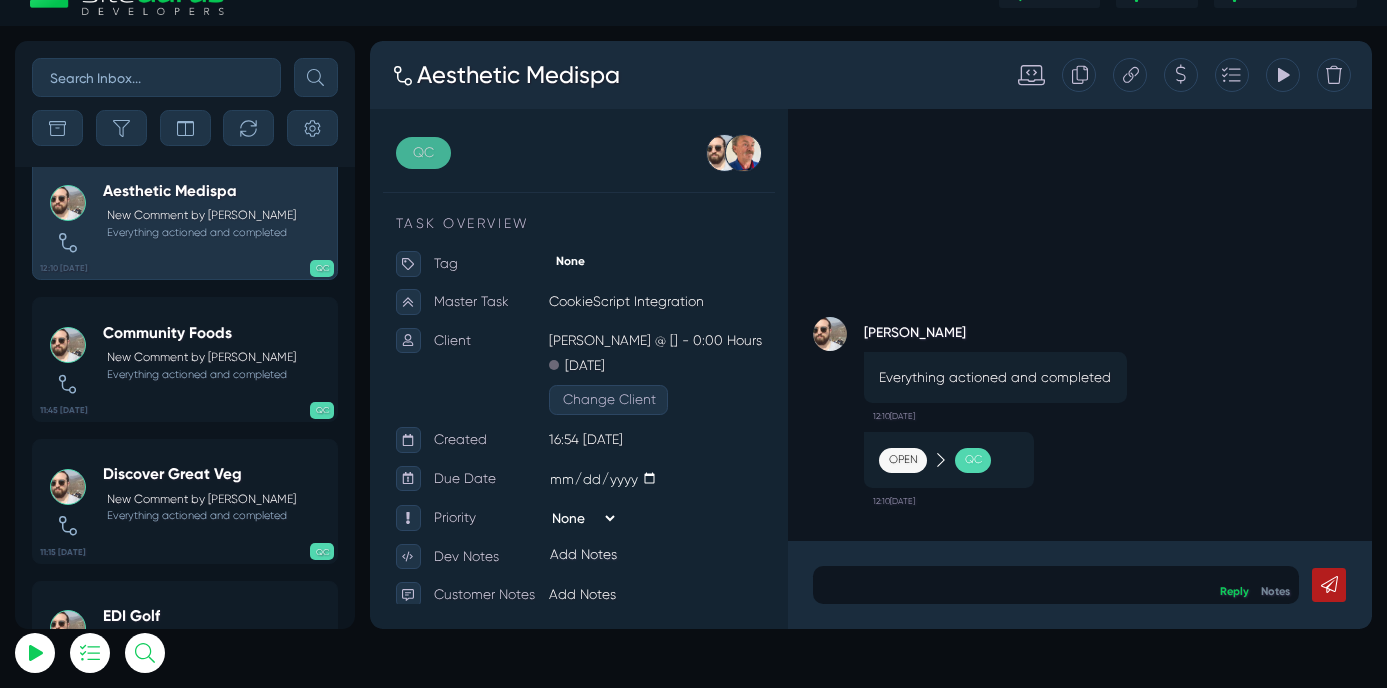 click on "QC" at bounding box center (432, 173) 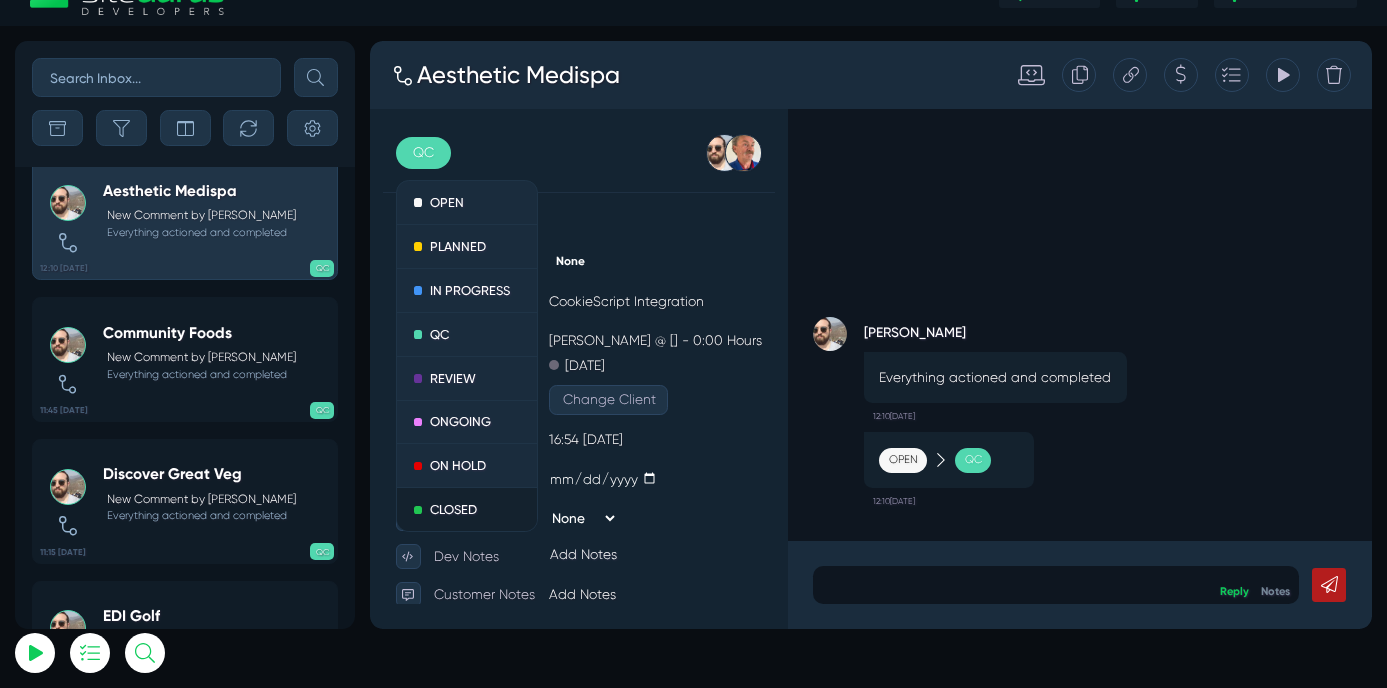 click on "CLOSED" at bounding box center (484, 592) 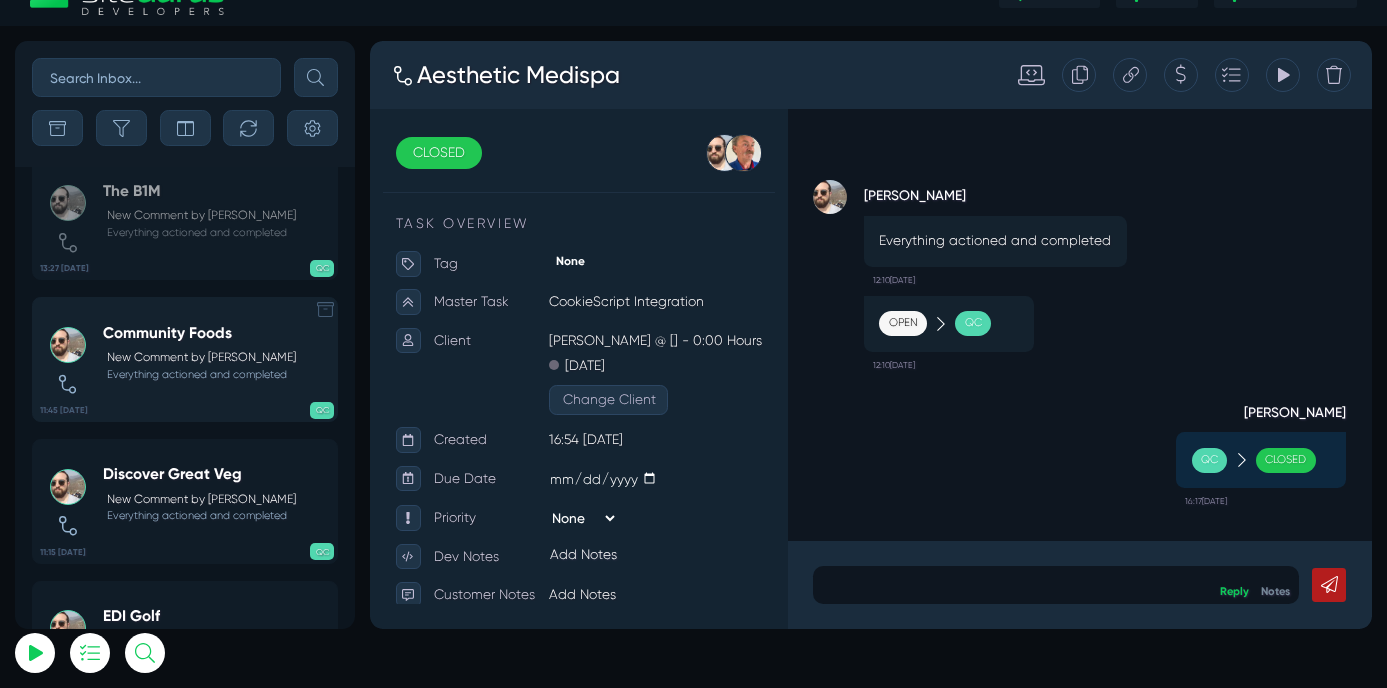 click on "New Comment by [PERSON_NAME]" at bounding box center (201, 358) 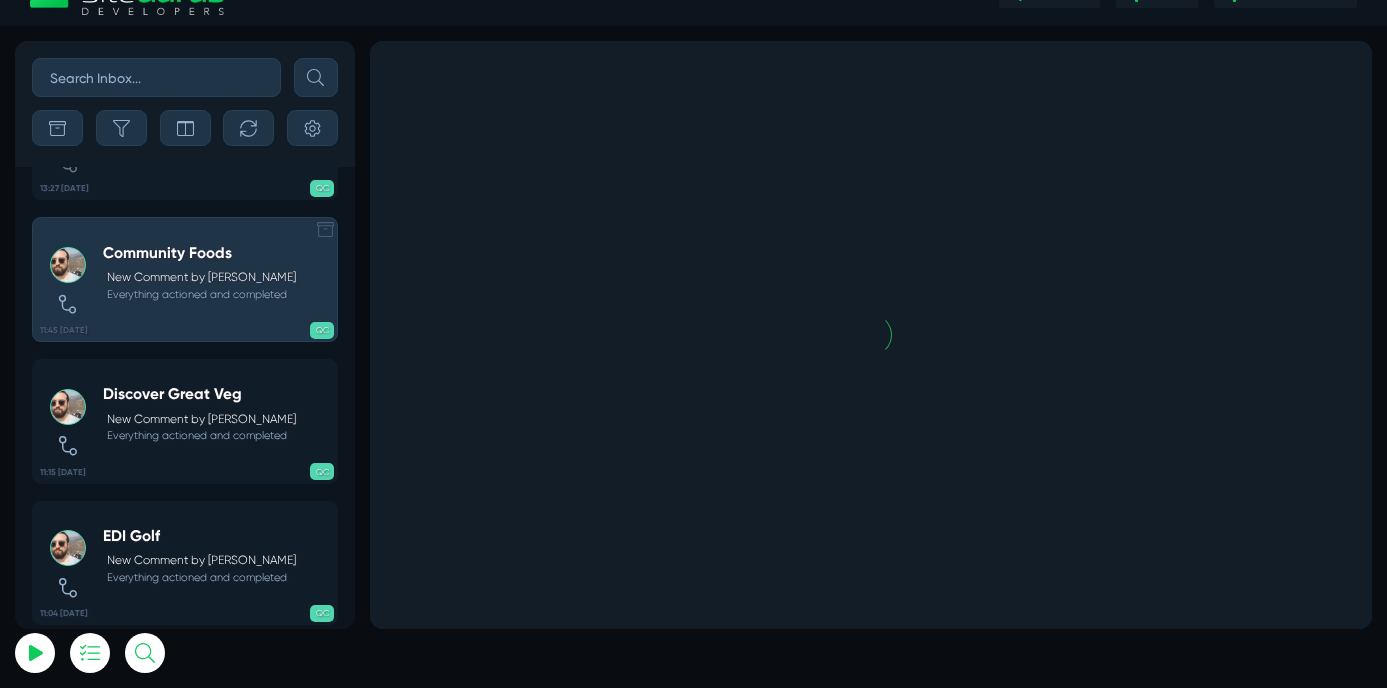 scroll, scrollTop: -1607, scrollLeft: 0, axis: vertical 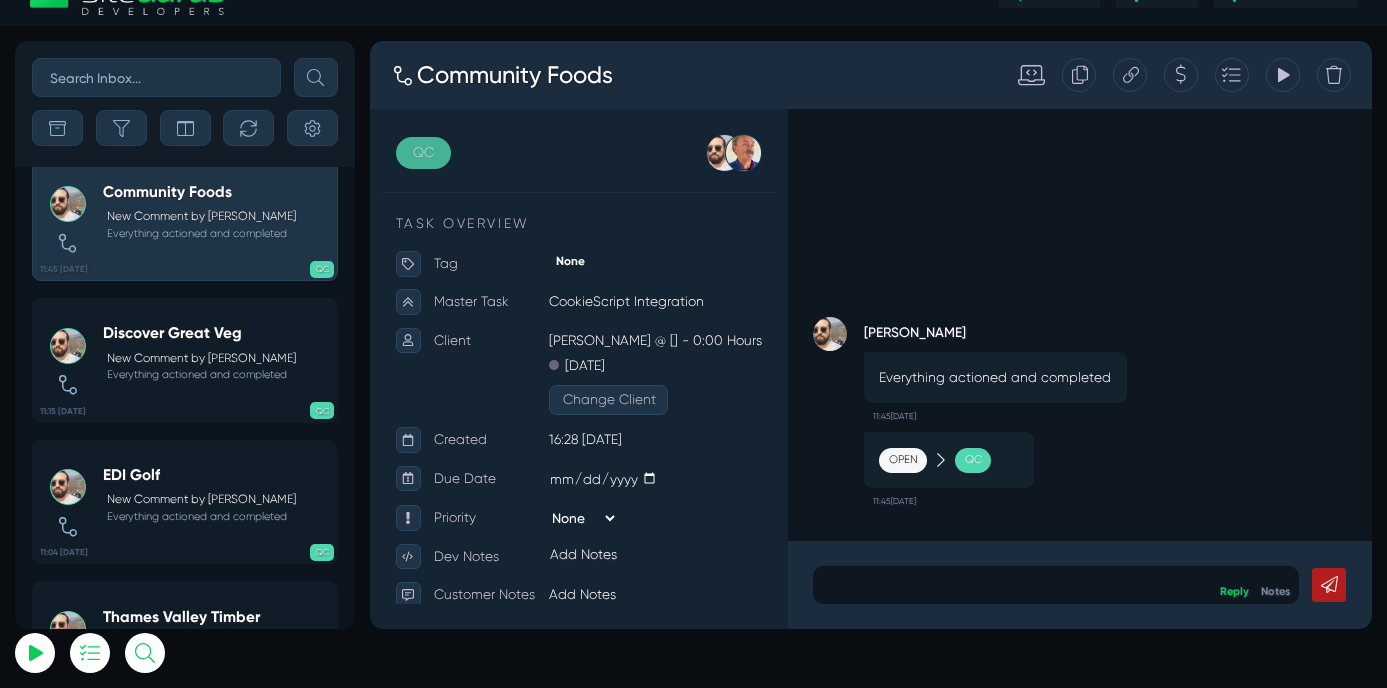 click on "QC" at bounding box center [432, 173] 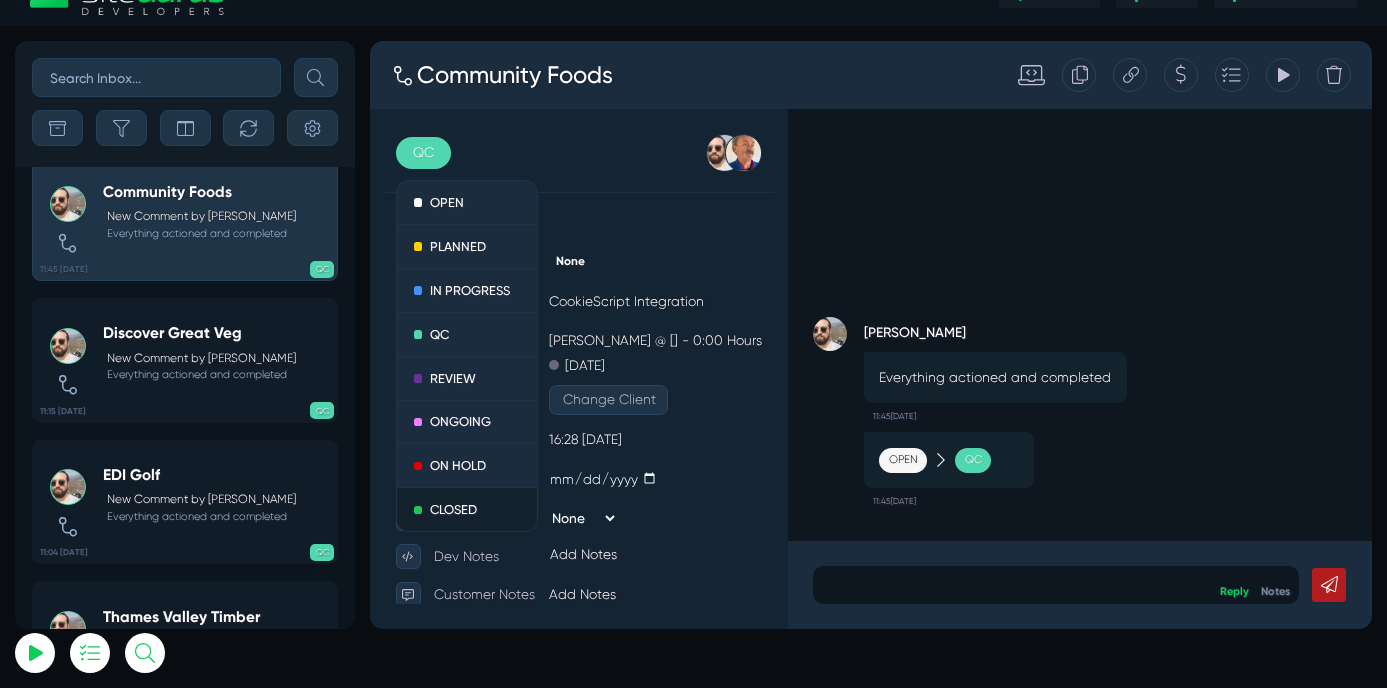 click on "CLOSED" at bounding box center [484, 592] 